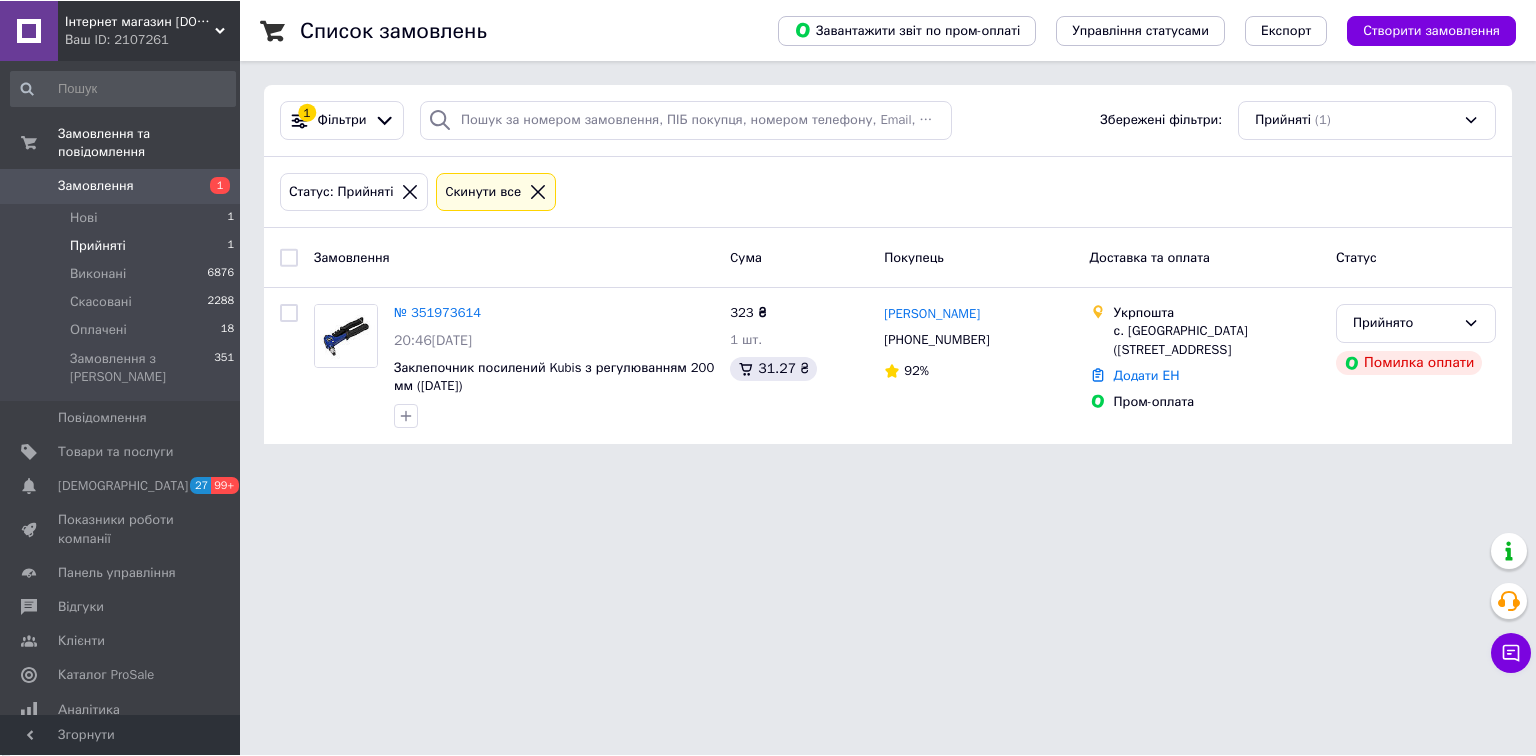scroll, scrollTop: 0, scrollLeft: 0, axis: both 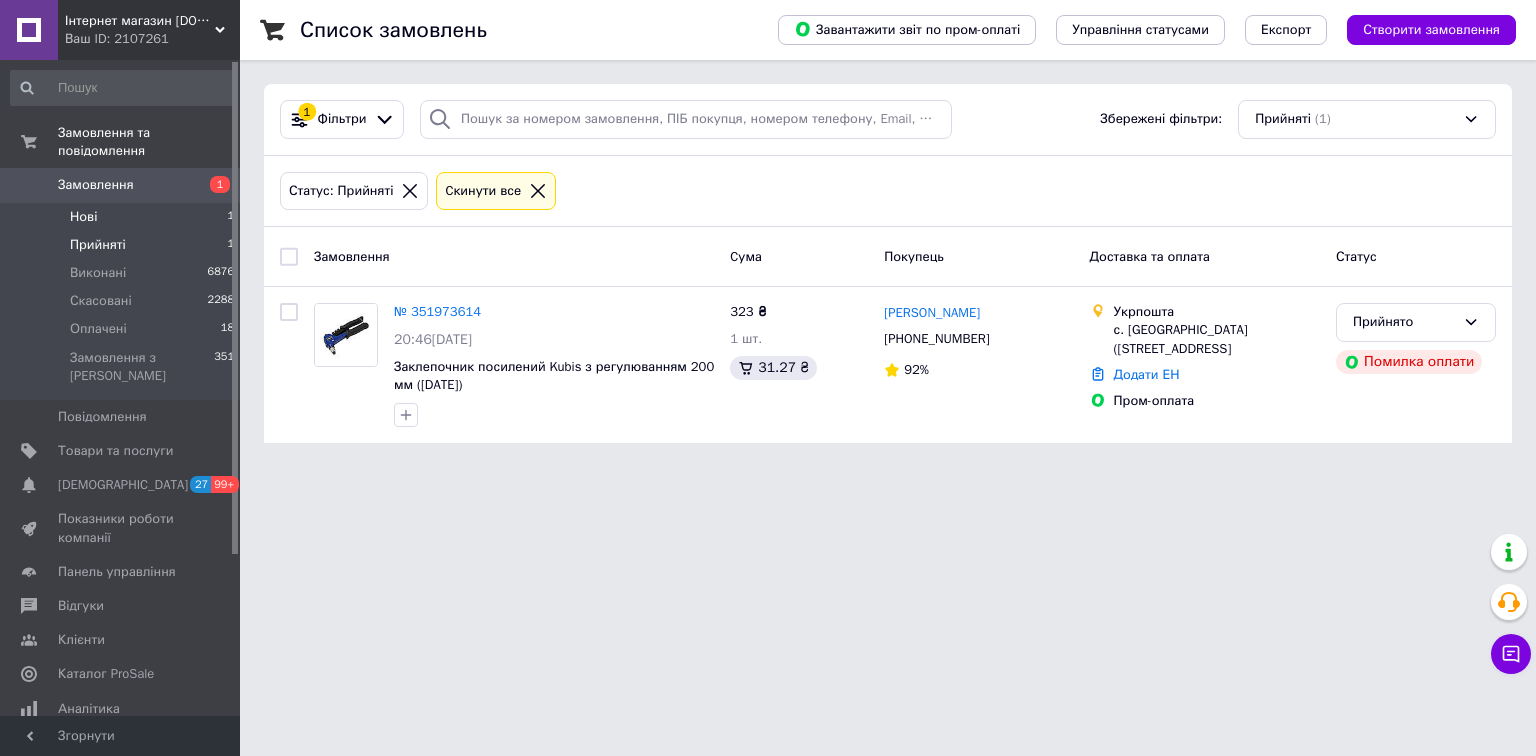 click on "Нові 1" at bounding box center [123, 217] 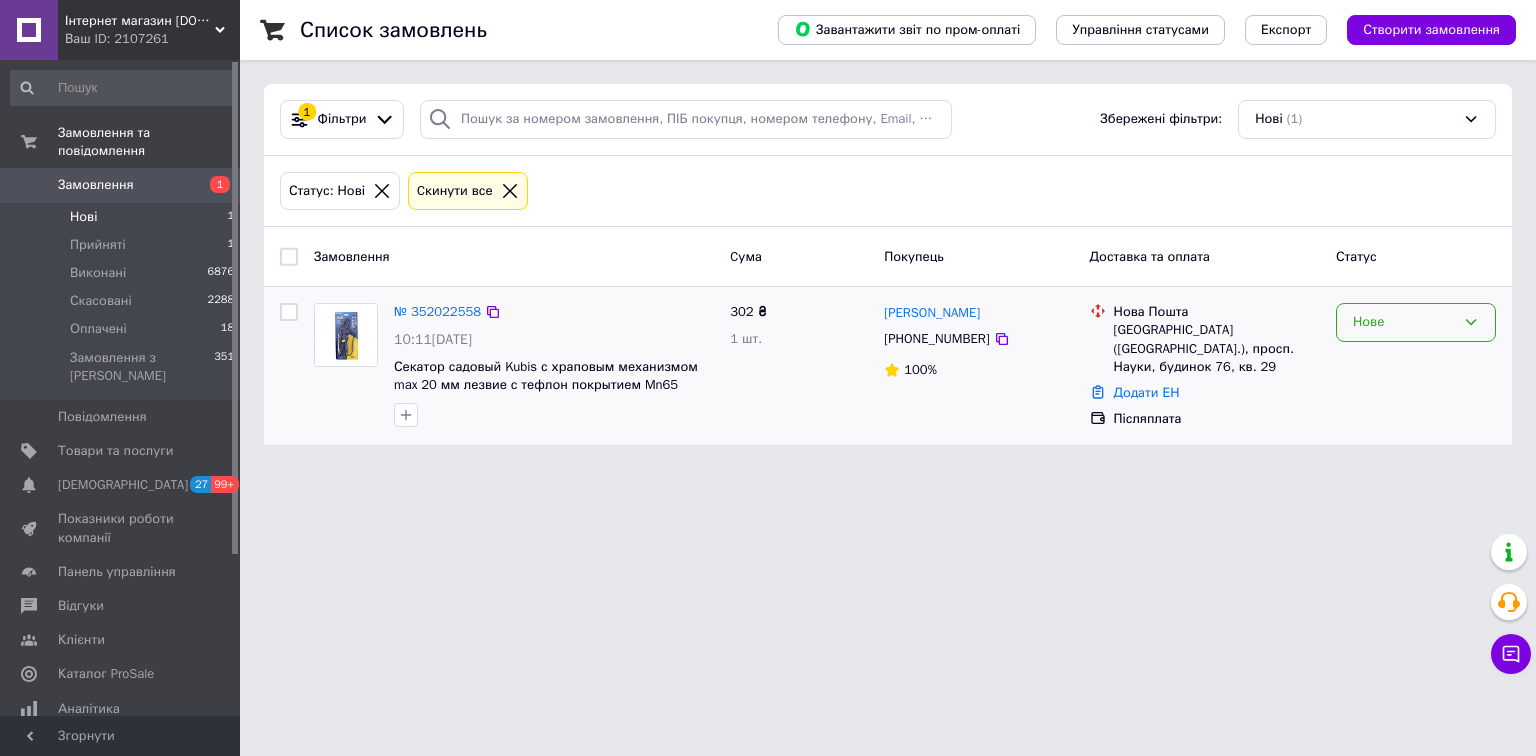 click on "Нове" at bounding box center (1404, 322) 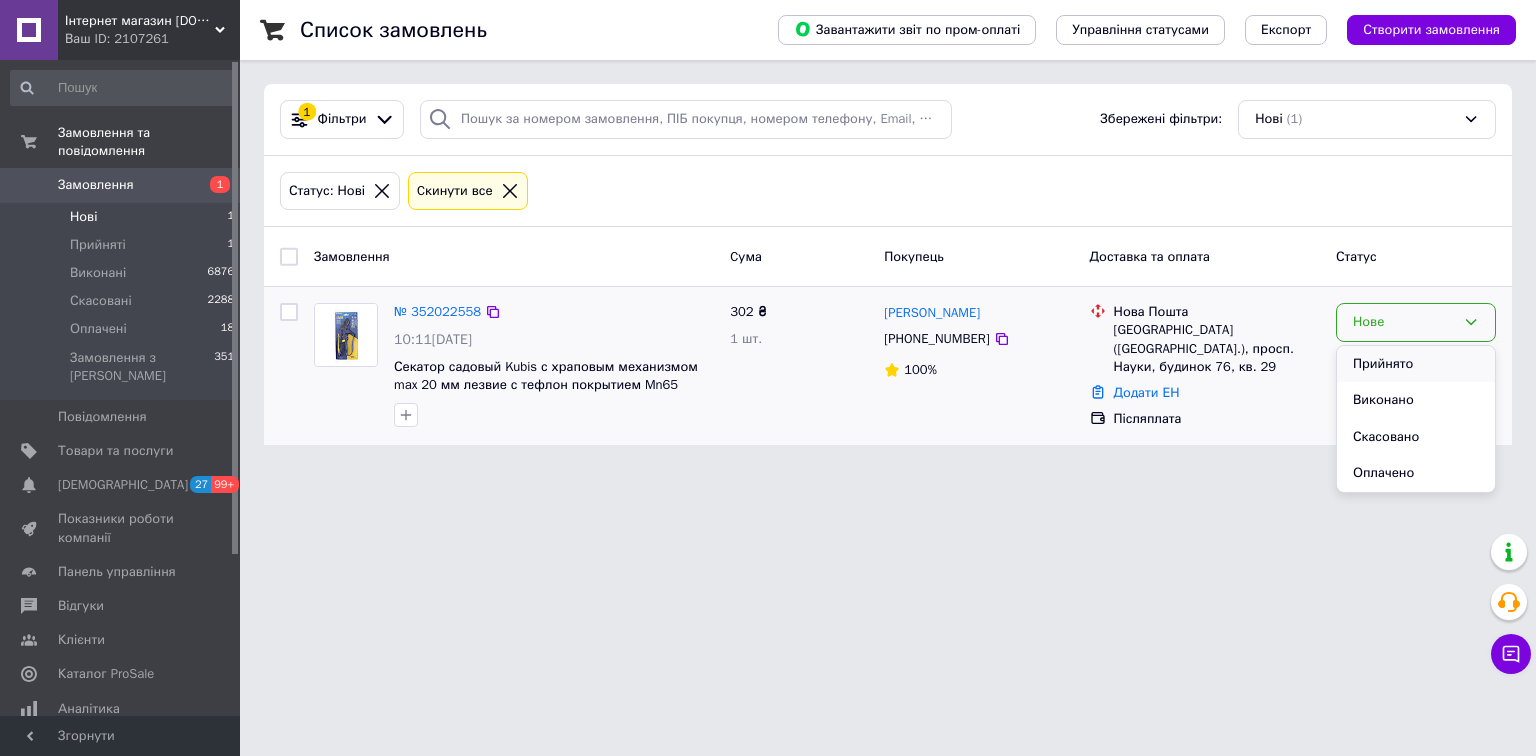 click on "Прийнято" at bounding box center [1416, 364] 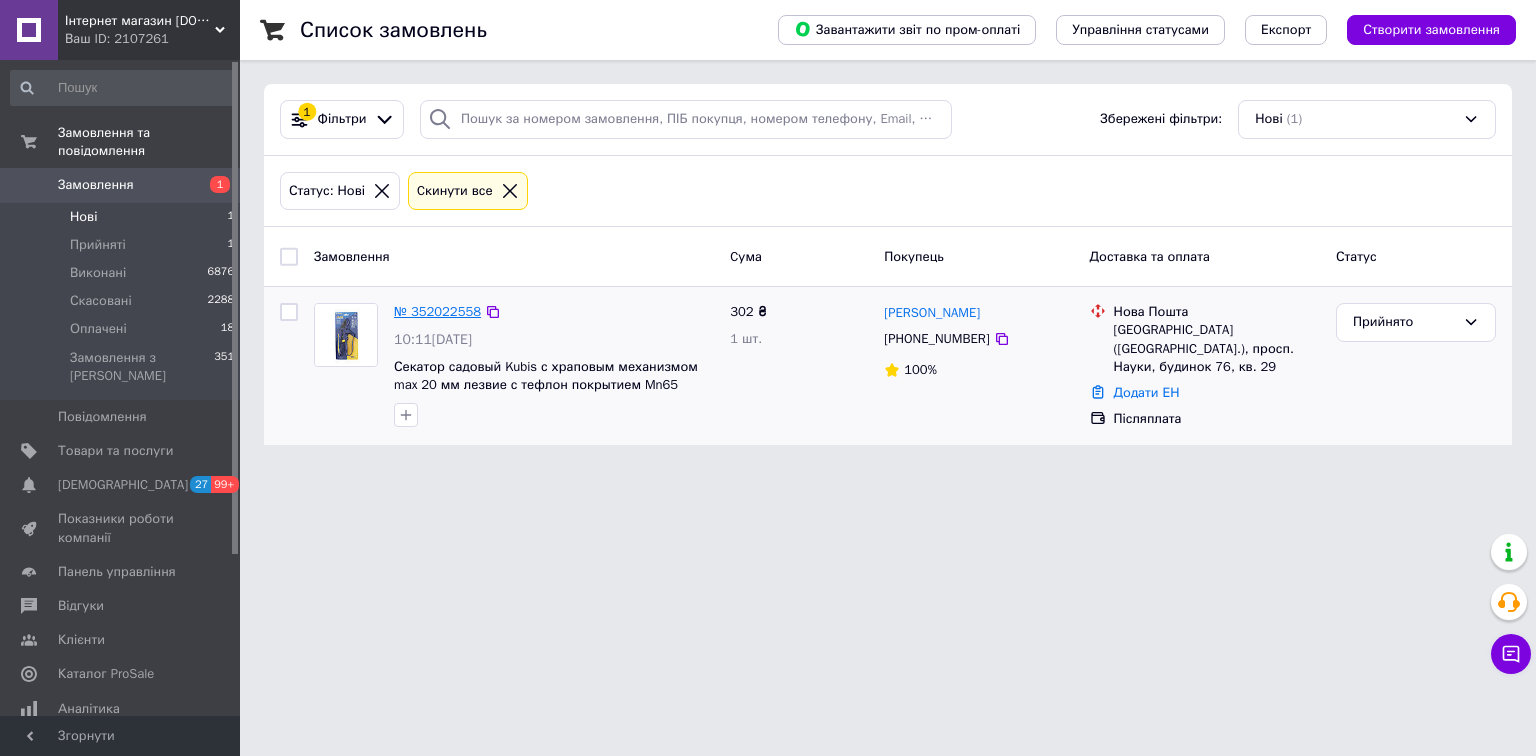 click on "№ 352022558" at bounding box center (437, 311) 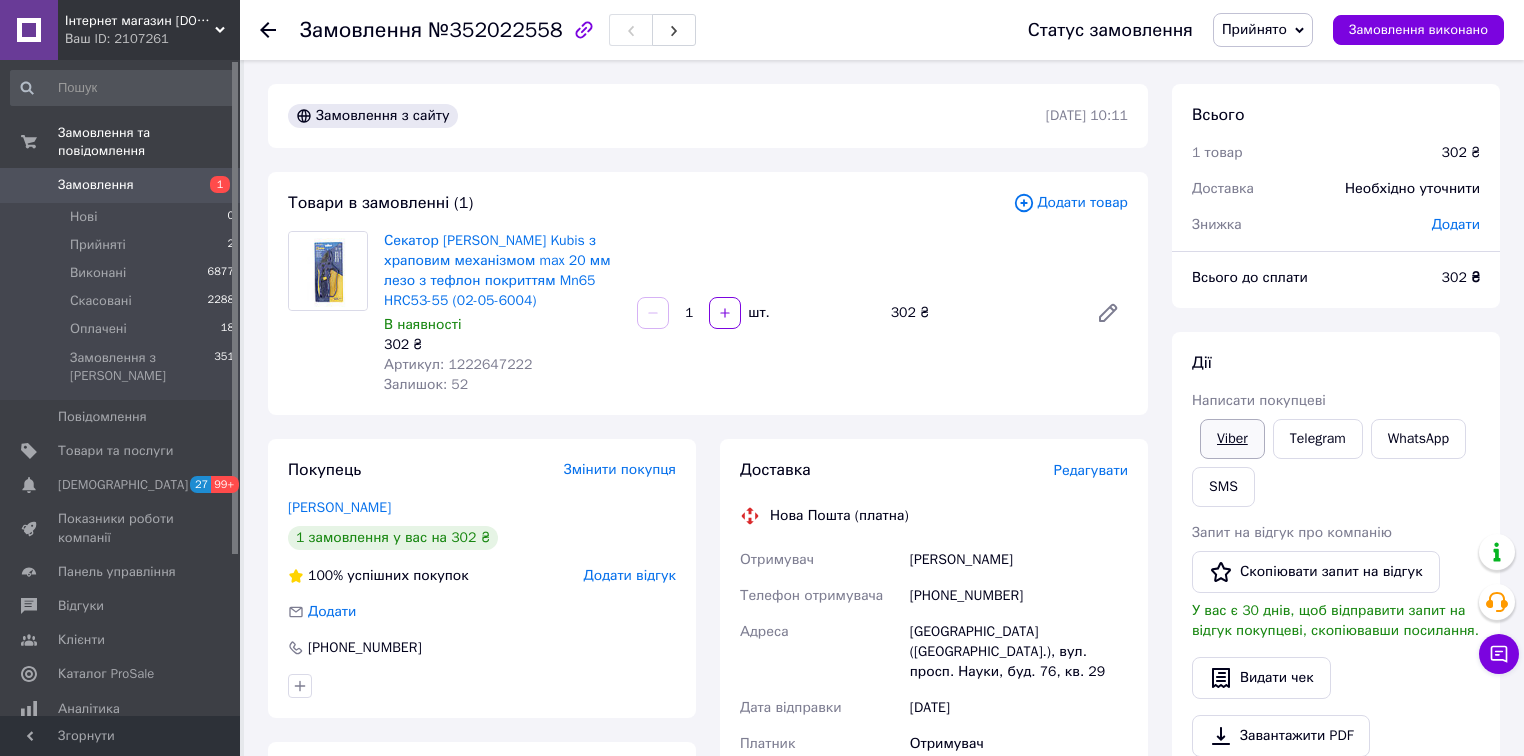click on "Viber" at bounding box center (1232, 439) 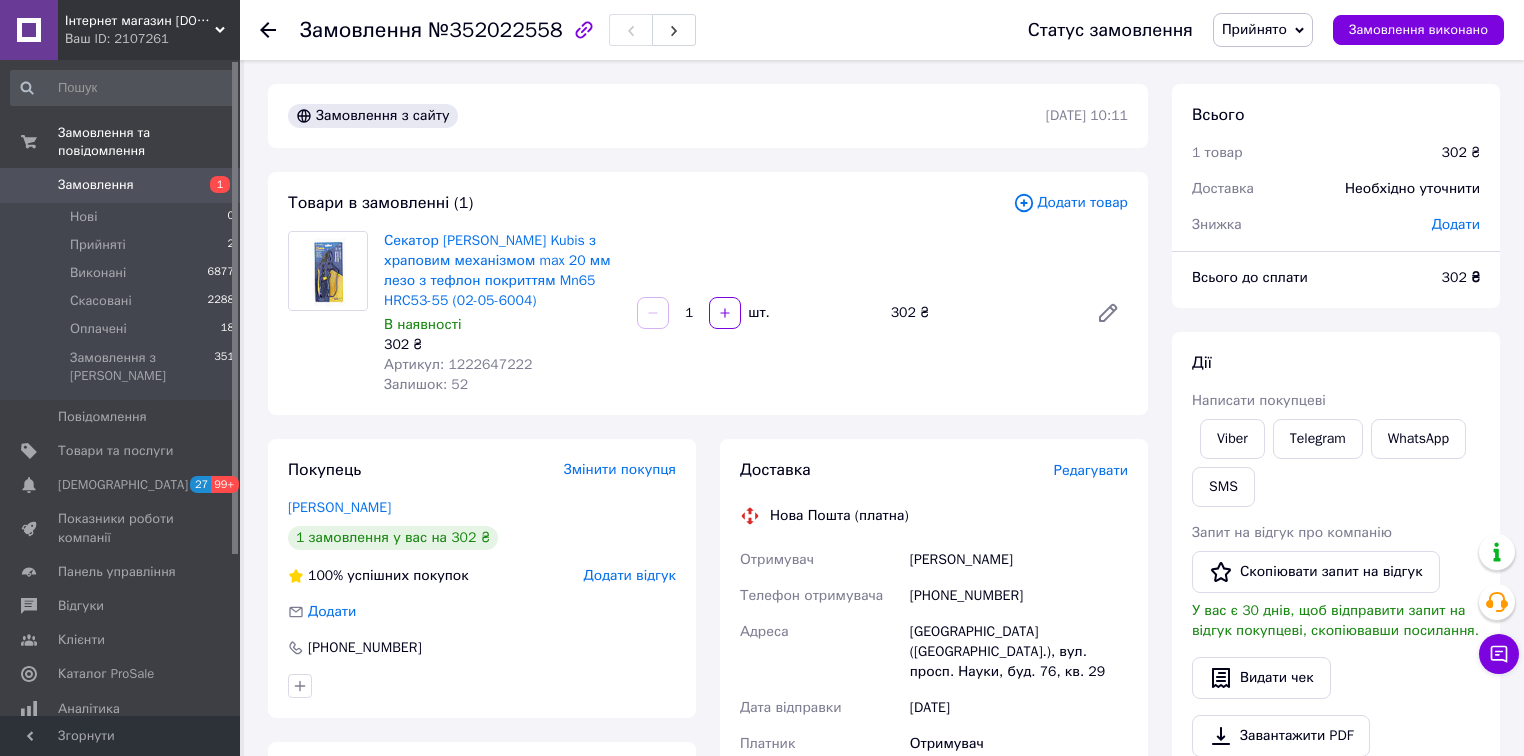 click on "№352022558" at bounding box center (495, 30) 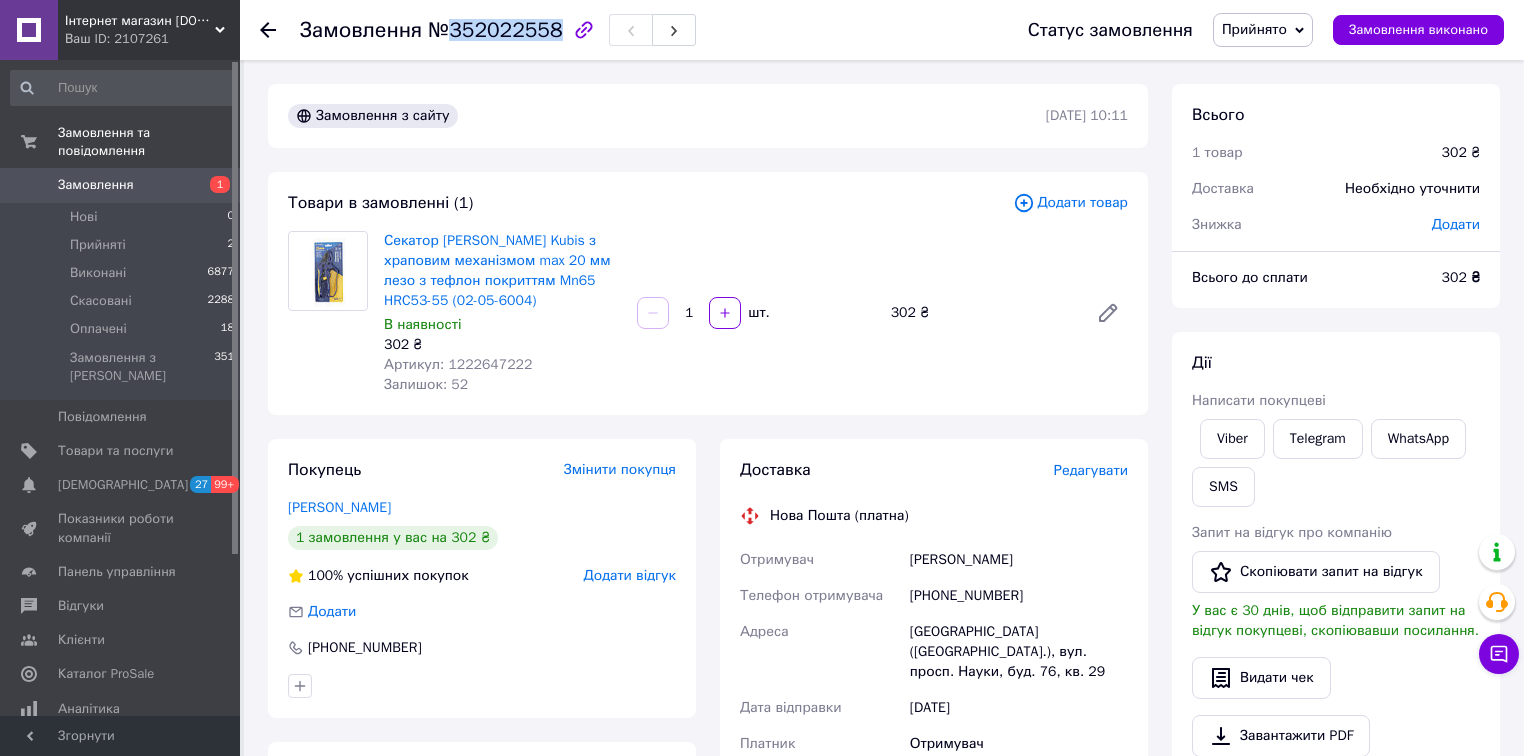 click on "№352022558" at bounding box center [495, 30] 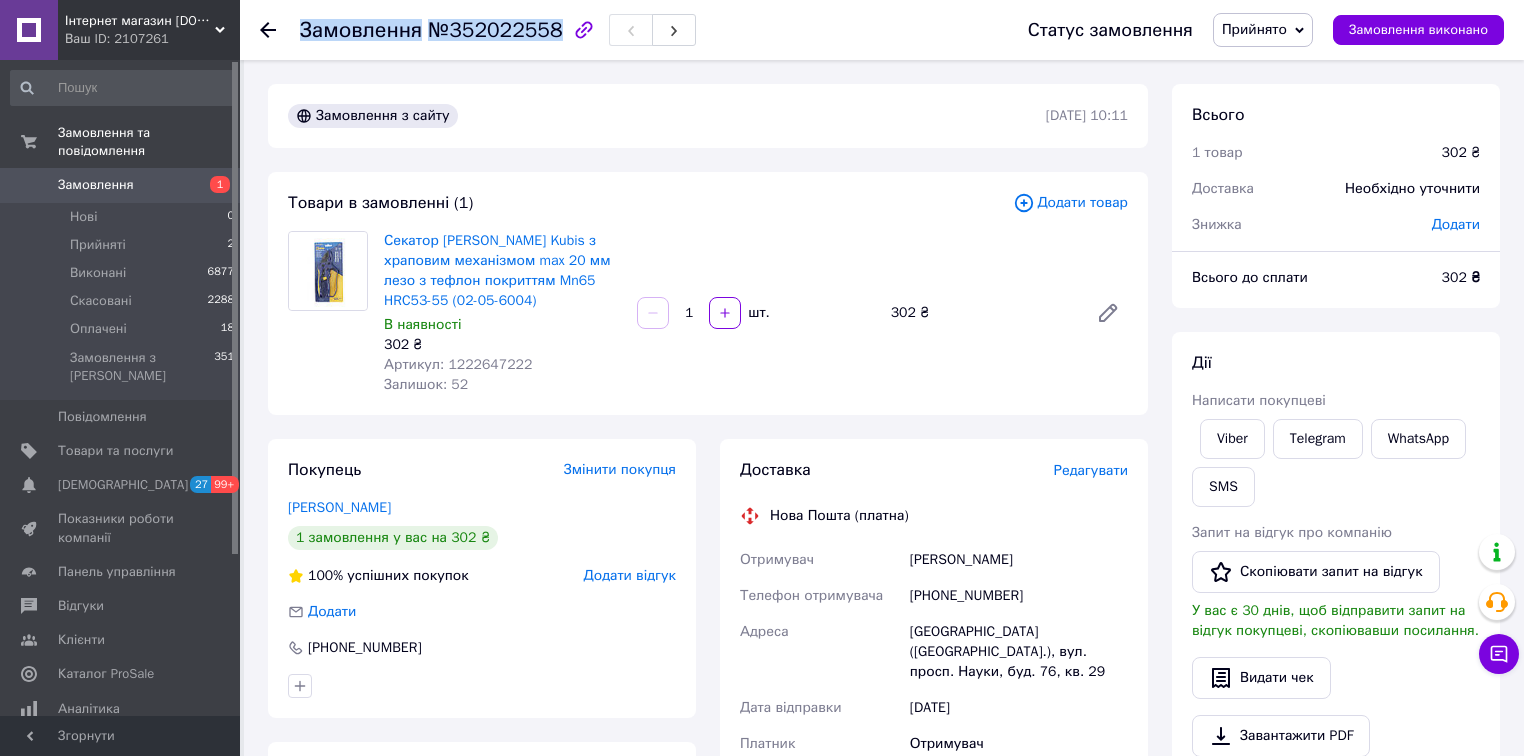click on "№352022558" at bounding box center [495, 30] 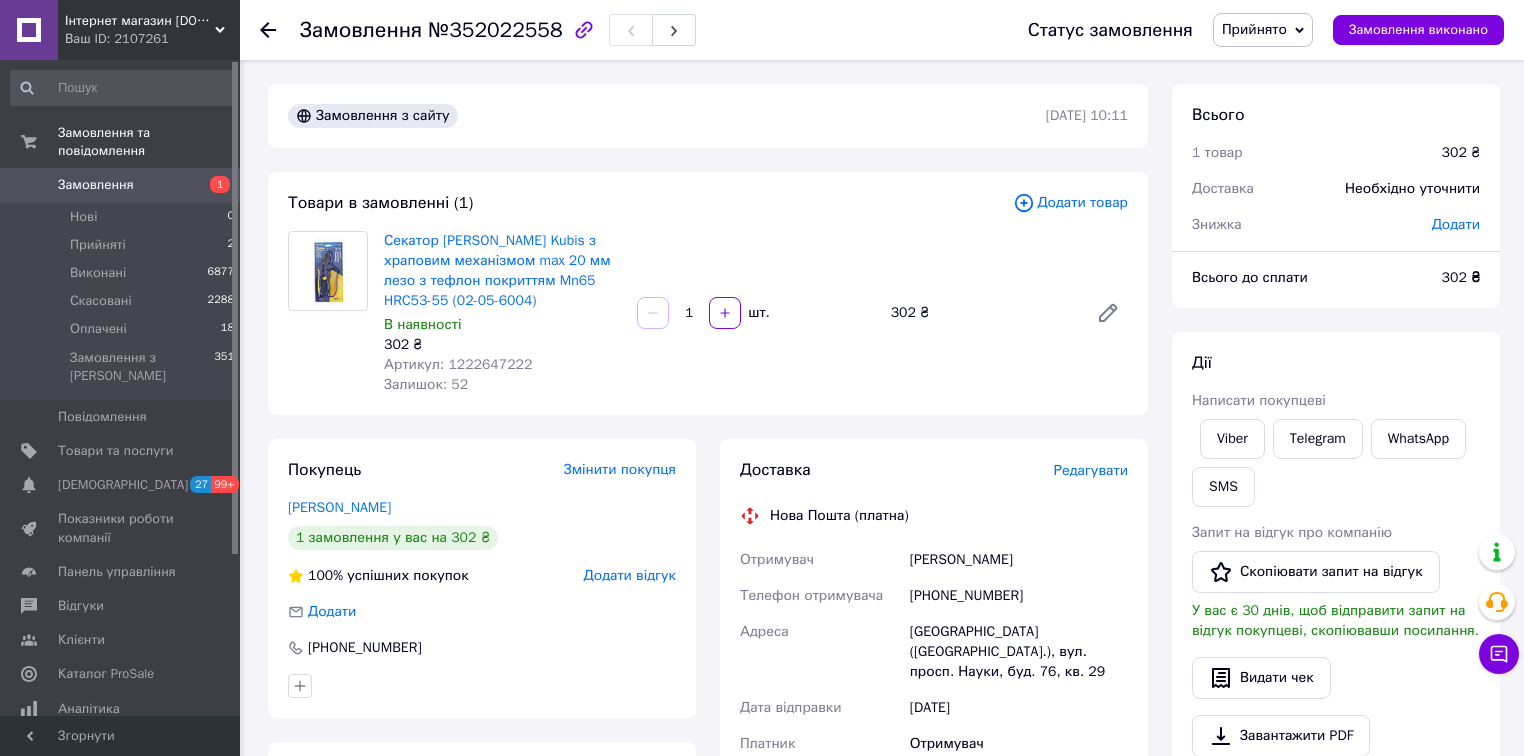 click 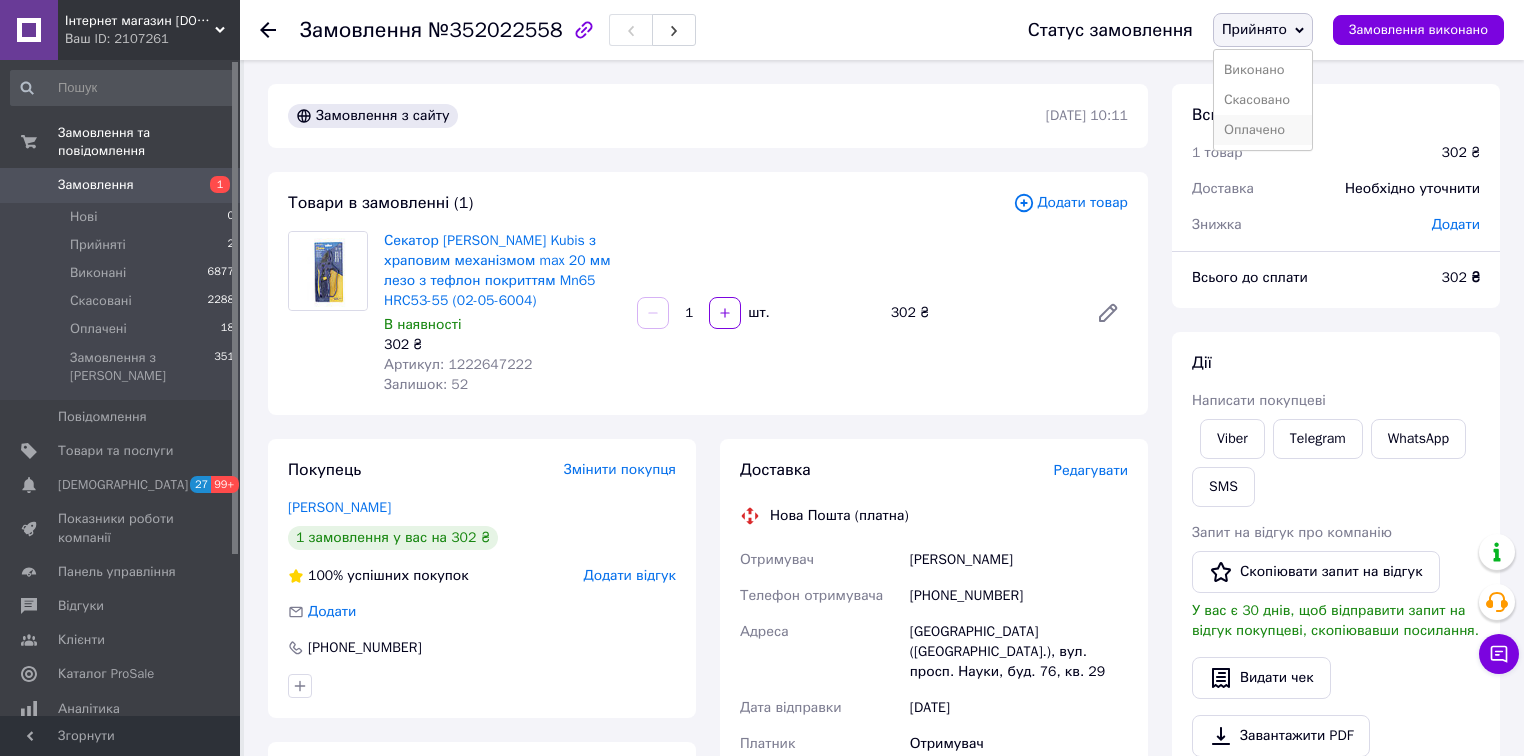 click on "Оплачено" at bounding box center (1263, 130) 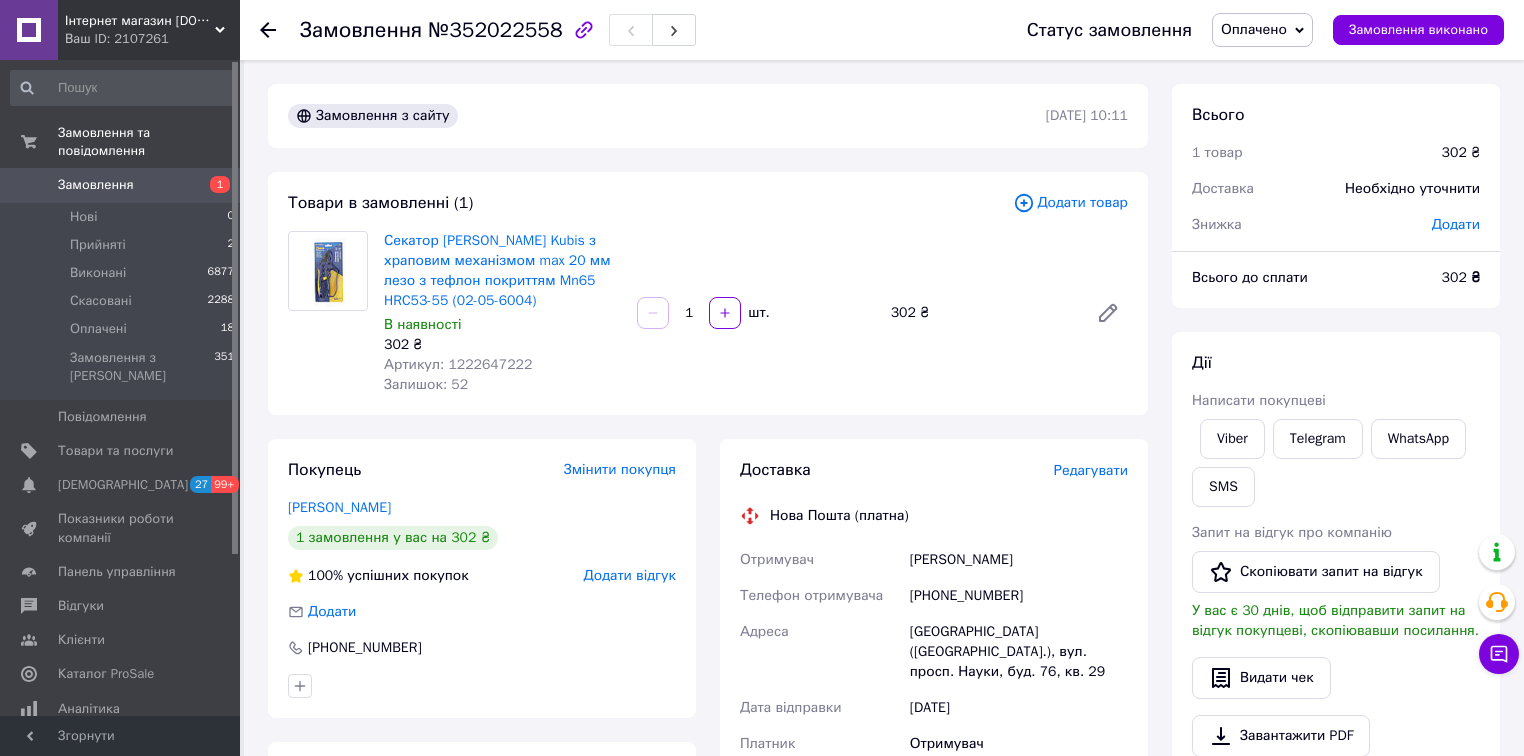 click on "Редагувати" at bounding box center (1091, 470) 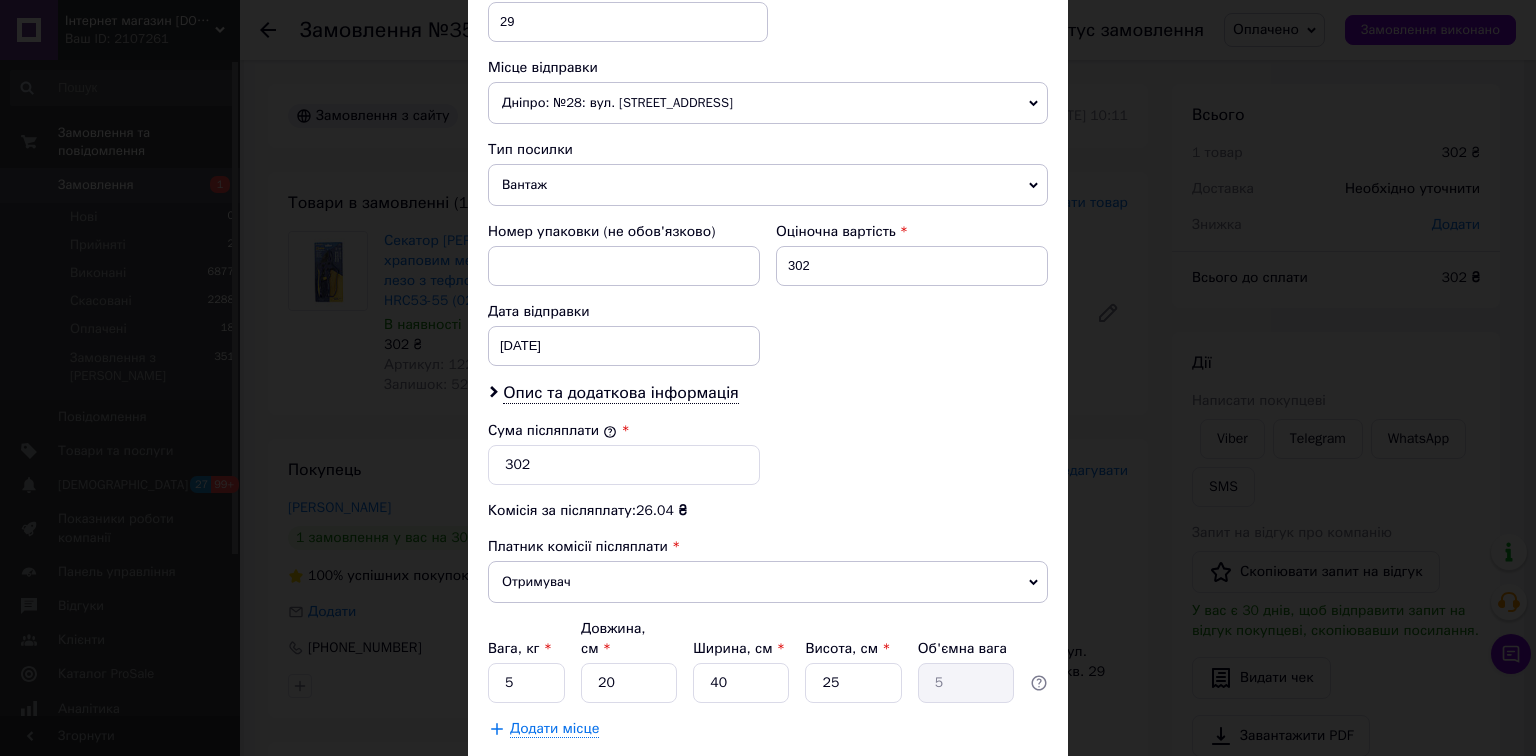 scroll, scrollTop: 843, scrollLeft: 0, axis: vertical 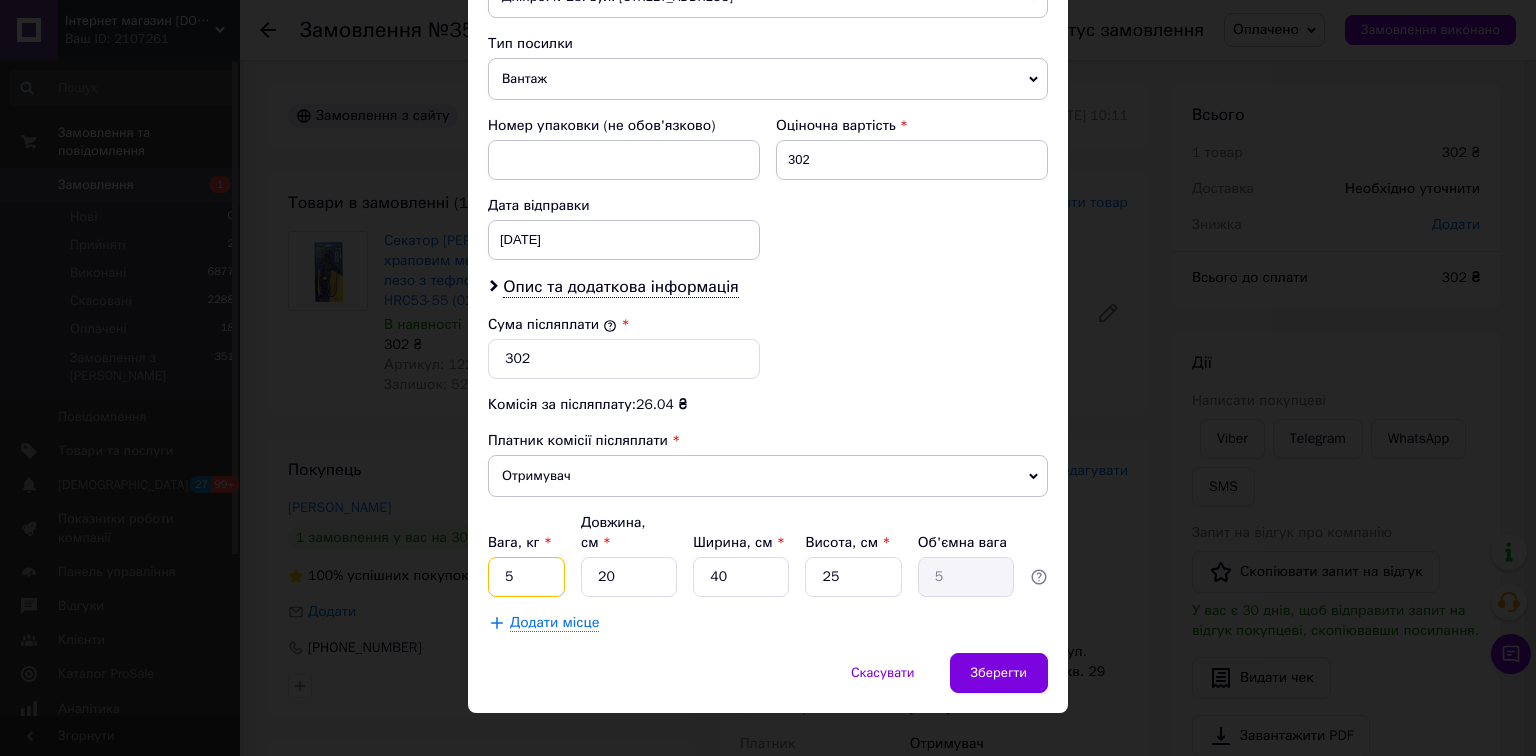 drag, startPoint x: 521, startPoint y: 540, endPoint x: 469, endPoint y: 538, distance: 52.03845 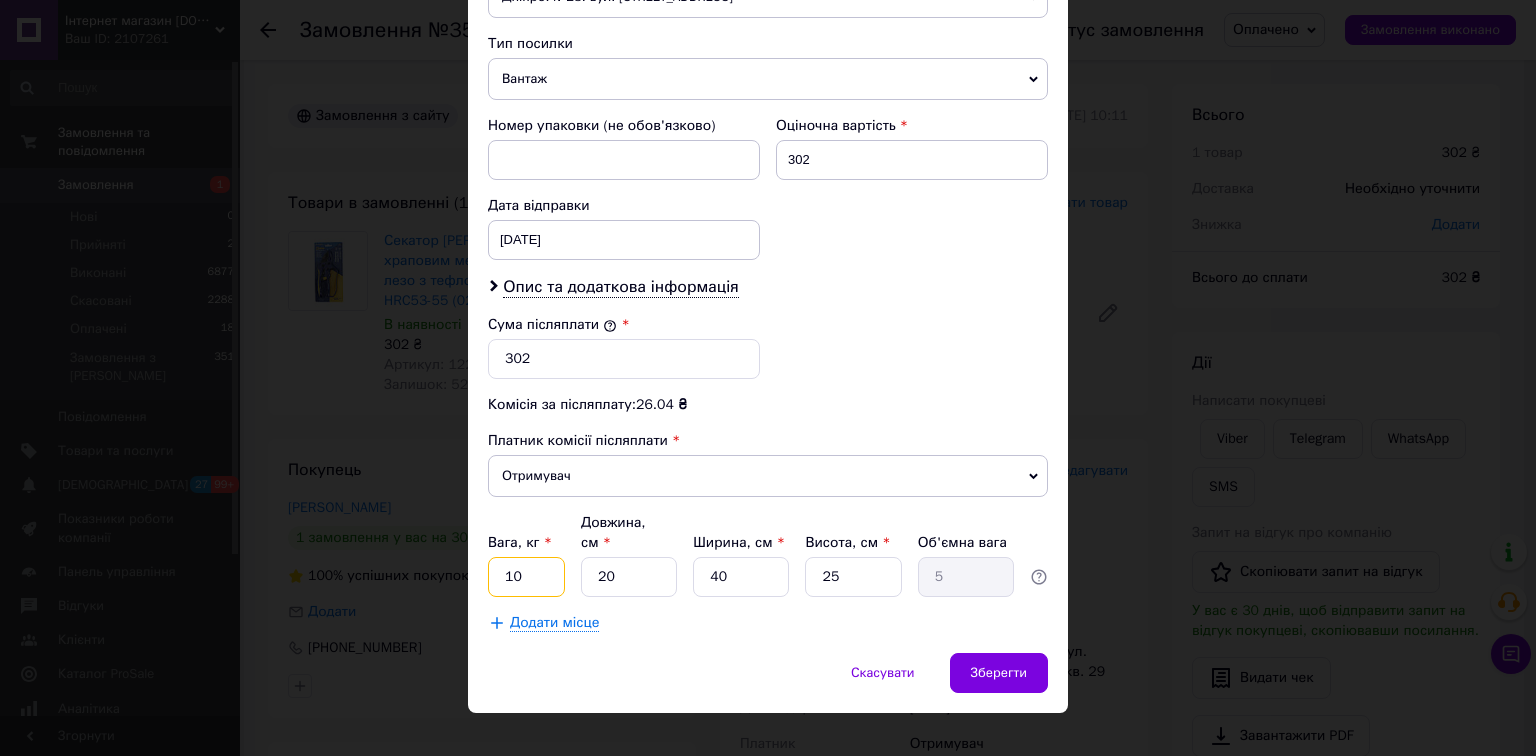 drag, startPoint x: 524, startPoint y: 554, endPoint x: 478, endPoint y: 551, distance: 46.09772 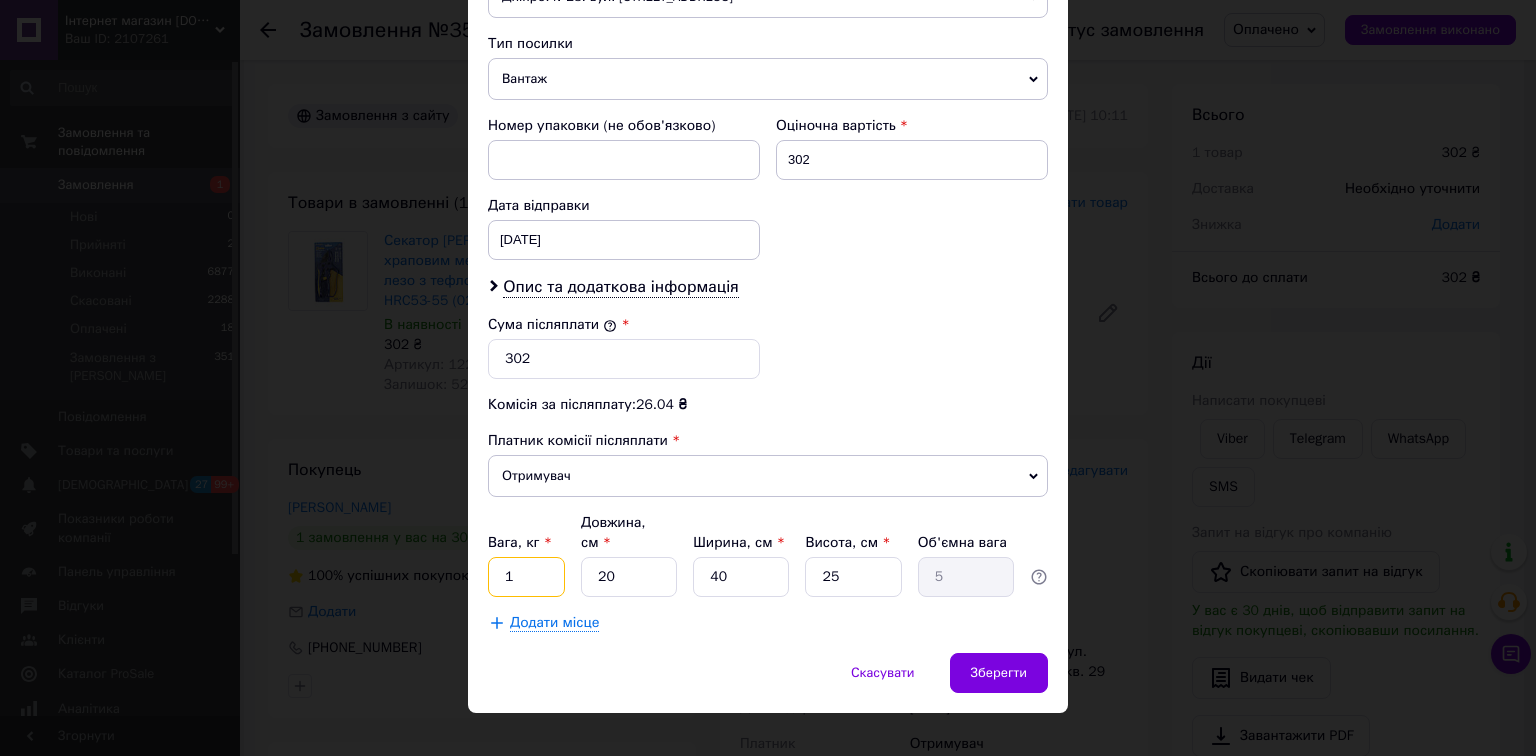 type on "1" 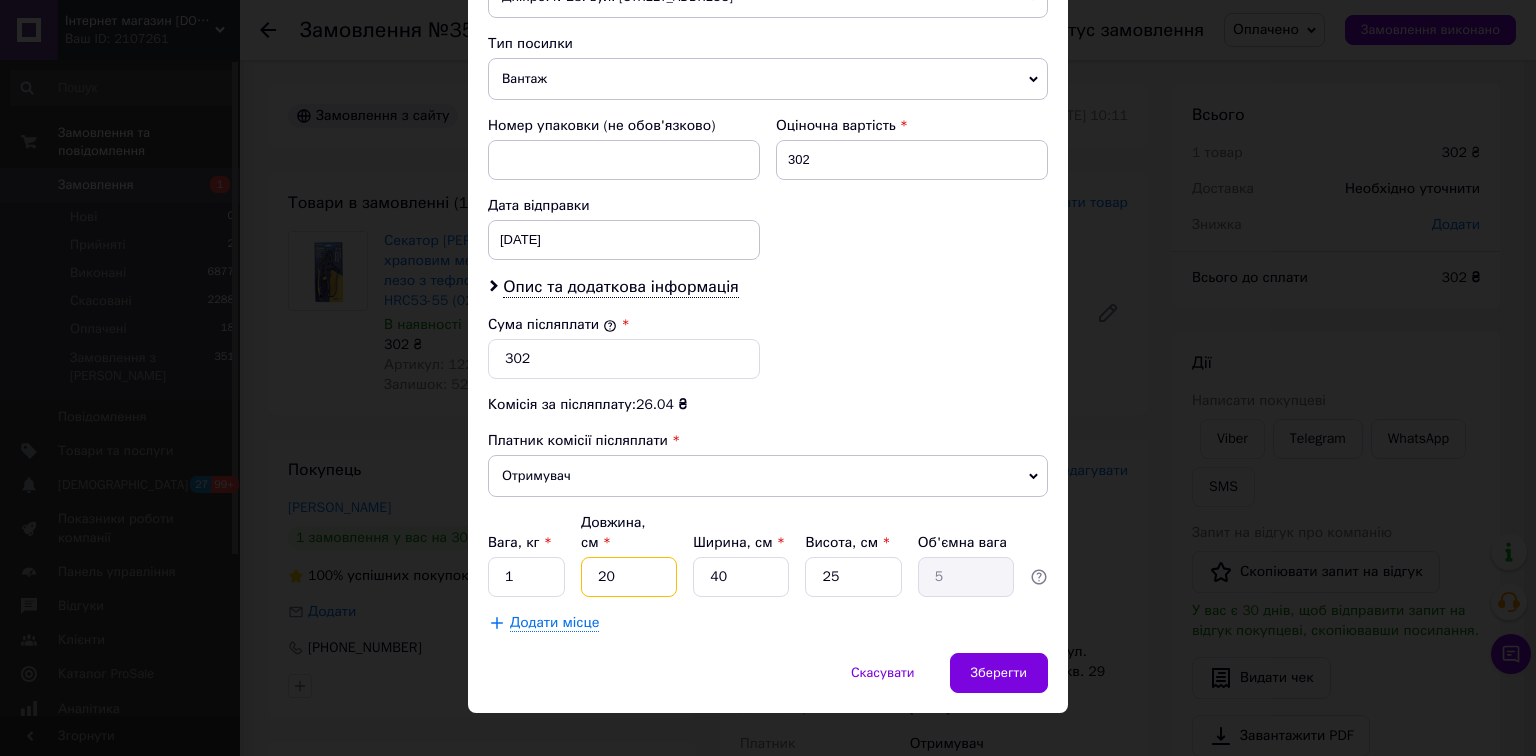drag, startPoint x: 625, startPoint y: 544, endPoint x: 577, endPoint y: 544, distance: 48 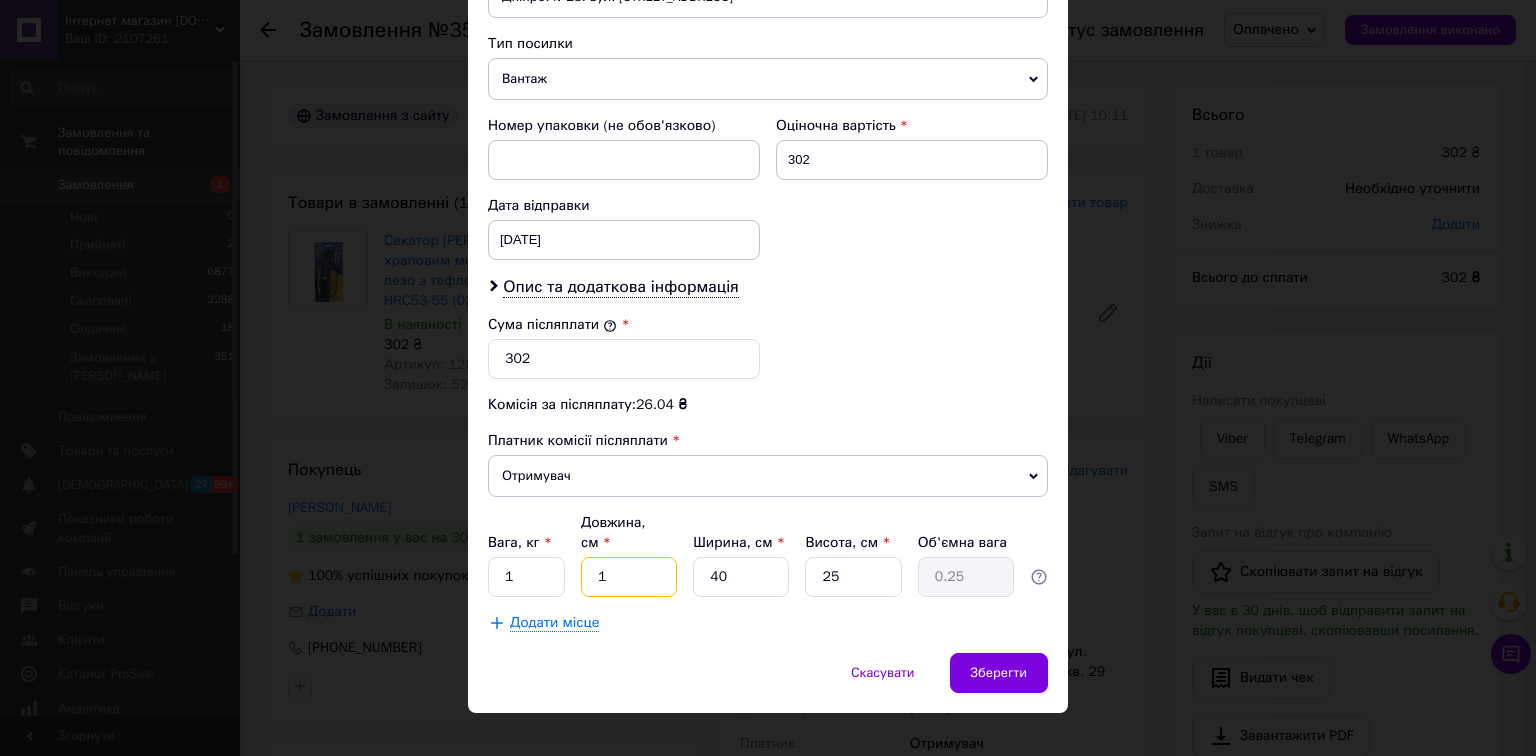 type on "15" 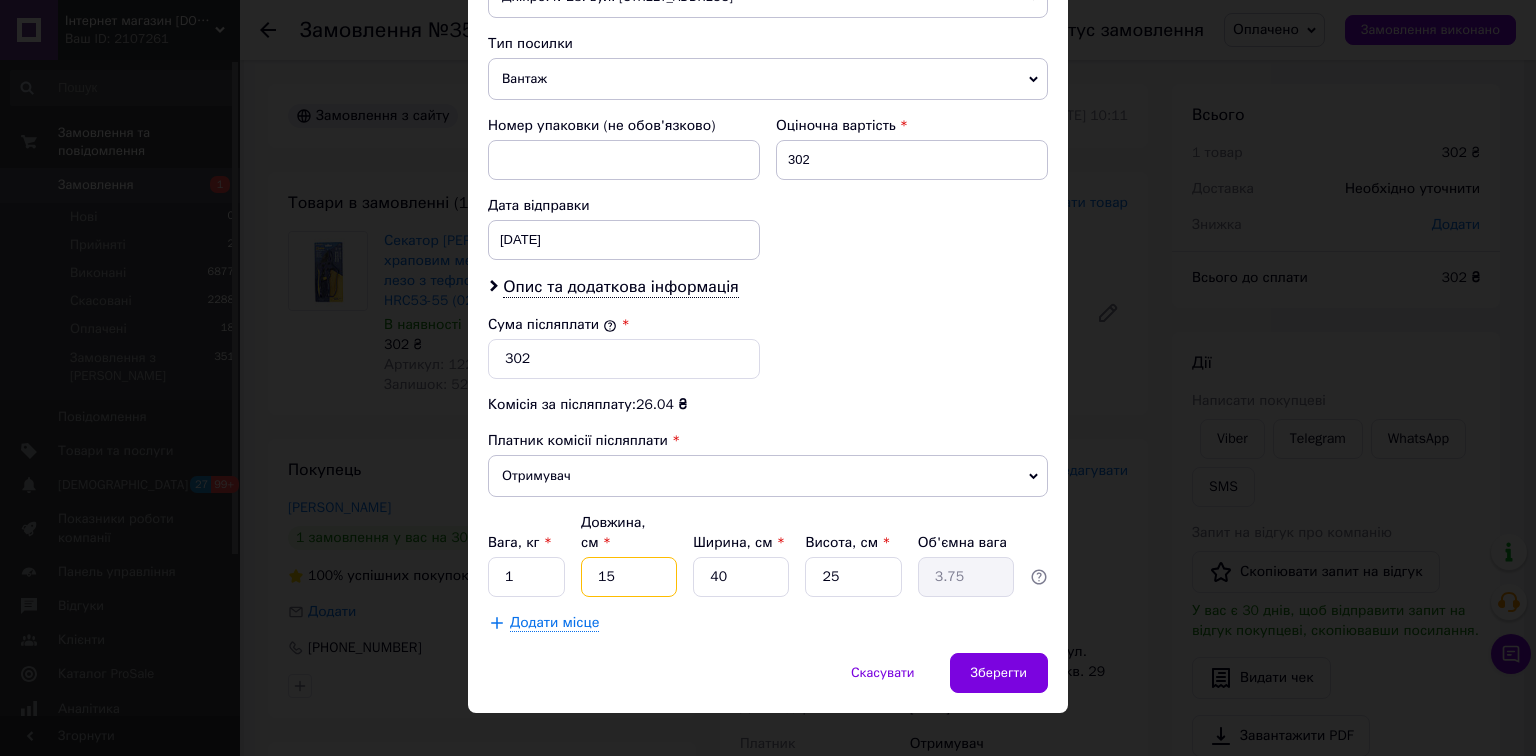 type on "15" 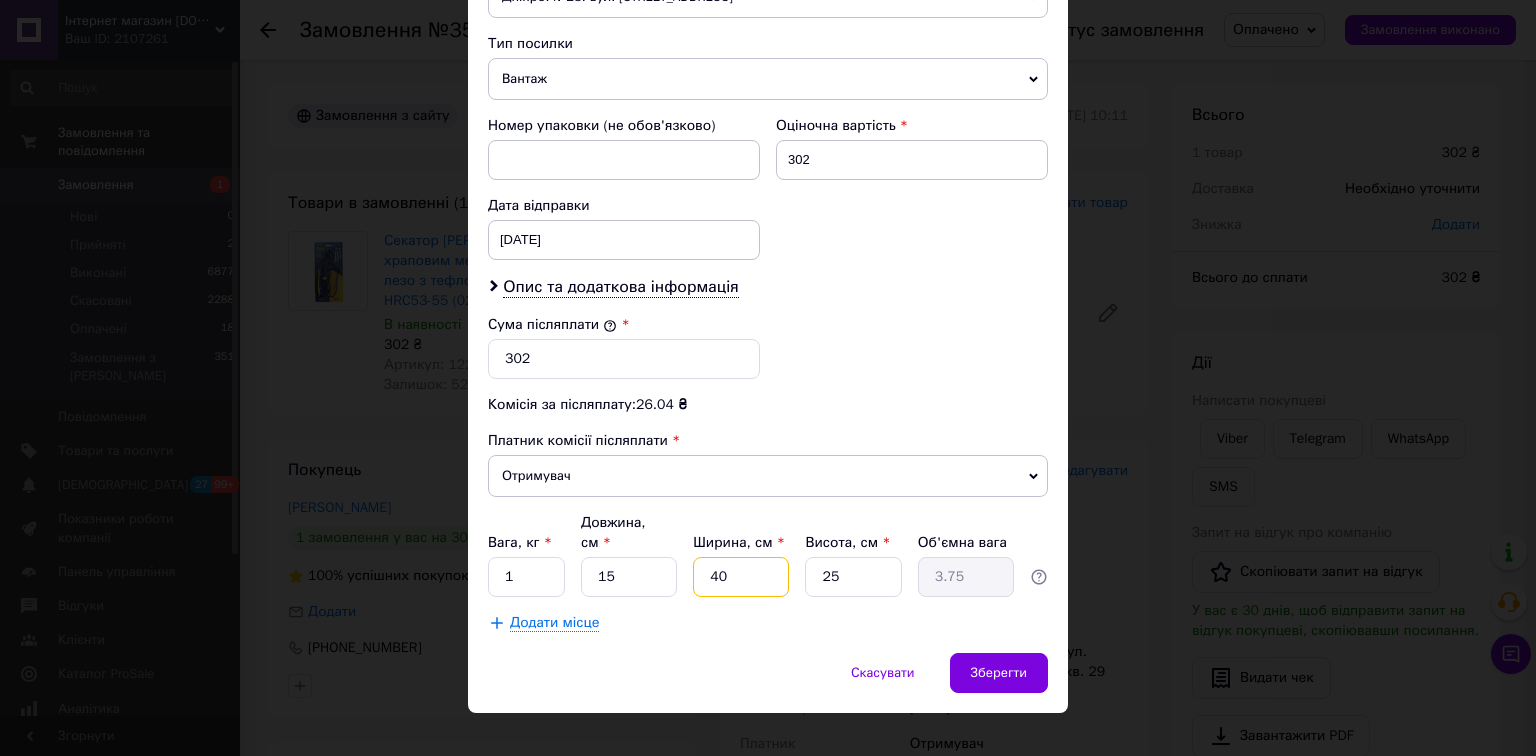 drag, startPoint x: 735, startPoint y: 555, endPoint x: 620, endPoint y: 540, distance: 115.97414 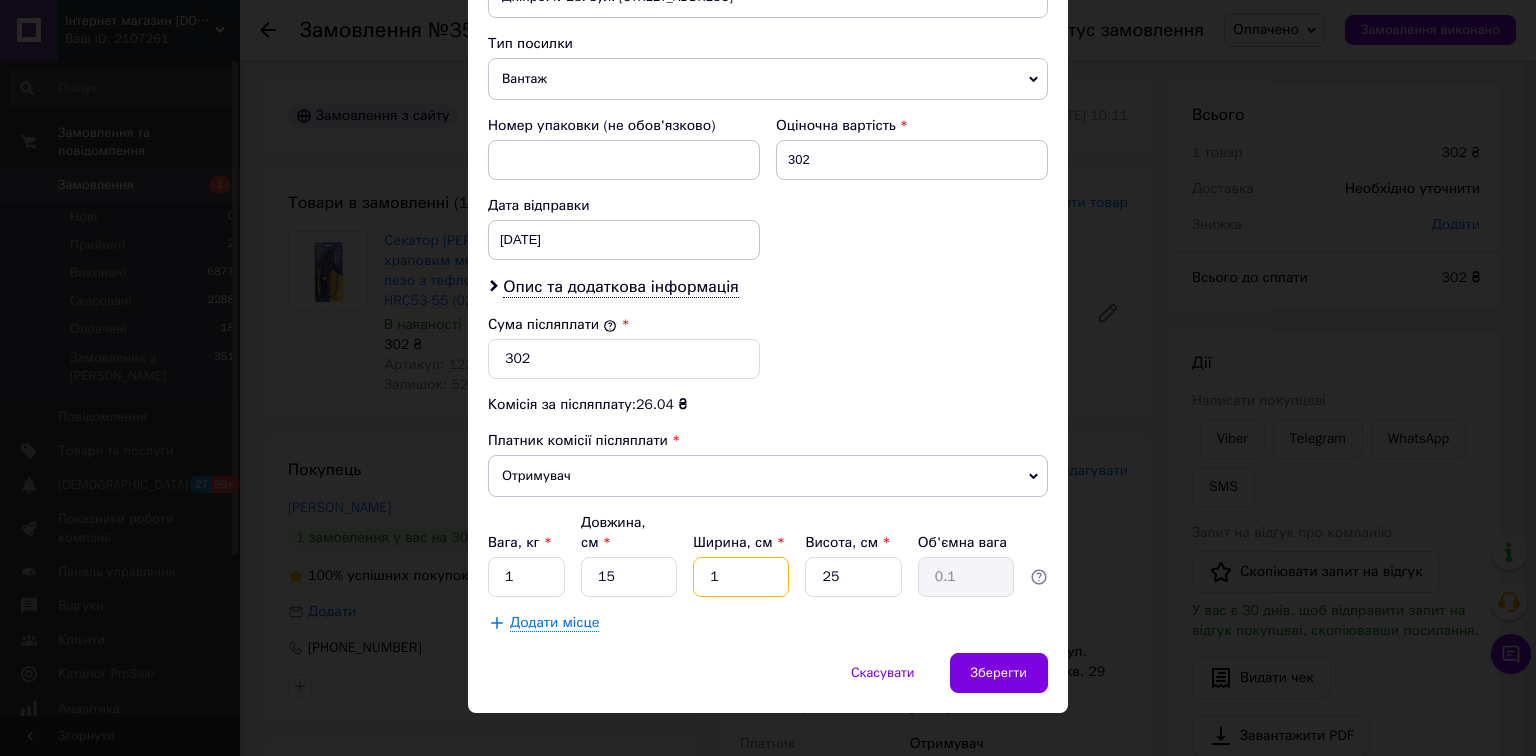 type on "15" 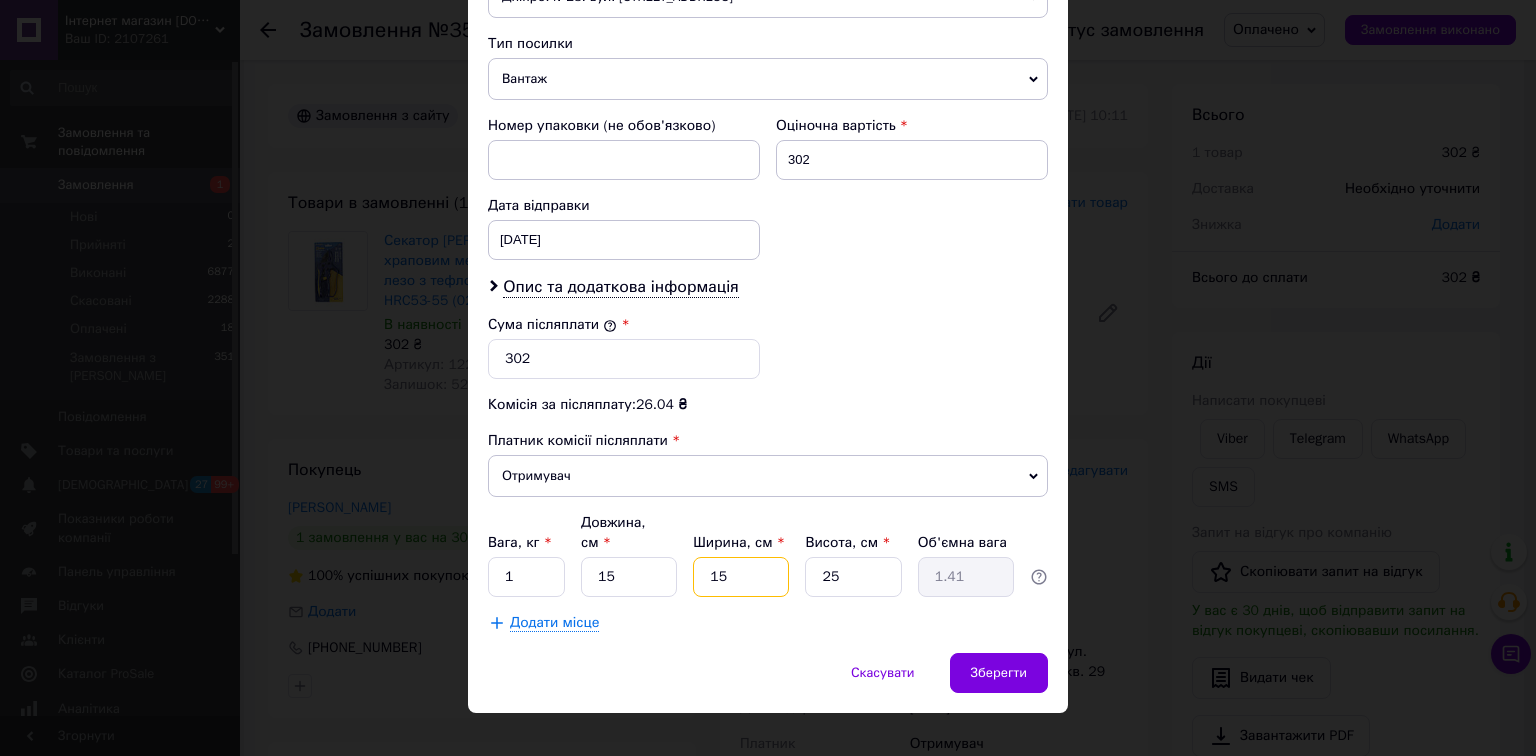 type on "15" 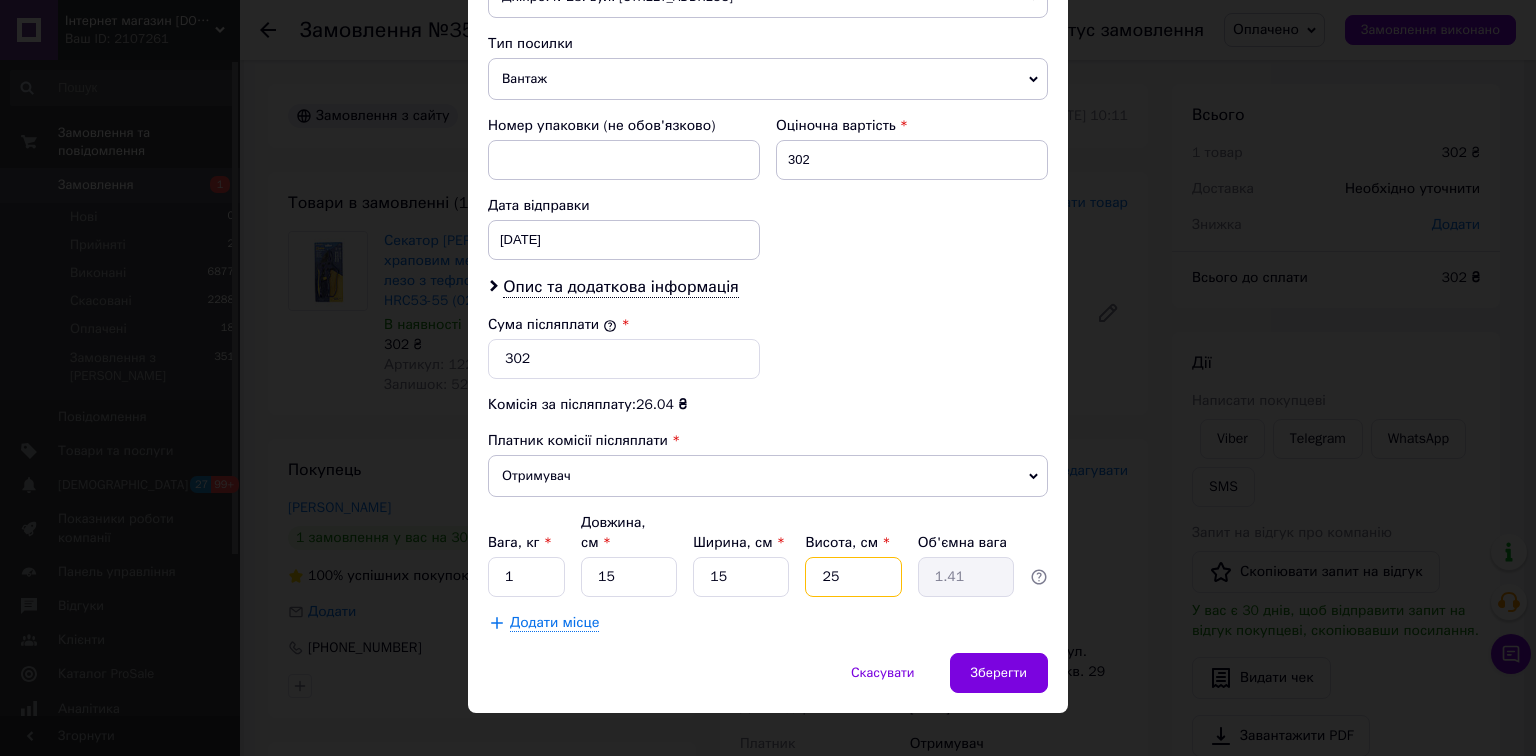 drag, startPoint x: 845, startPoint y: 555, endPoint x: 776, endPoint y: 550, distance: 69.18092 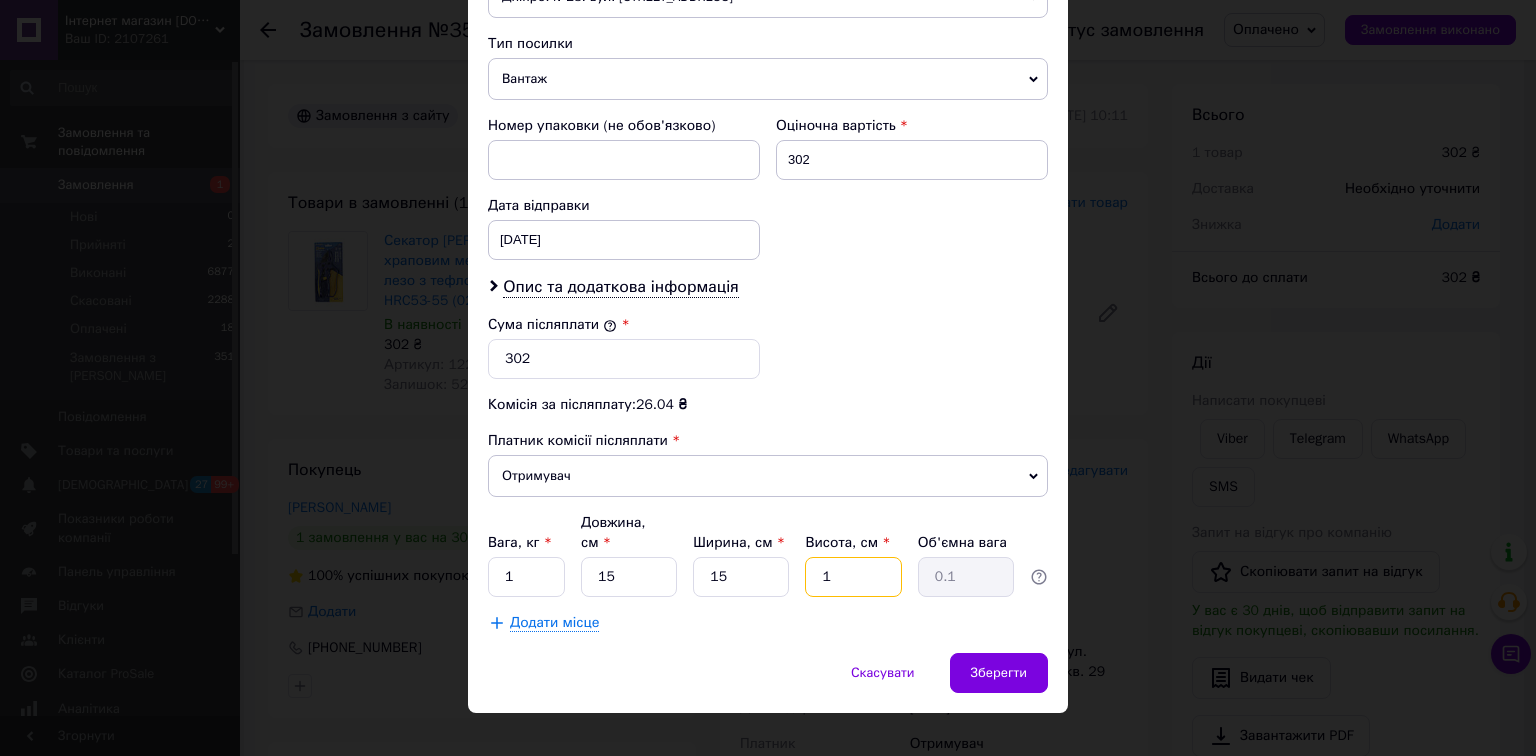 type on "15" 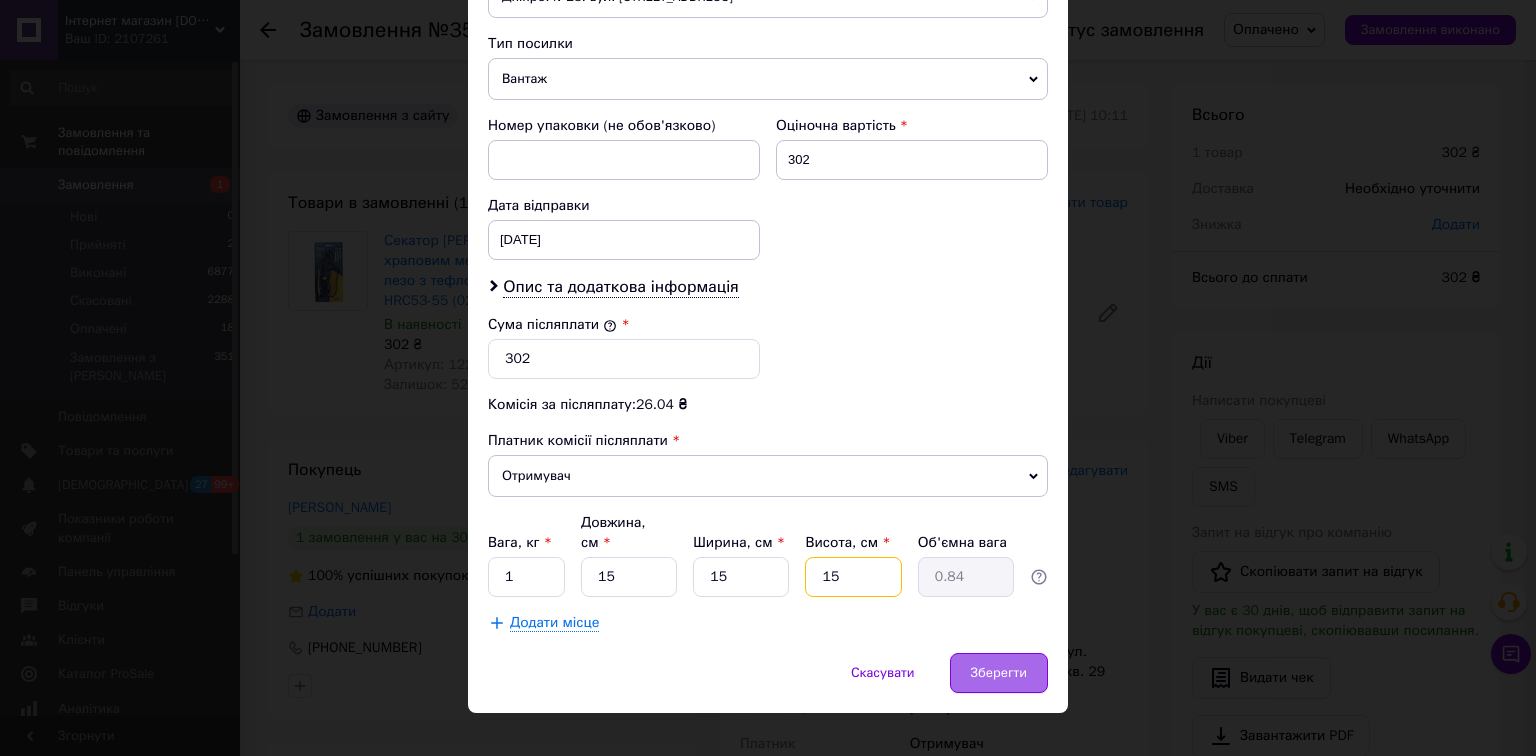 type on "15" 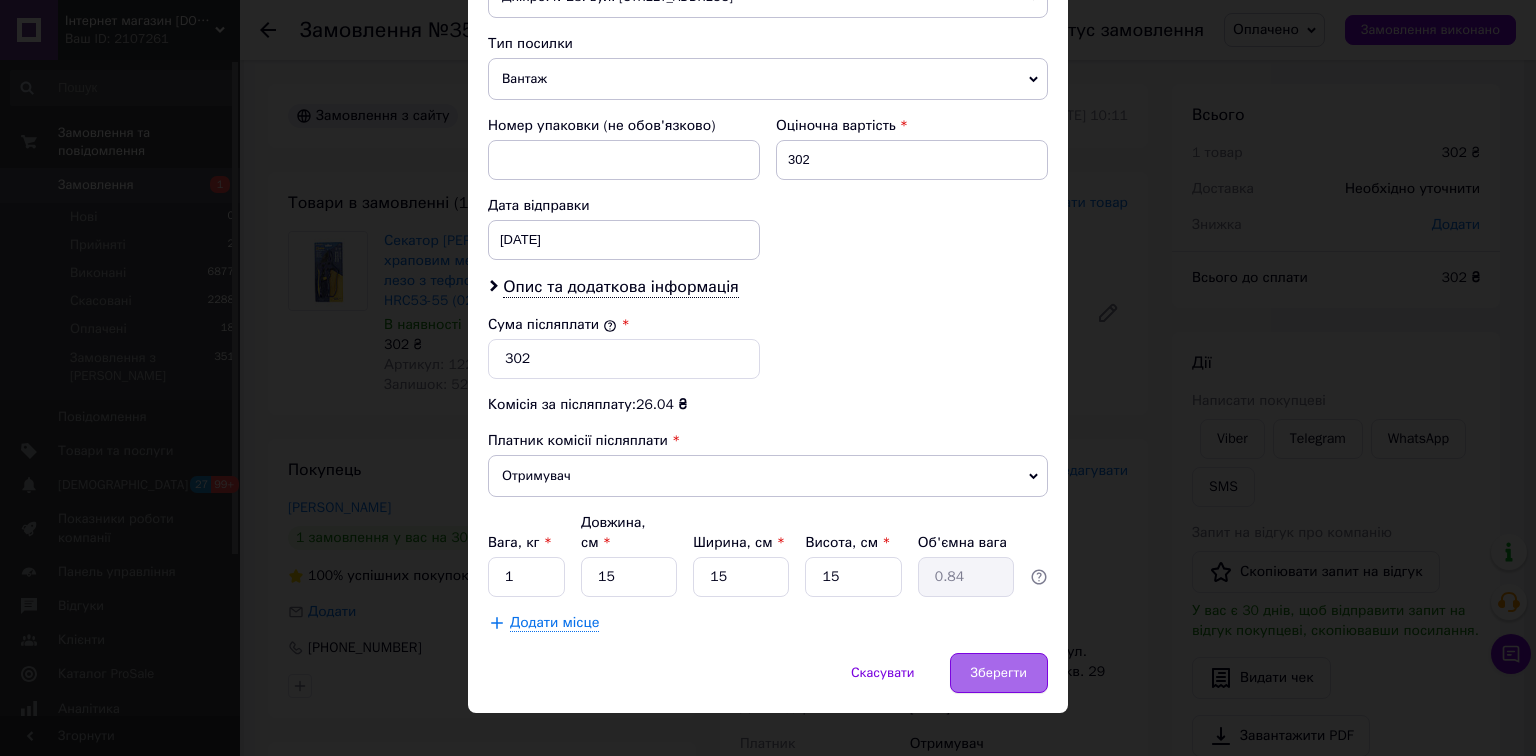 click on "Зберегти" at bounding box center (999, 673) 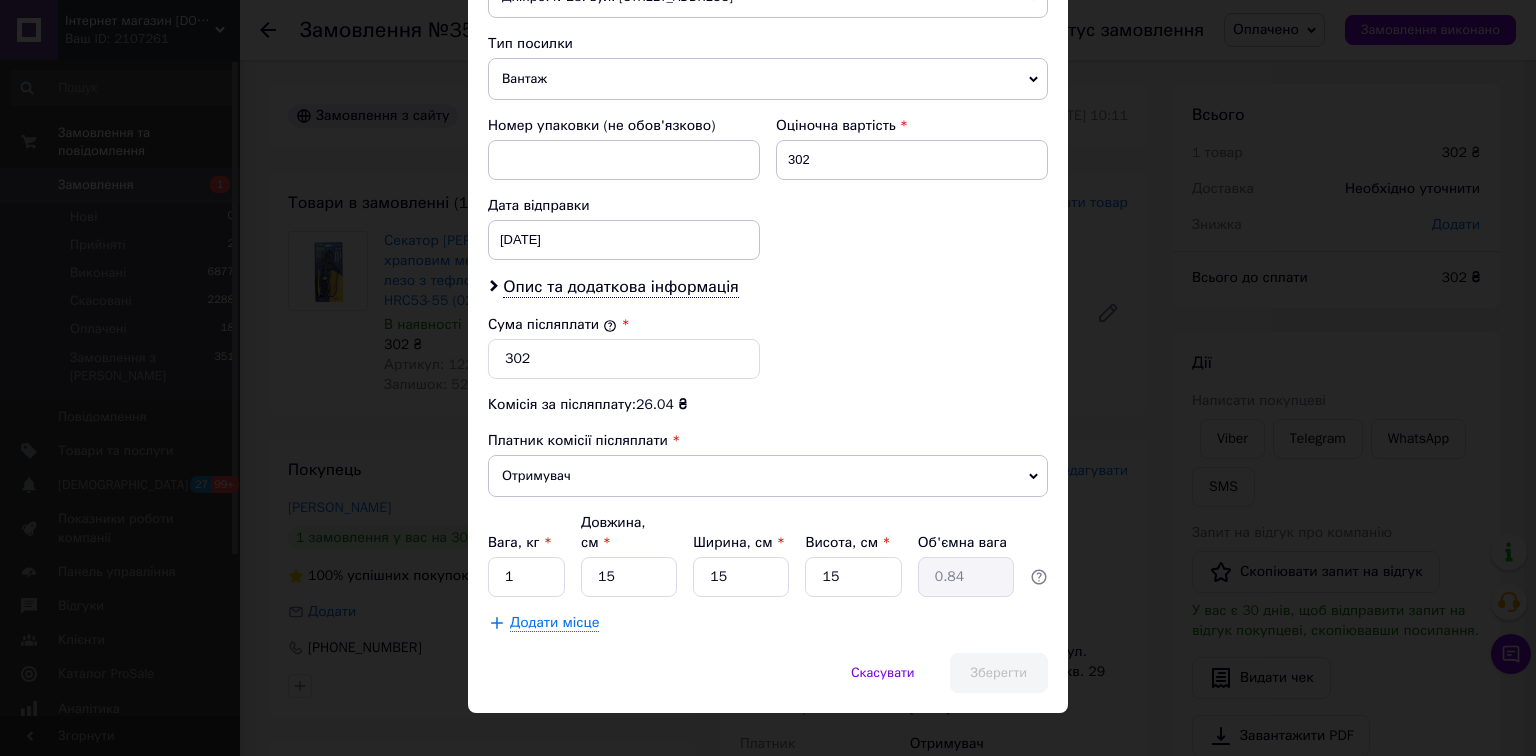 scroll, scrollTop: 57, scrollLeft: 0, axis: vertical 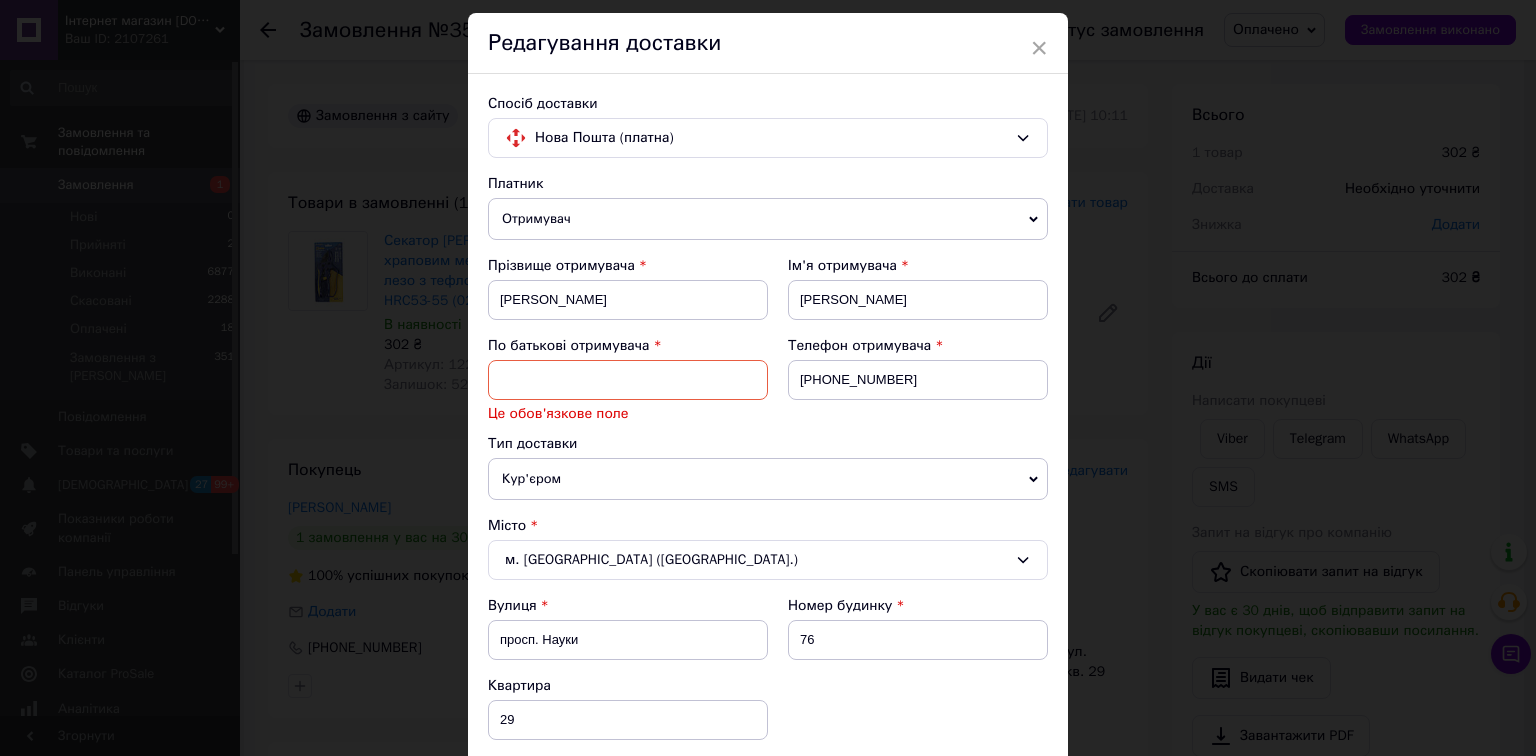 click at bounding box center [628, 380] 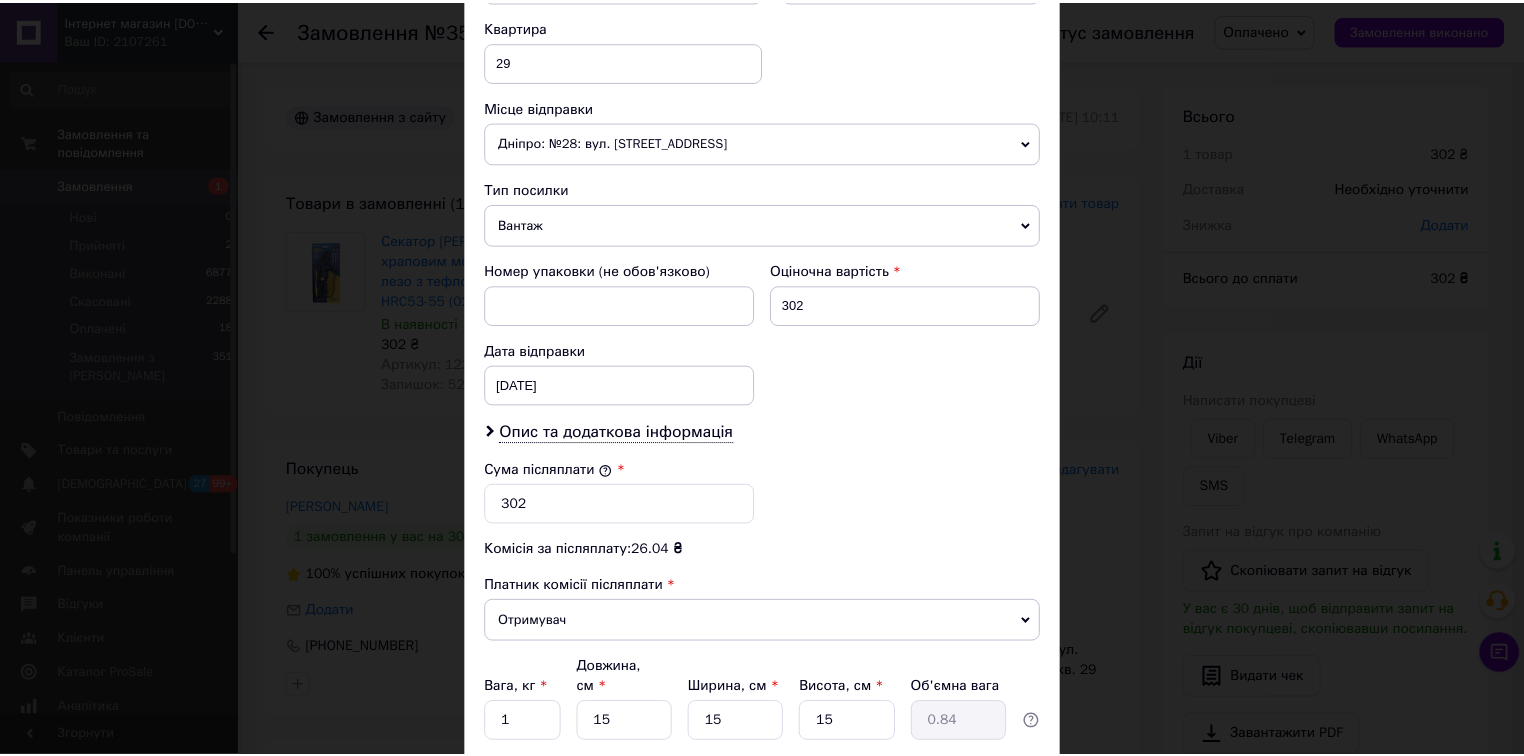 scroll, scrollTop: 843, scrollLeft: 0, axis: vertical 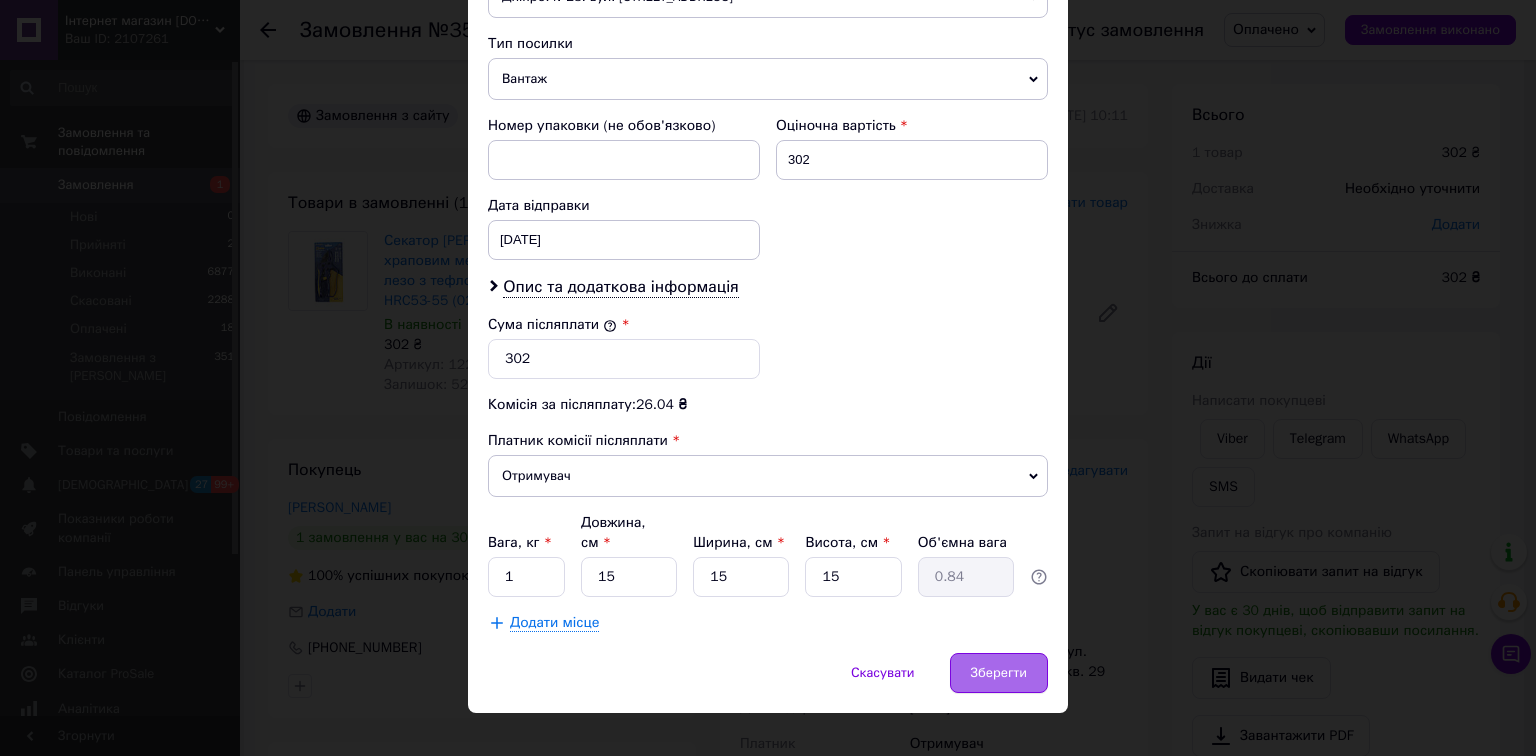 type on "Викторовна" 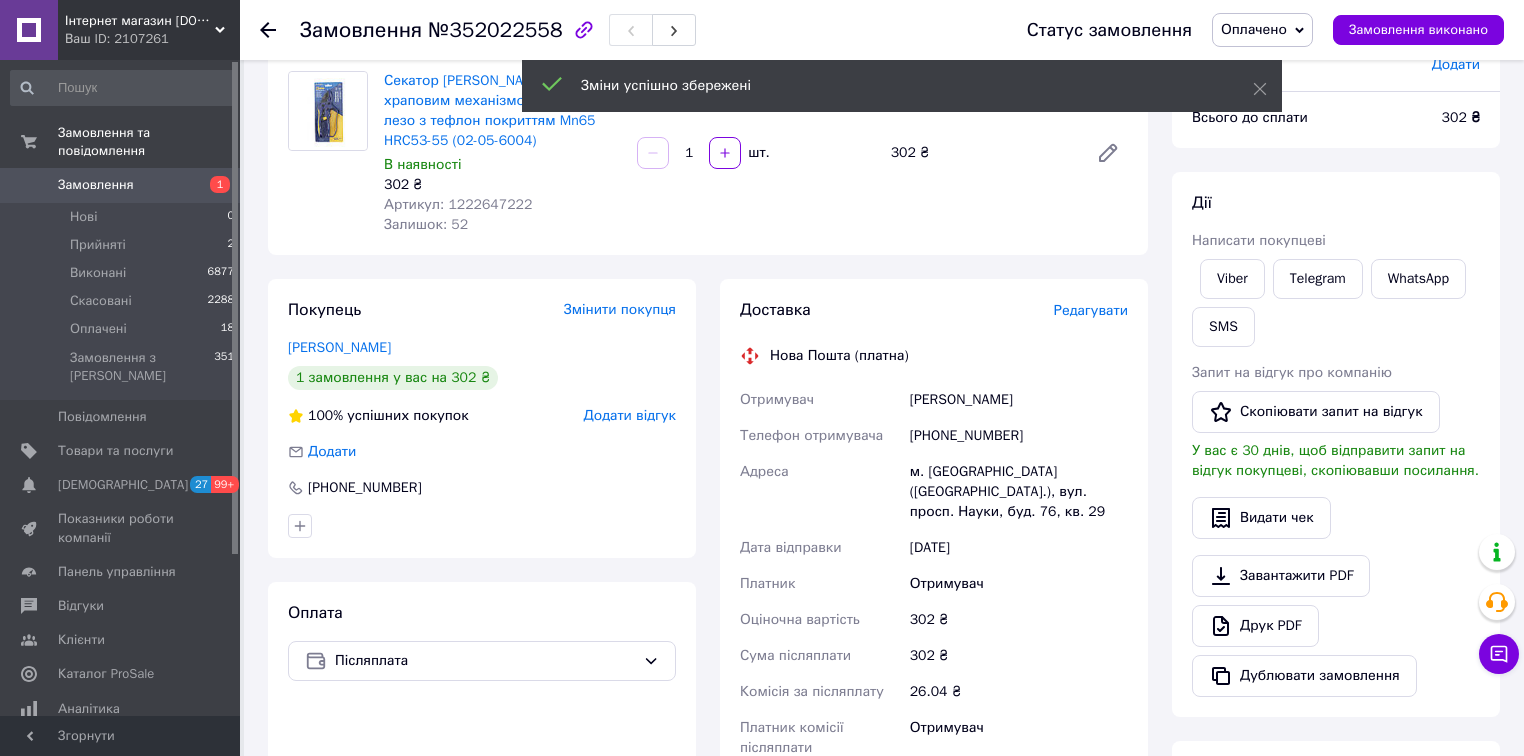 scroll, scrollTop: 480, scrollLeft: 0, axis: vertical 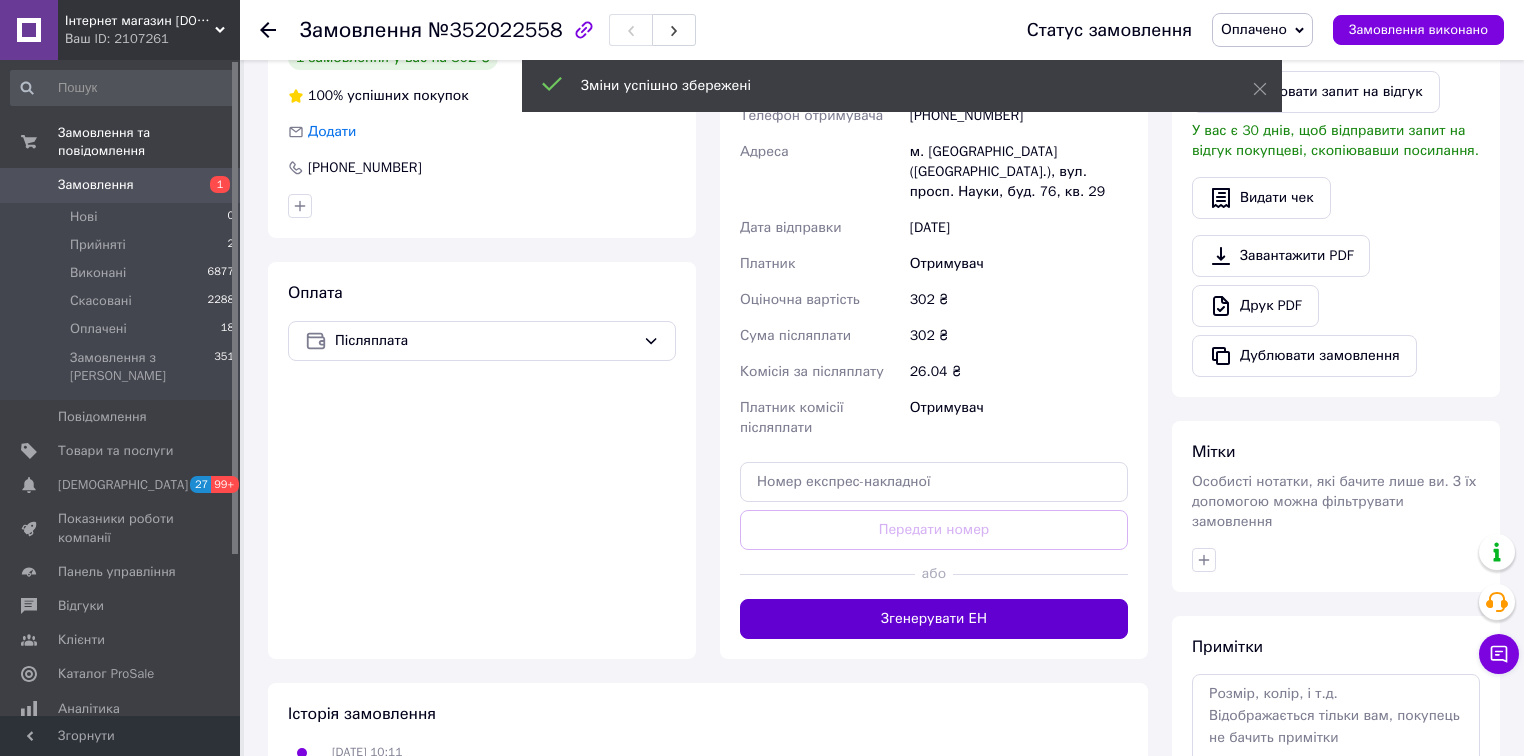 click on "Згенерувати ЕН" at bounding box center [934, 619] 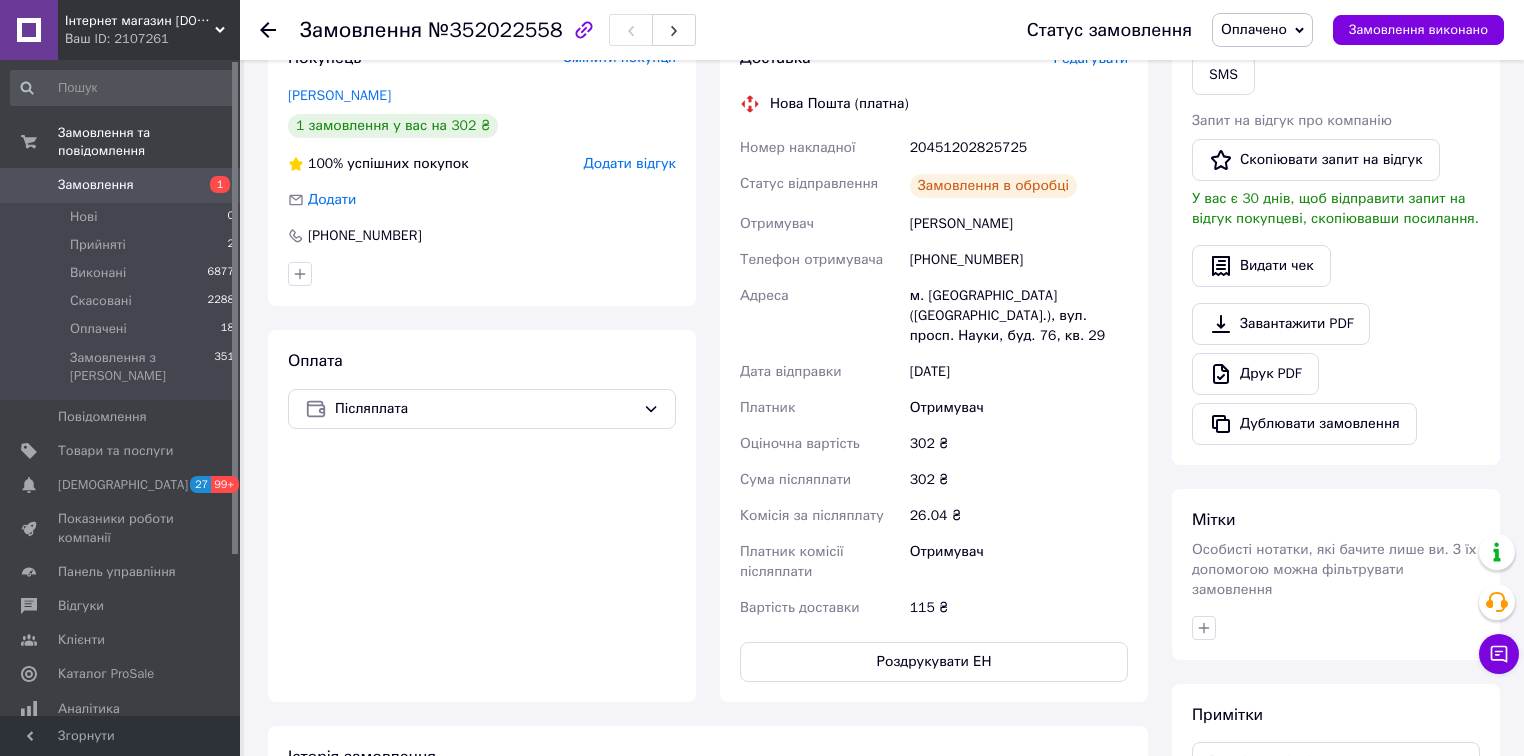 scroll, scrollTop: 320, scrollLeft: 0, axis: vertical 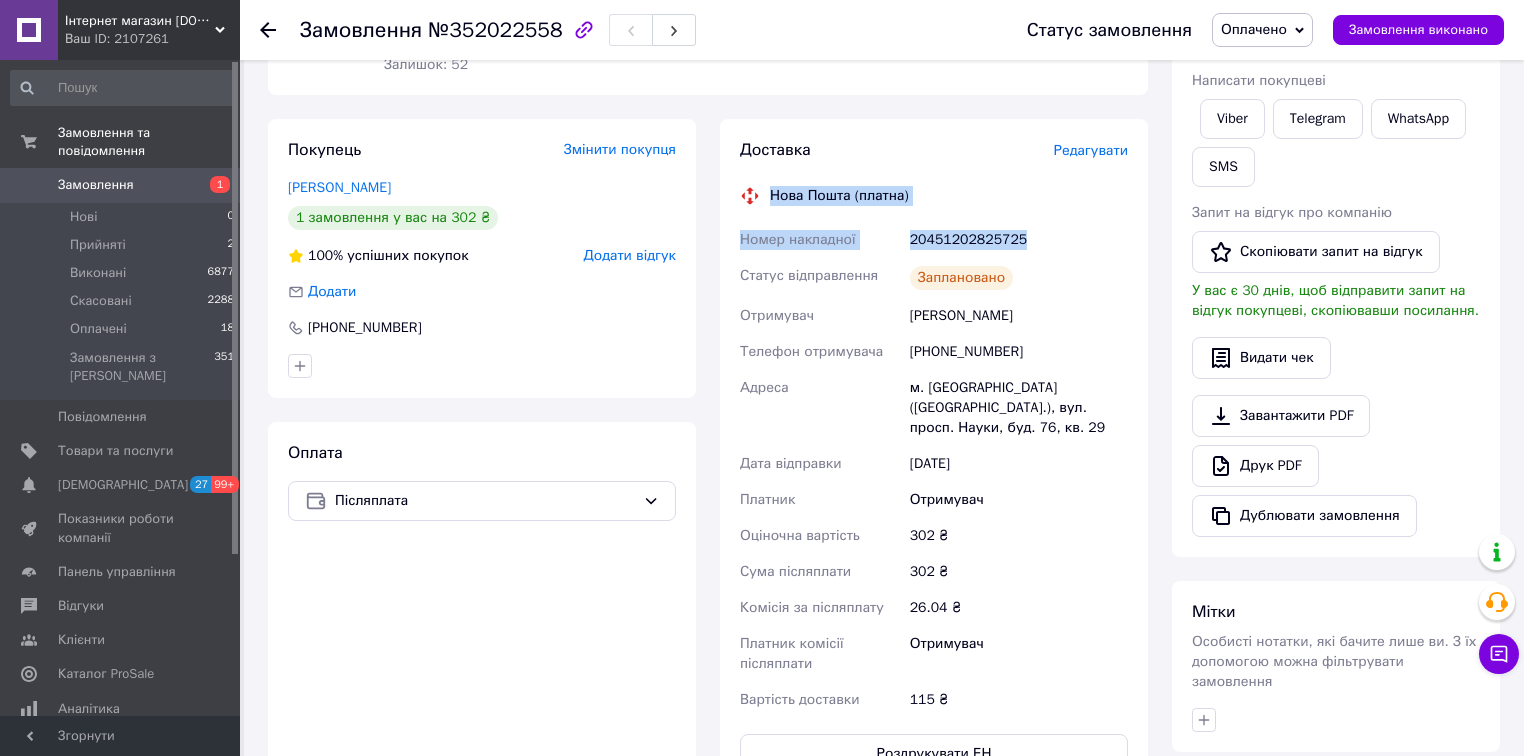 drag, startPoint x: 1055, startPoint y: 234, endPoint x: 771, endPoint y: 193, distance: 286.94424 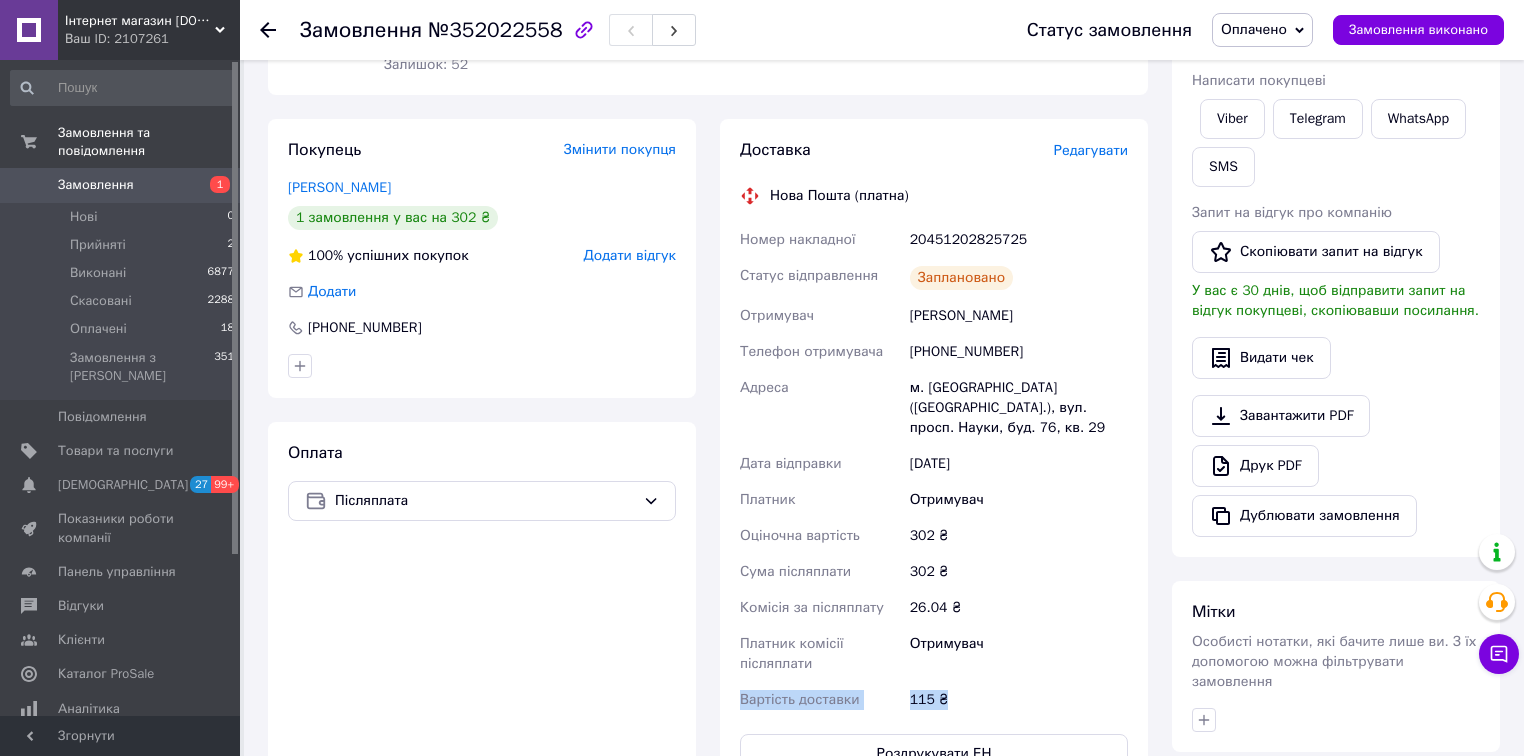 drag, startPoint x: 910, startPoint y: 673, endPoint x: 716, endPoint y: 669, distance: 194.04123 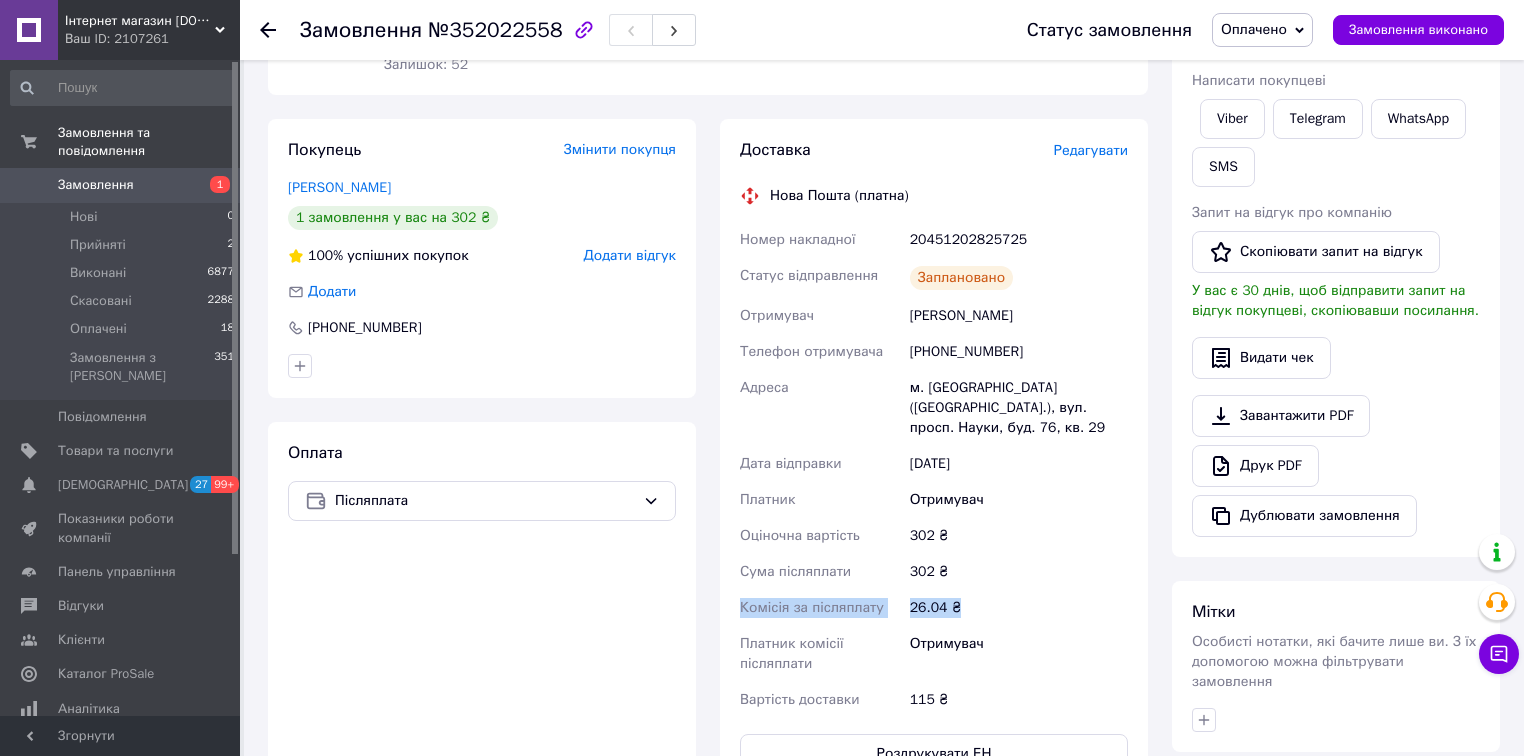 drag, startPoint x: 963, startPoint y: 585, endPoint x: 731, endPoint y: 594, distance: 232.1745 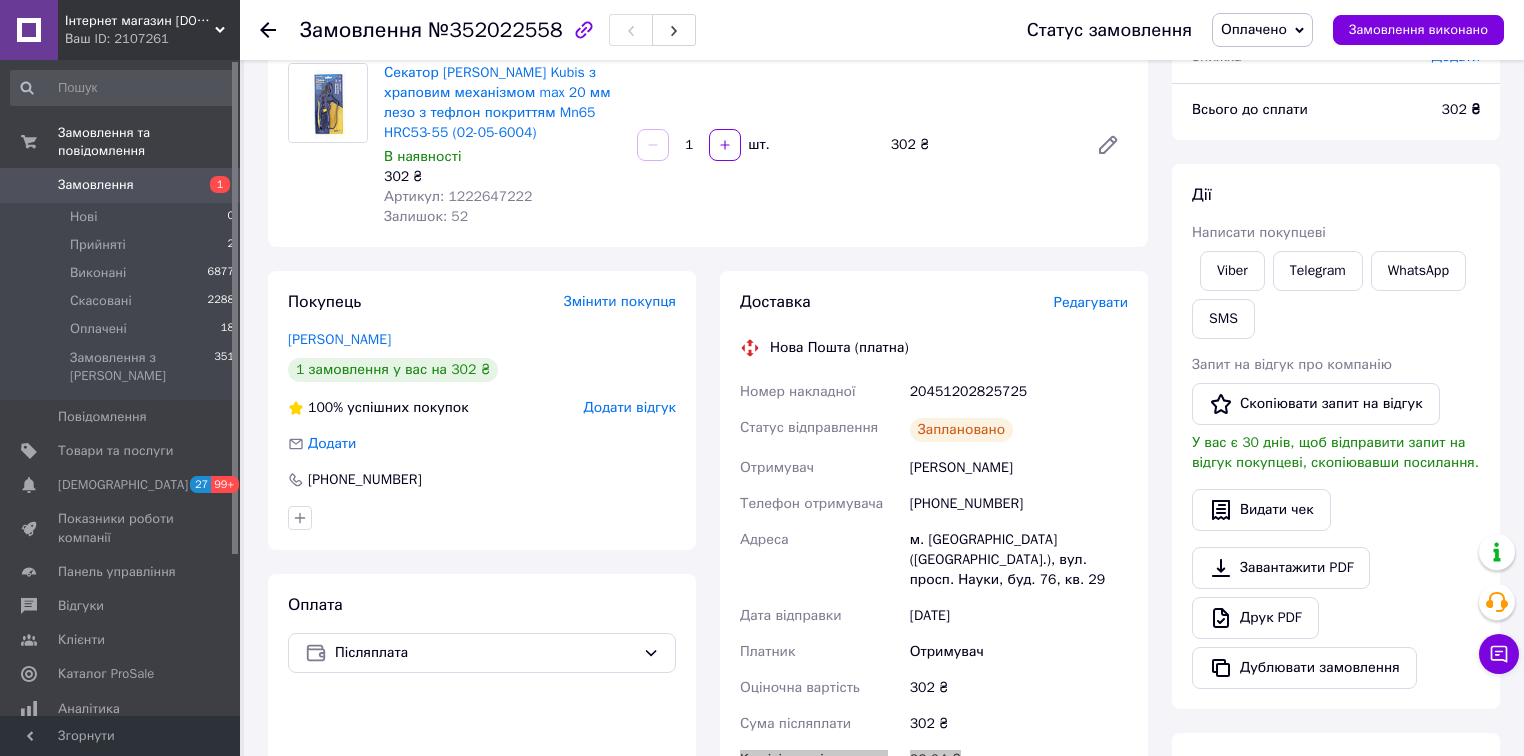 scroll, scrollTop: 160, scrollLeft: 0, axis: vertical 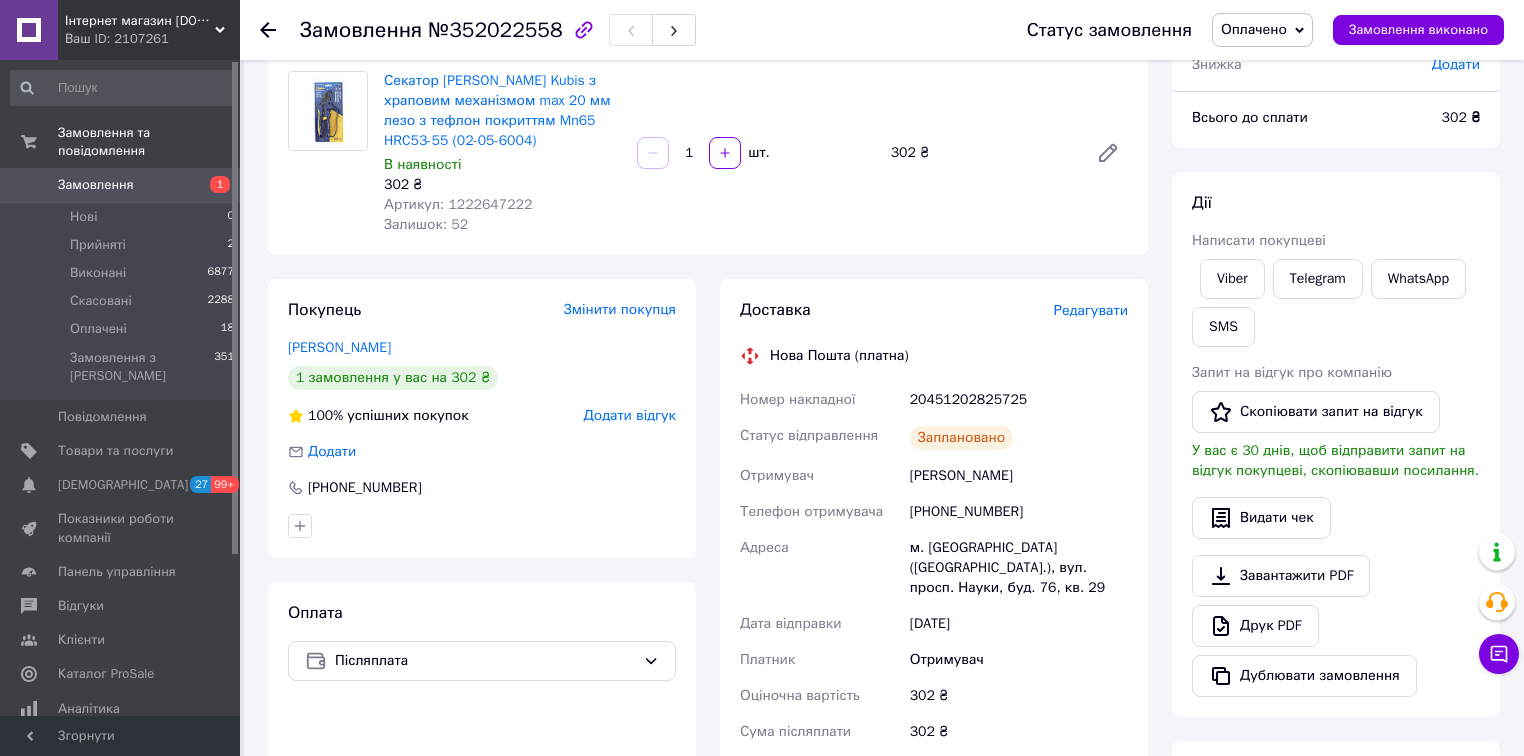 click on "20451202825725" at bounding box center [1019, 400] 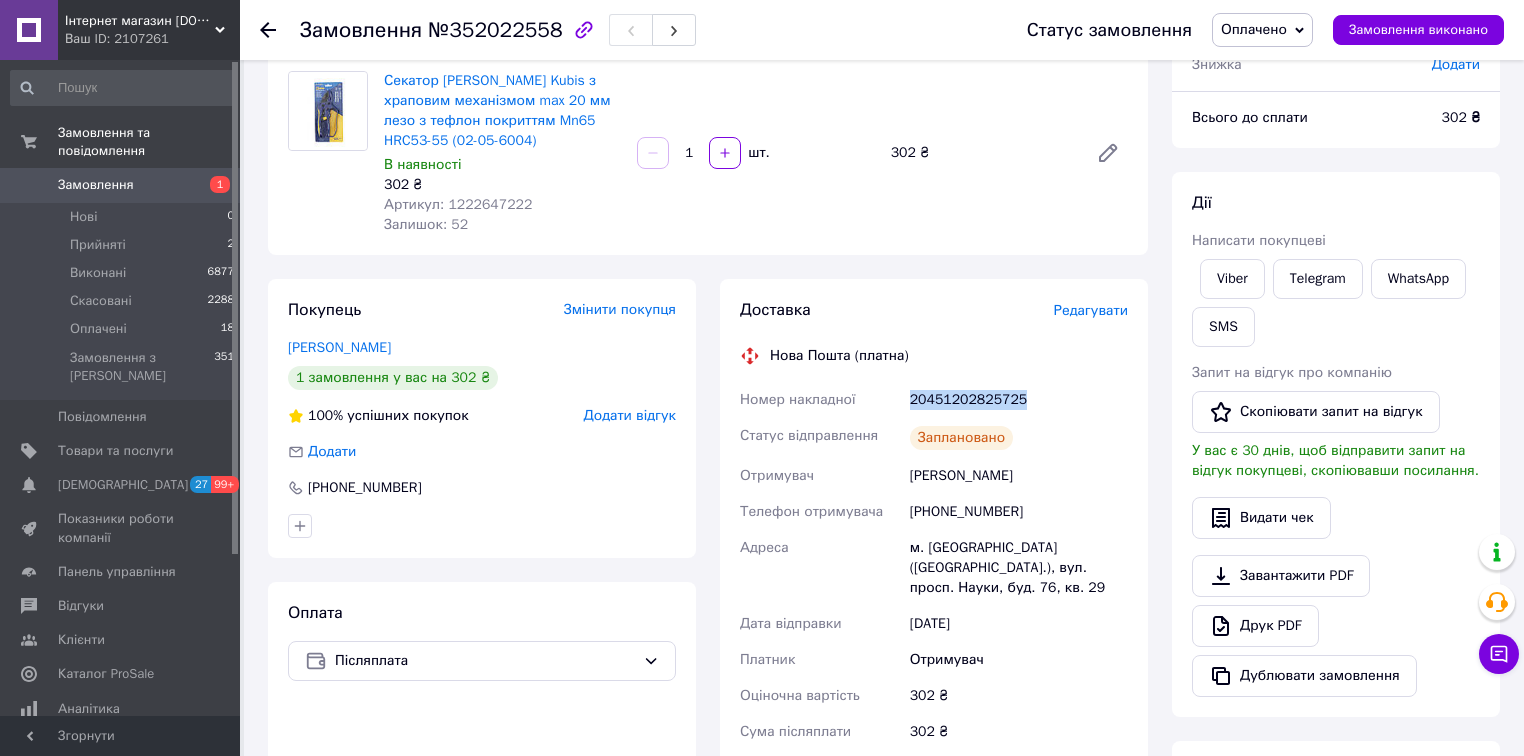 click on "20451202825725" at bounding box center (1019, 400) 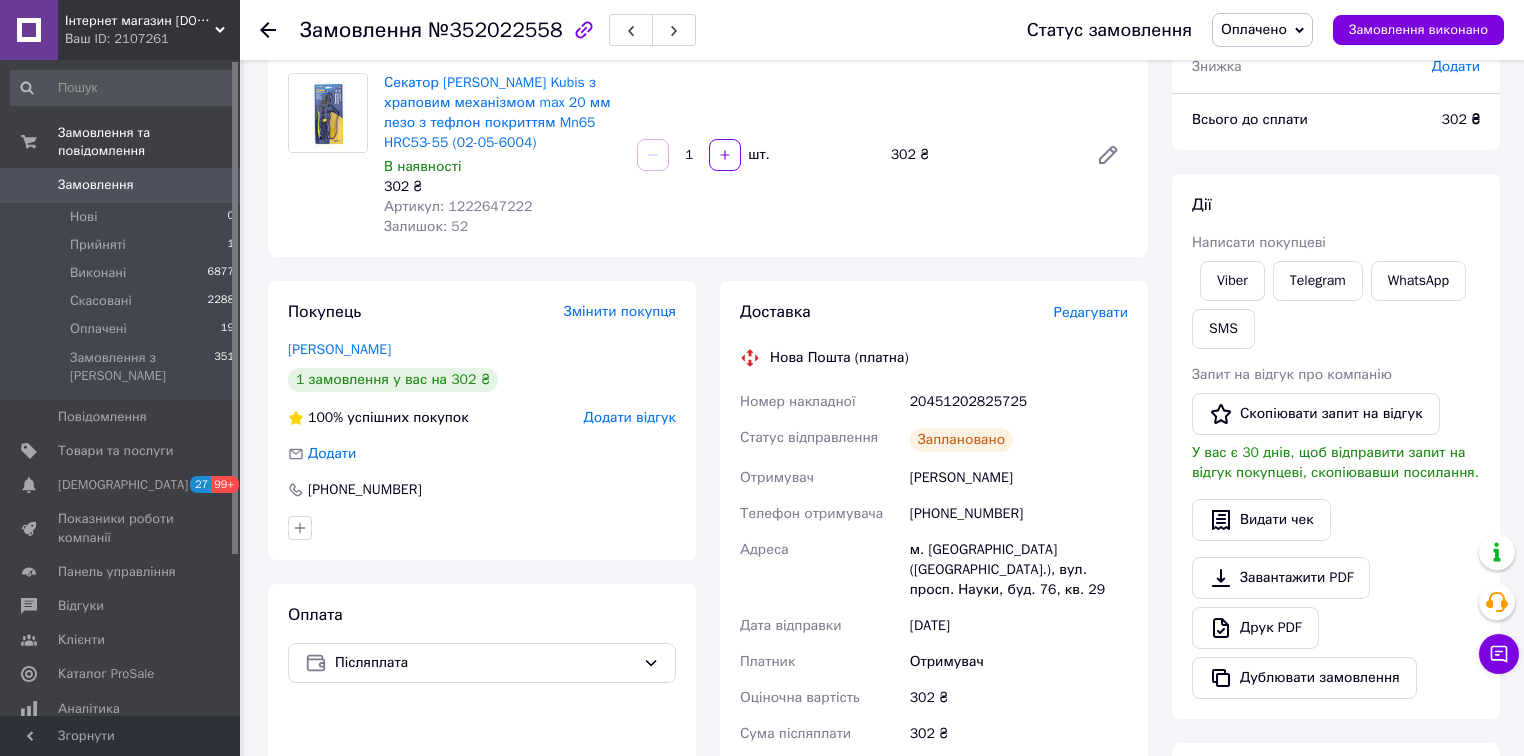 scroll, scrollTop: 158, scrollLeft: 0, axis: vertical 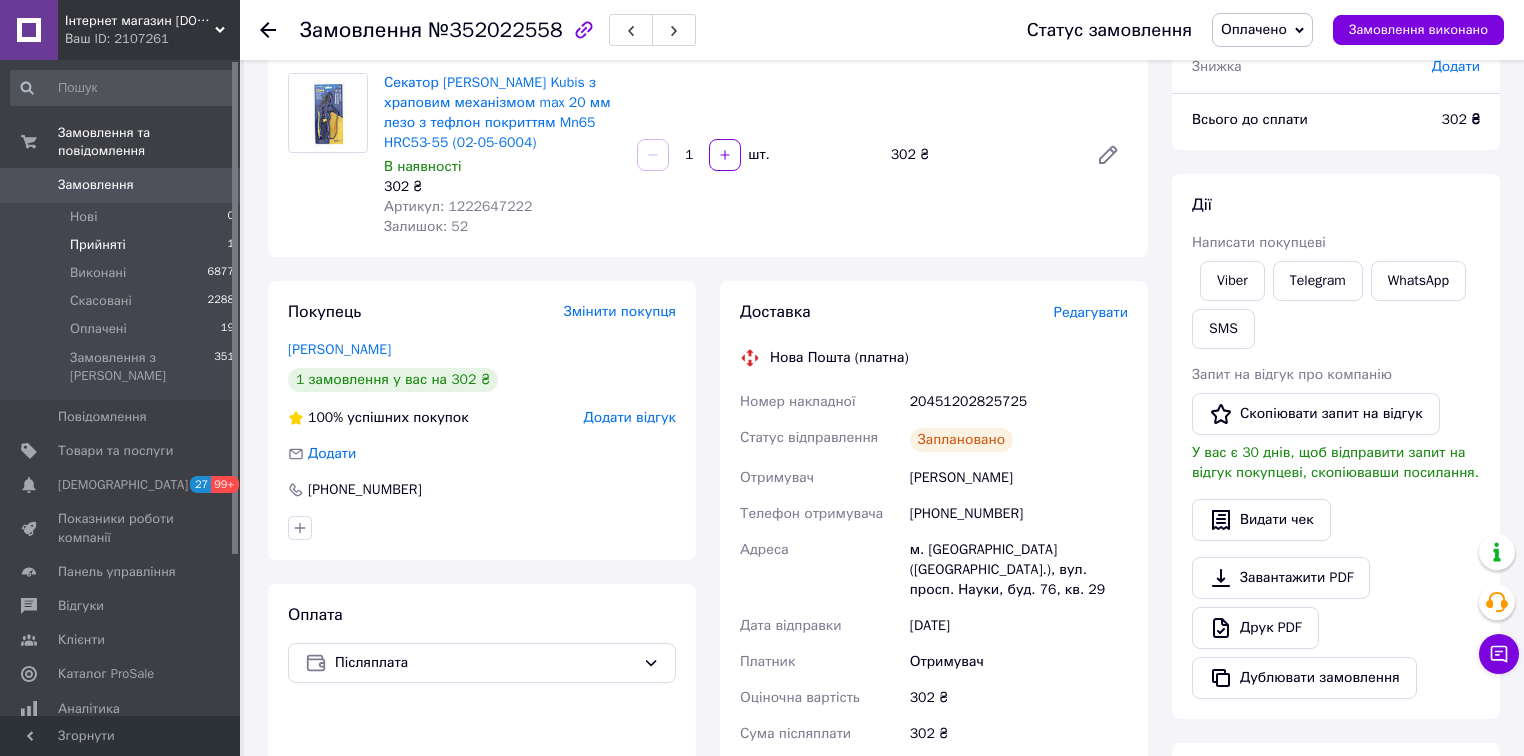 click on "Прийняті" at bounding box center (98, 245) 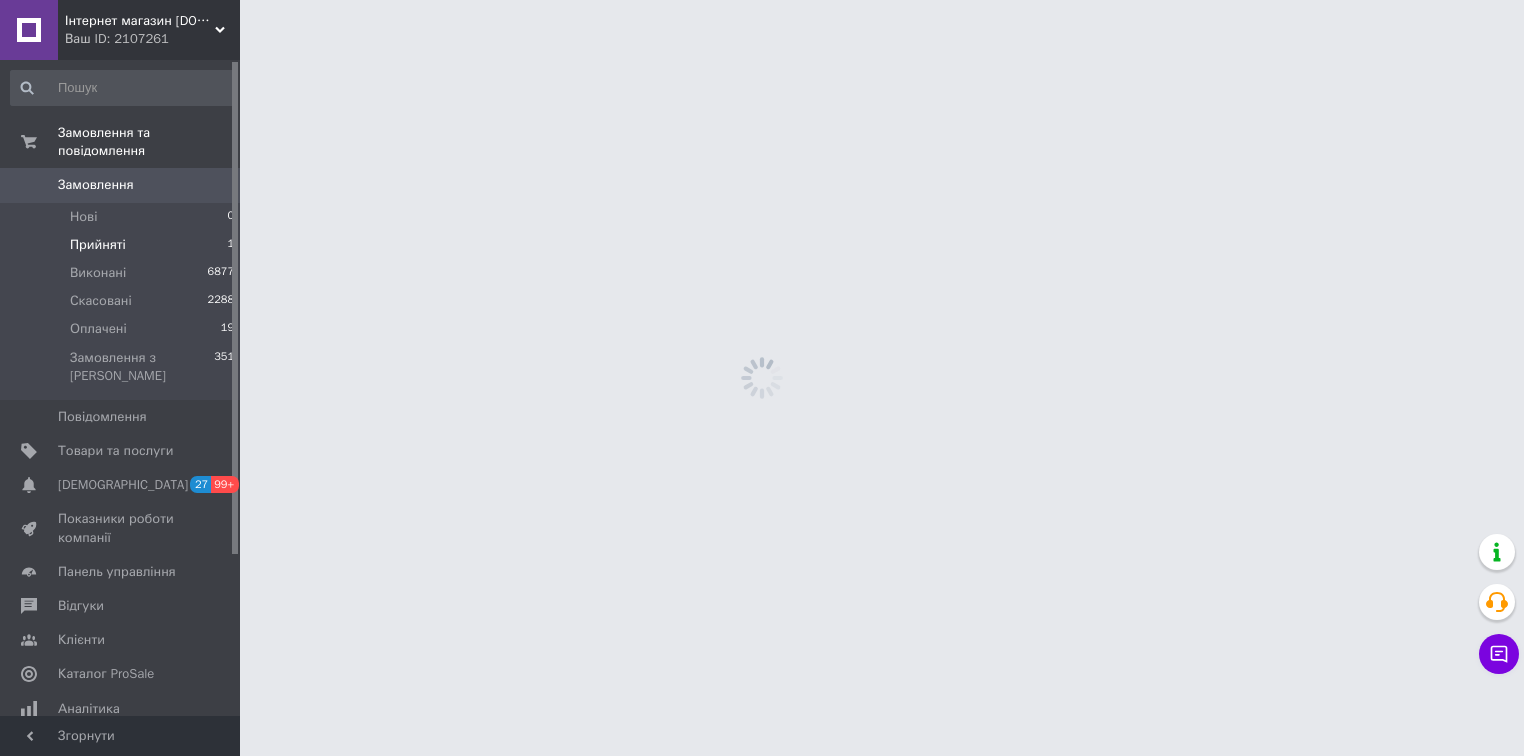 scroll, scrollTop: 0, scrollLeft: 0, axis: both 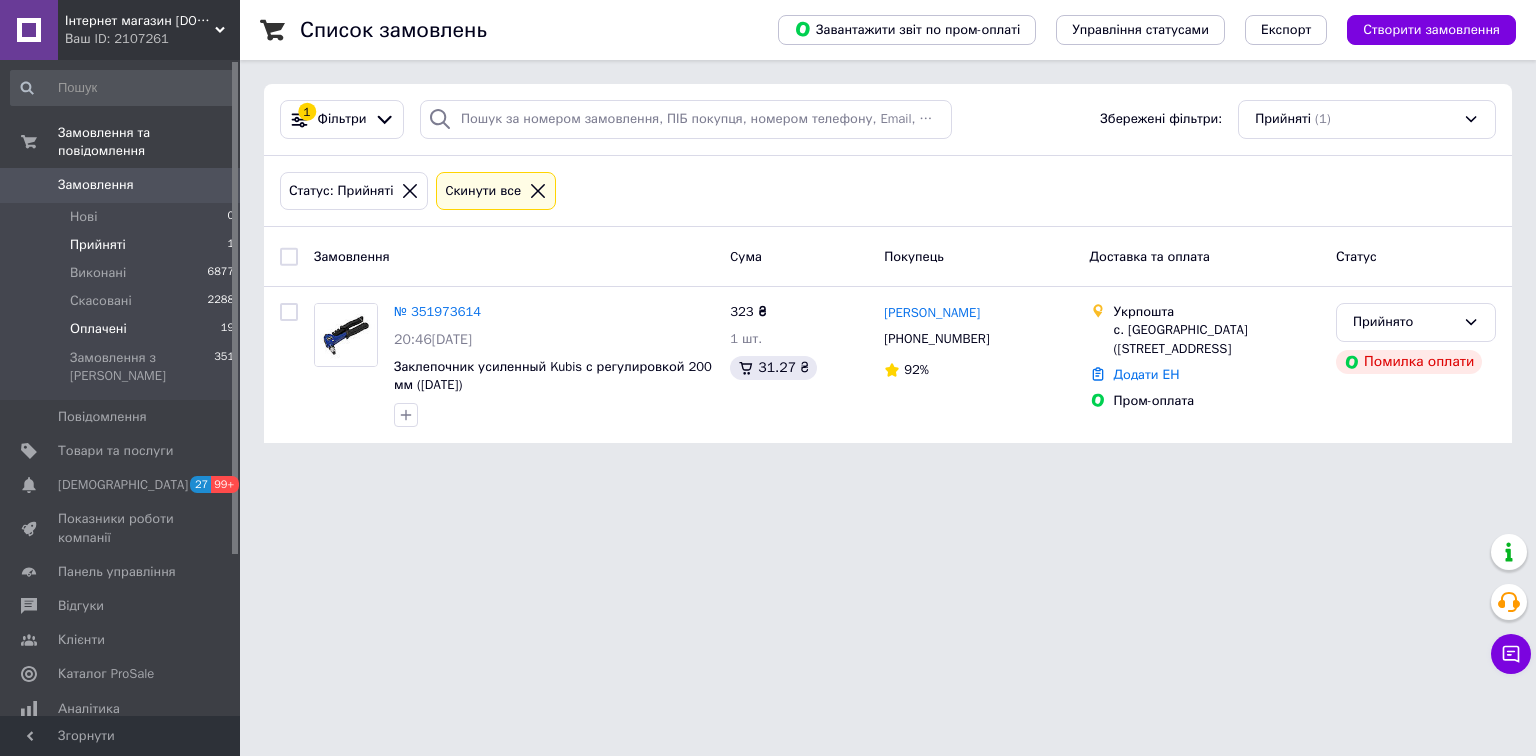 click on "Оплачені" at bounding box center [98, 329] 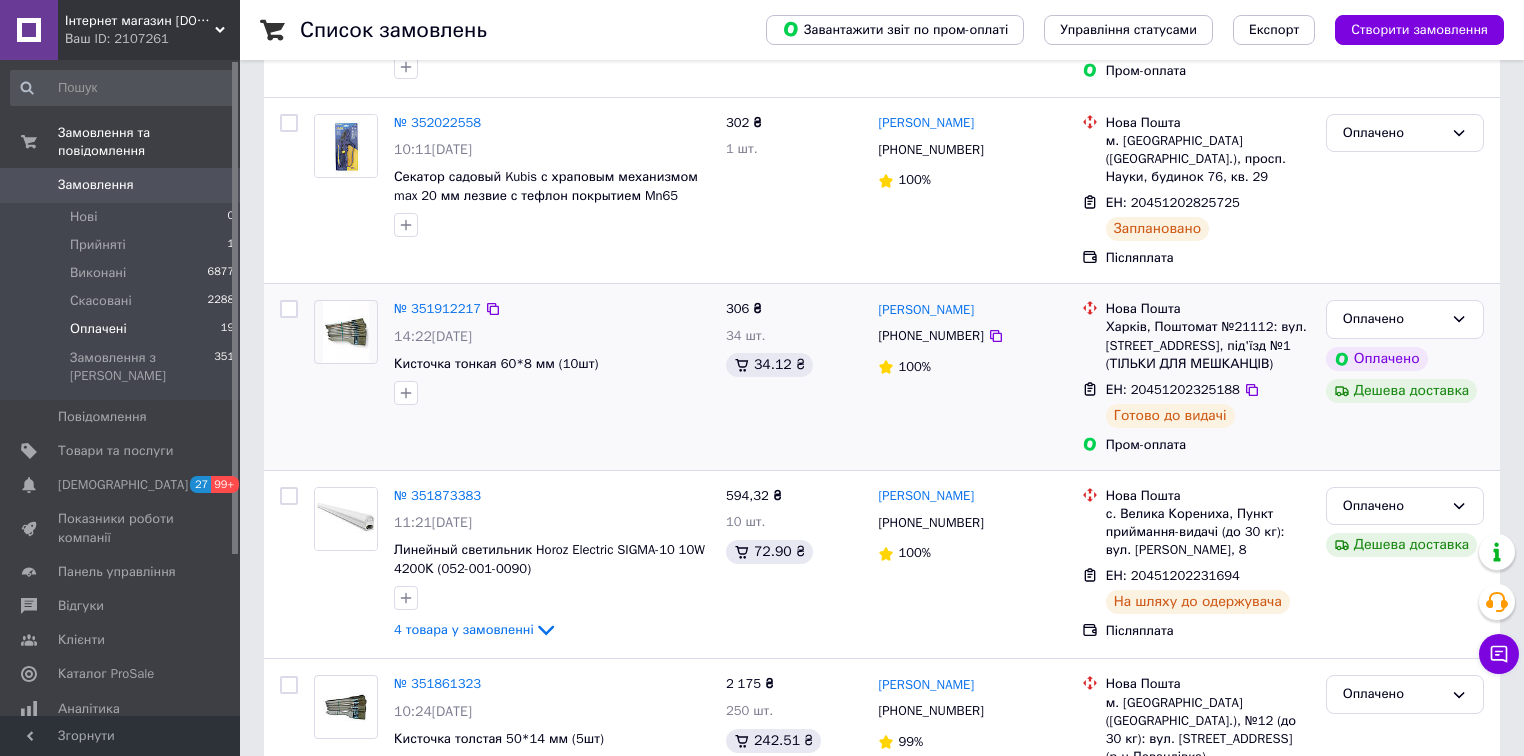 scroll, scrollTop: 480, scrollLeft: 0, axis: vertical 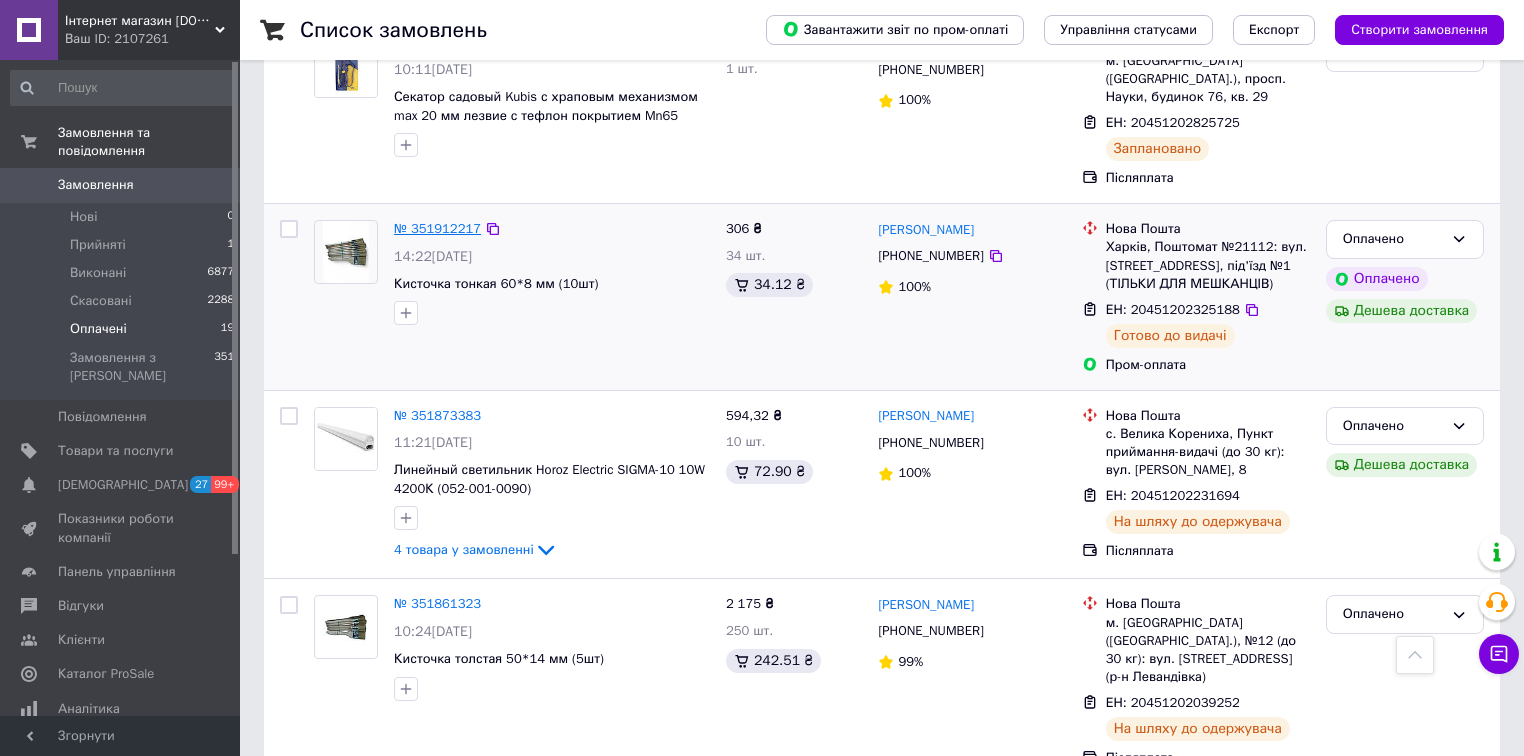 click on "№ 351912217" at bounding box center (437, 228) 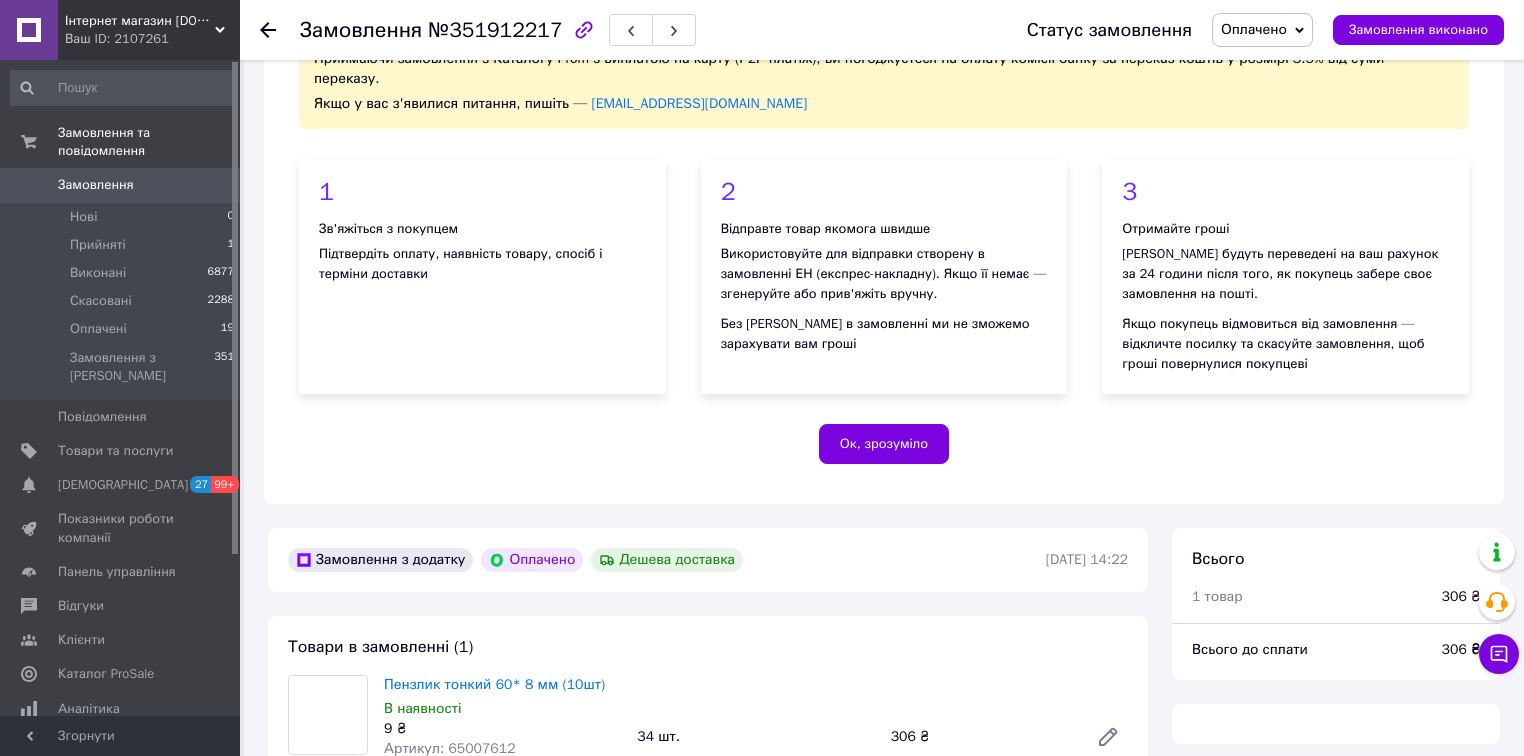scroll, scrollTop: 480, scrollLeft: 0, axis: vertical 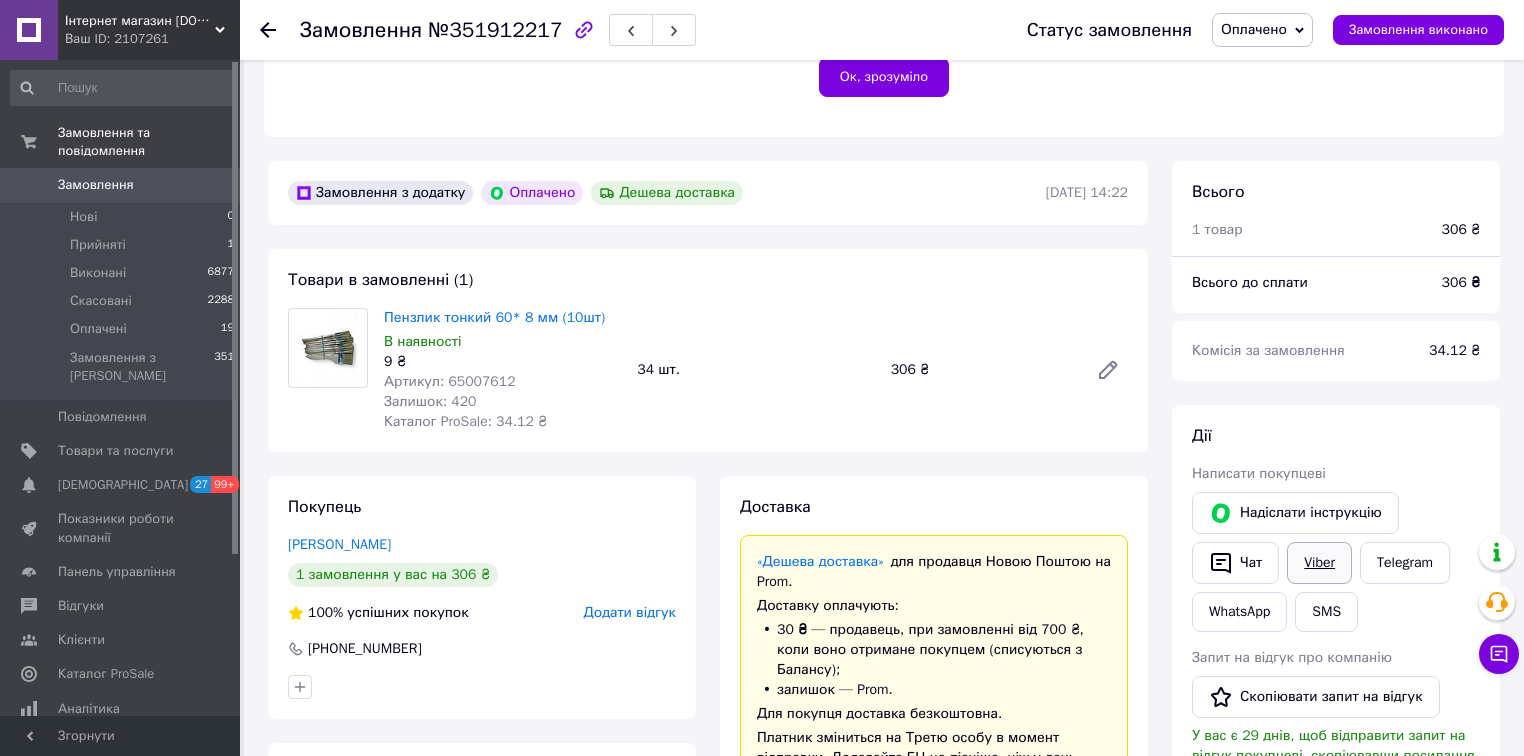 click on "Viber" at bounding box center (1319, 563) 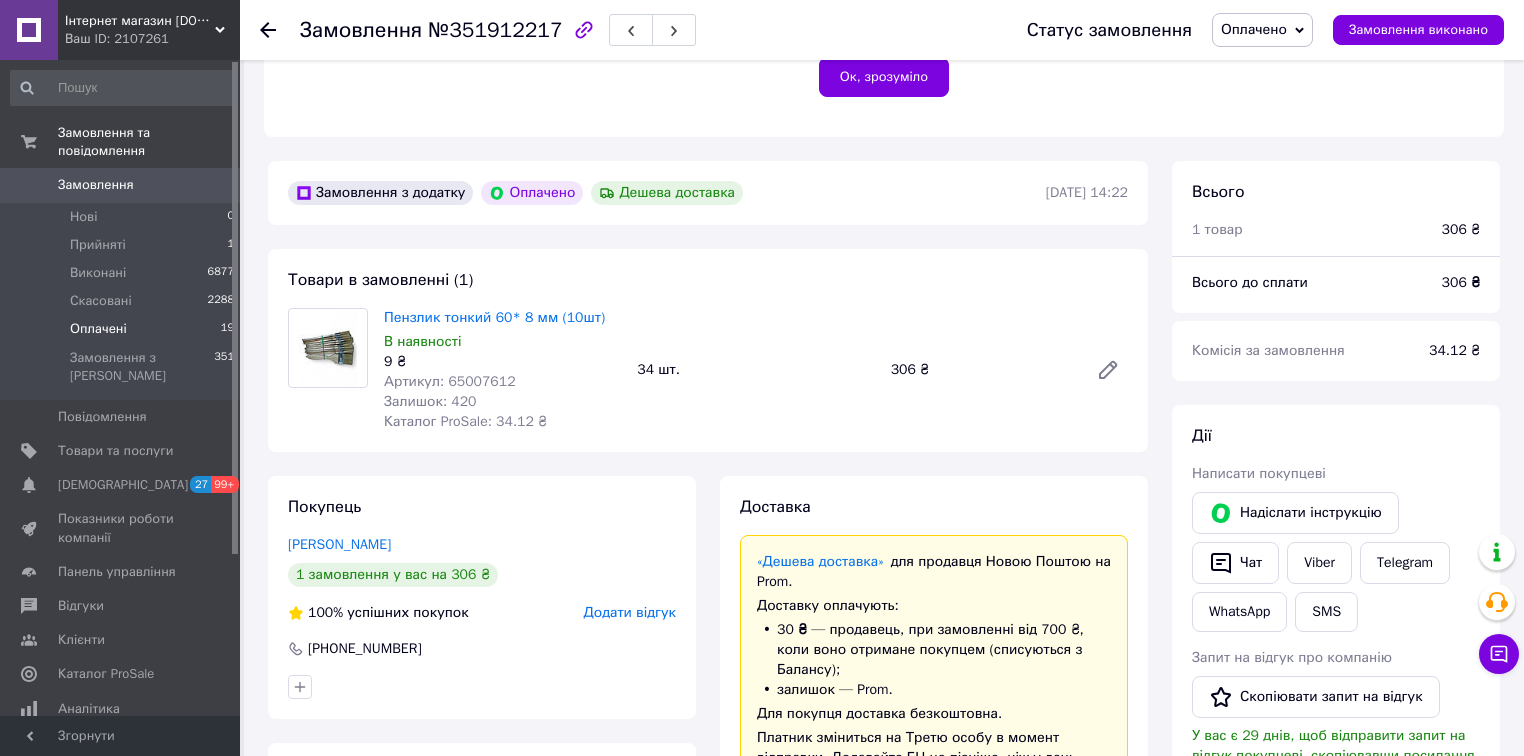click on "Оплачені 19" at bounding box center [123, 329] 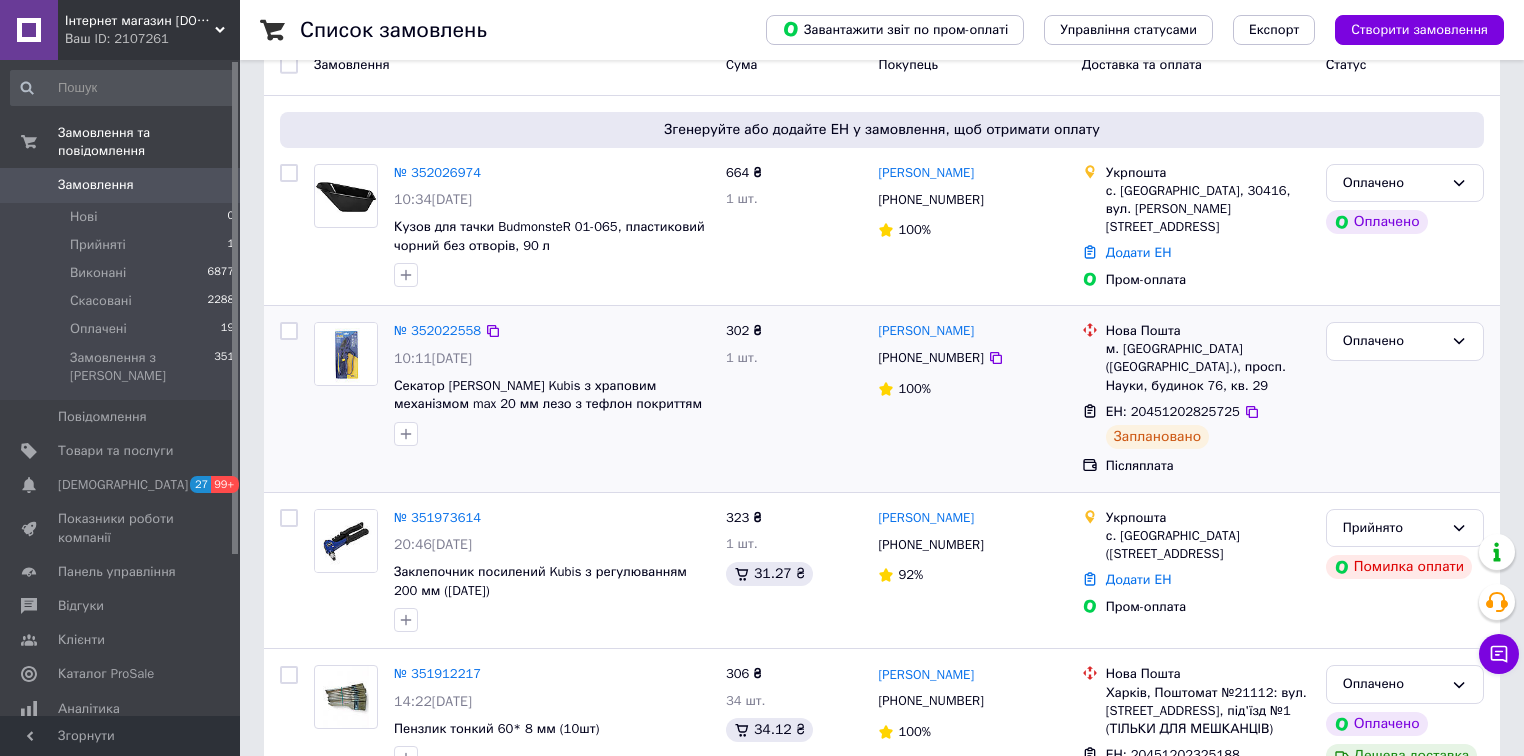 scroll, scrollTop: 320, scrollLeft: 0, axis: vertical 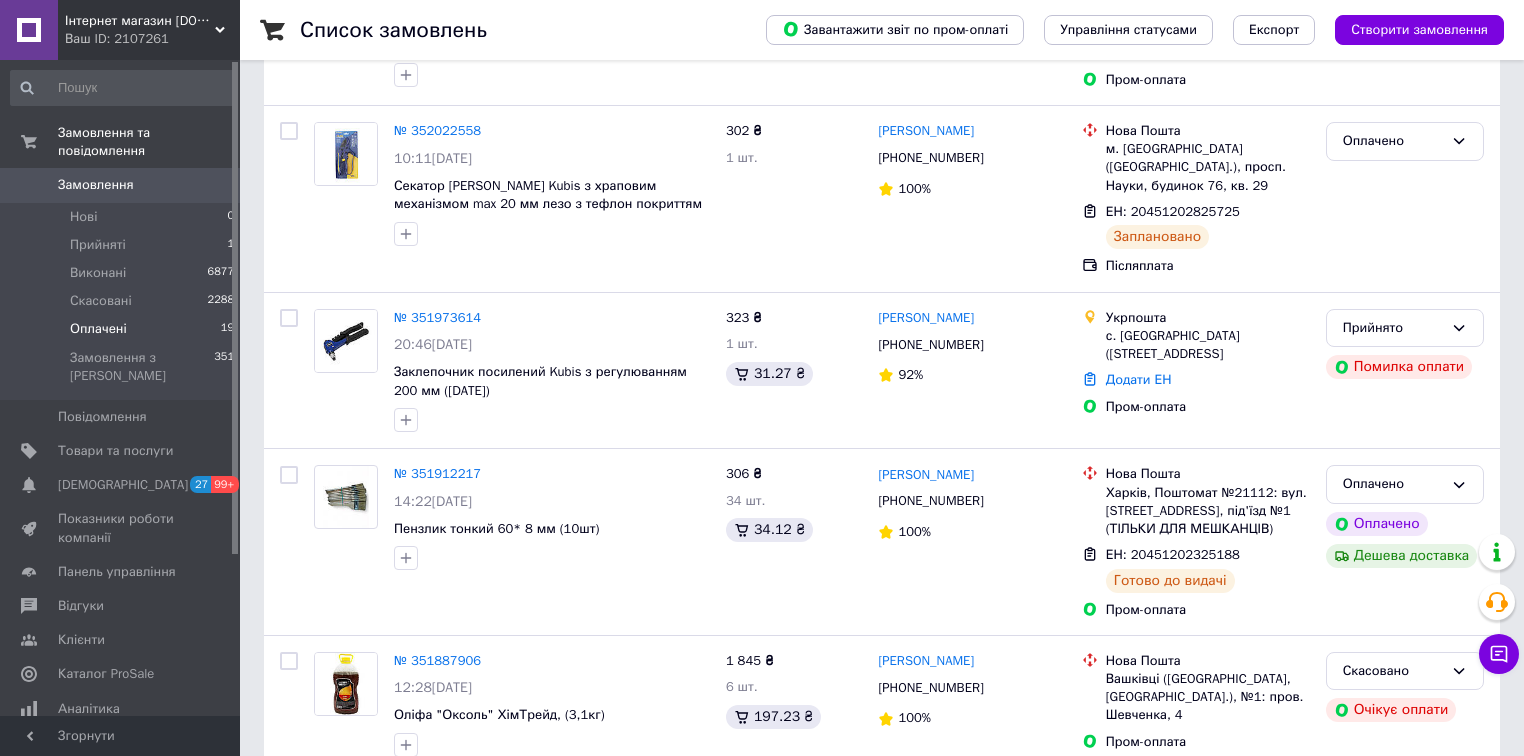 click on "Оплачені" at bounding box center [98, 329] 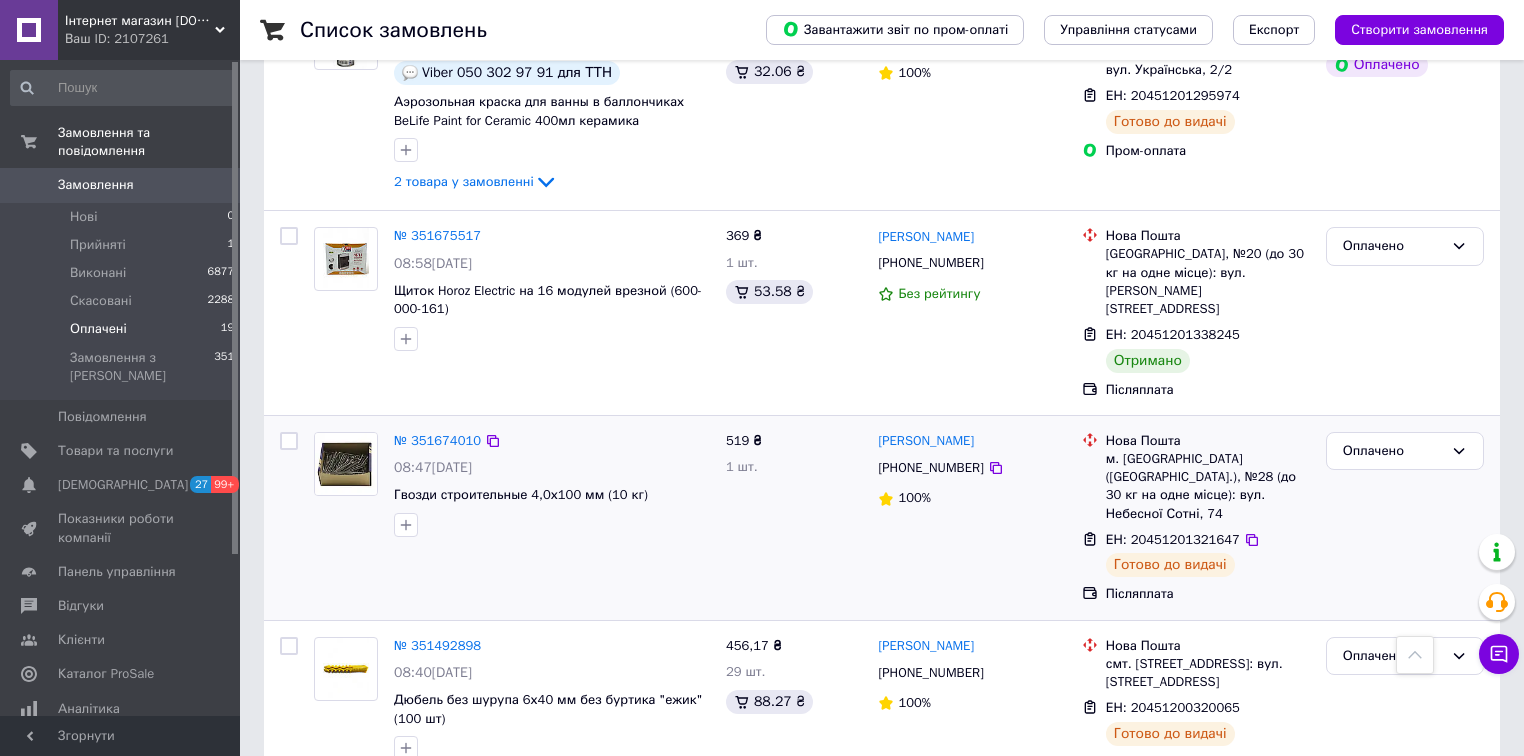 scroll, scrollTop: 2240, scrollLeft: 0, axis: vertical 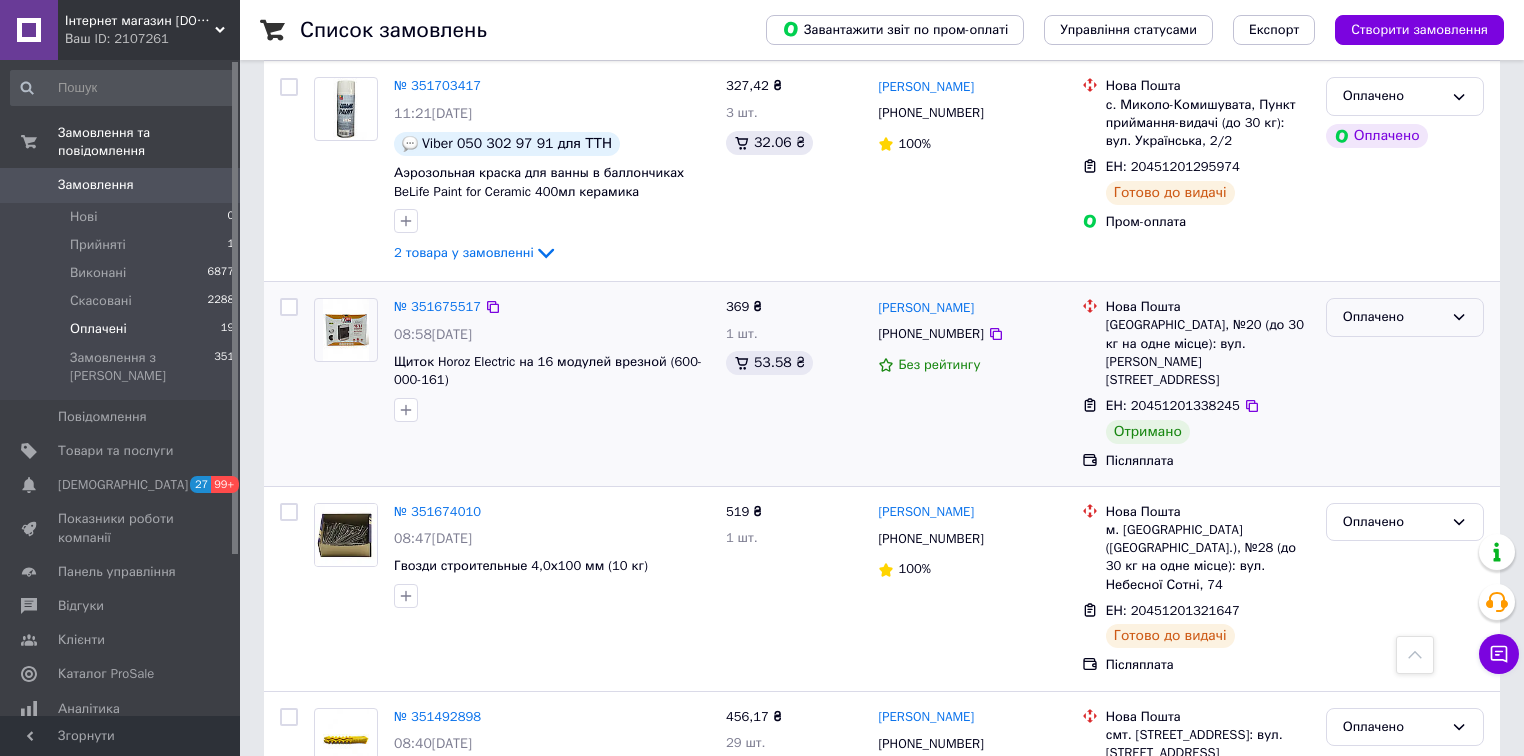 click on "Оплачено" at bounding box center [1393, 317] 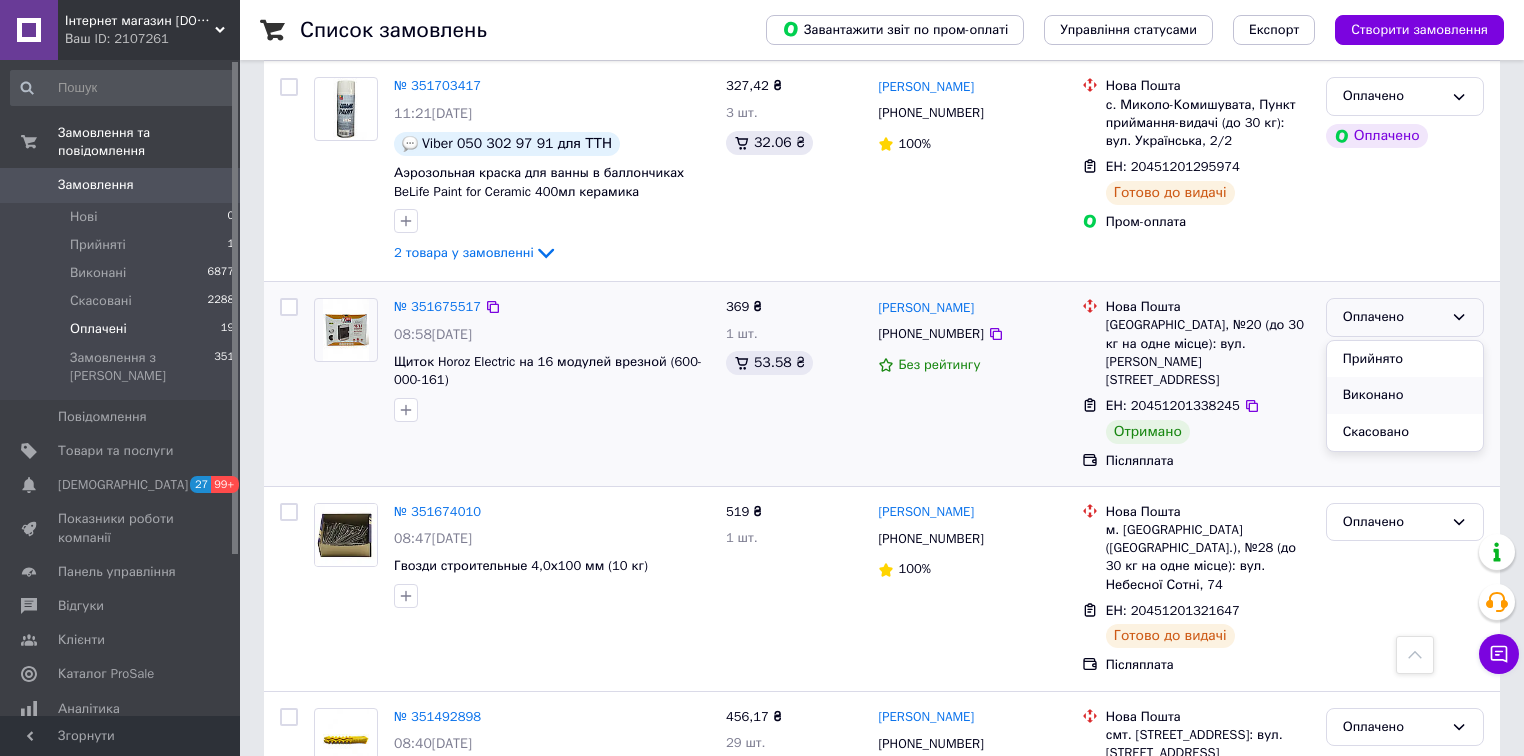 click on "Виконано" at bounding box center [1405, 395] 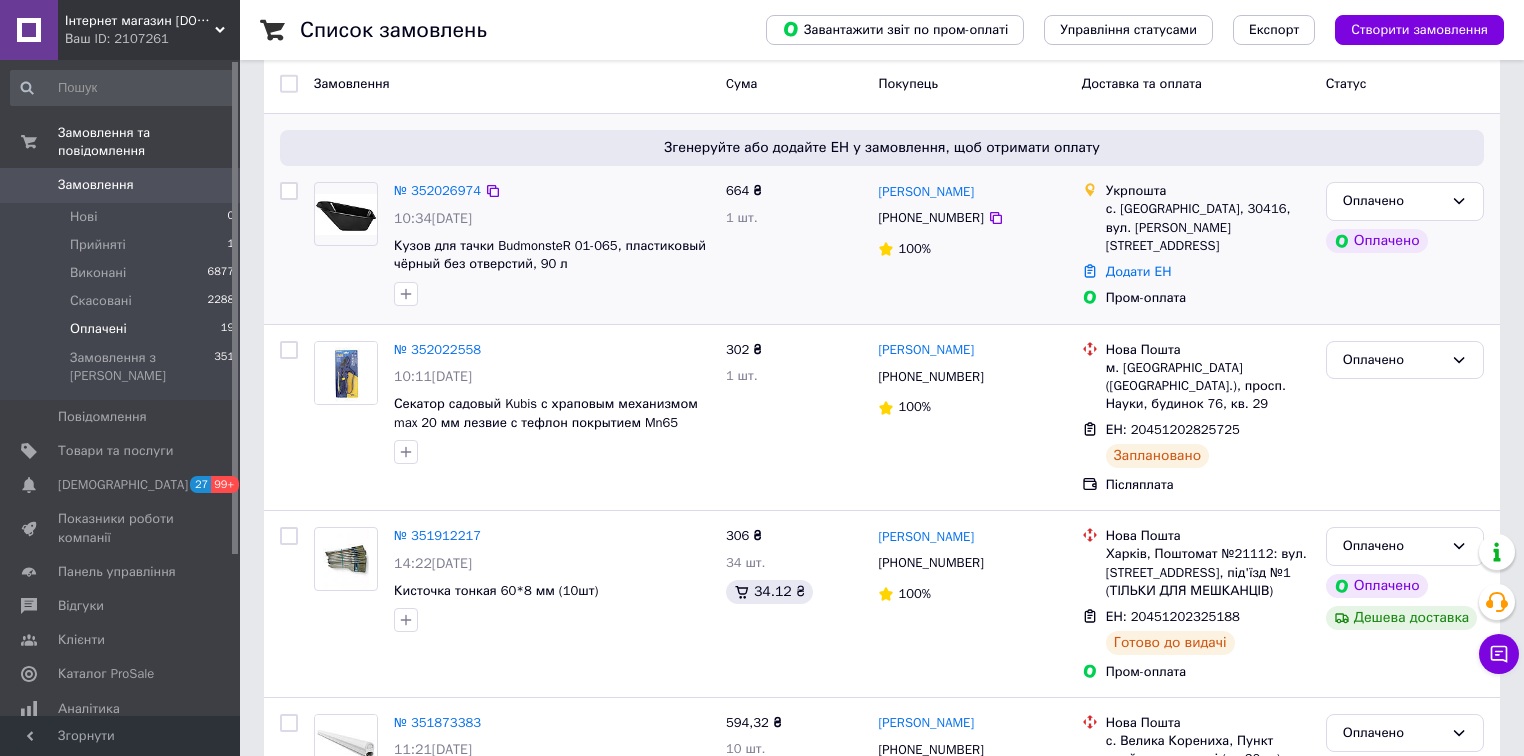 scroll, scrollTop: 0, scrollLeft: 0, axis: both 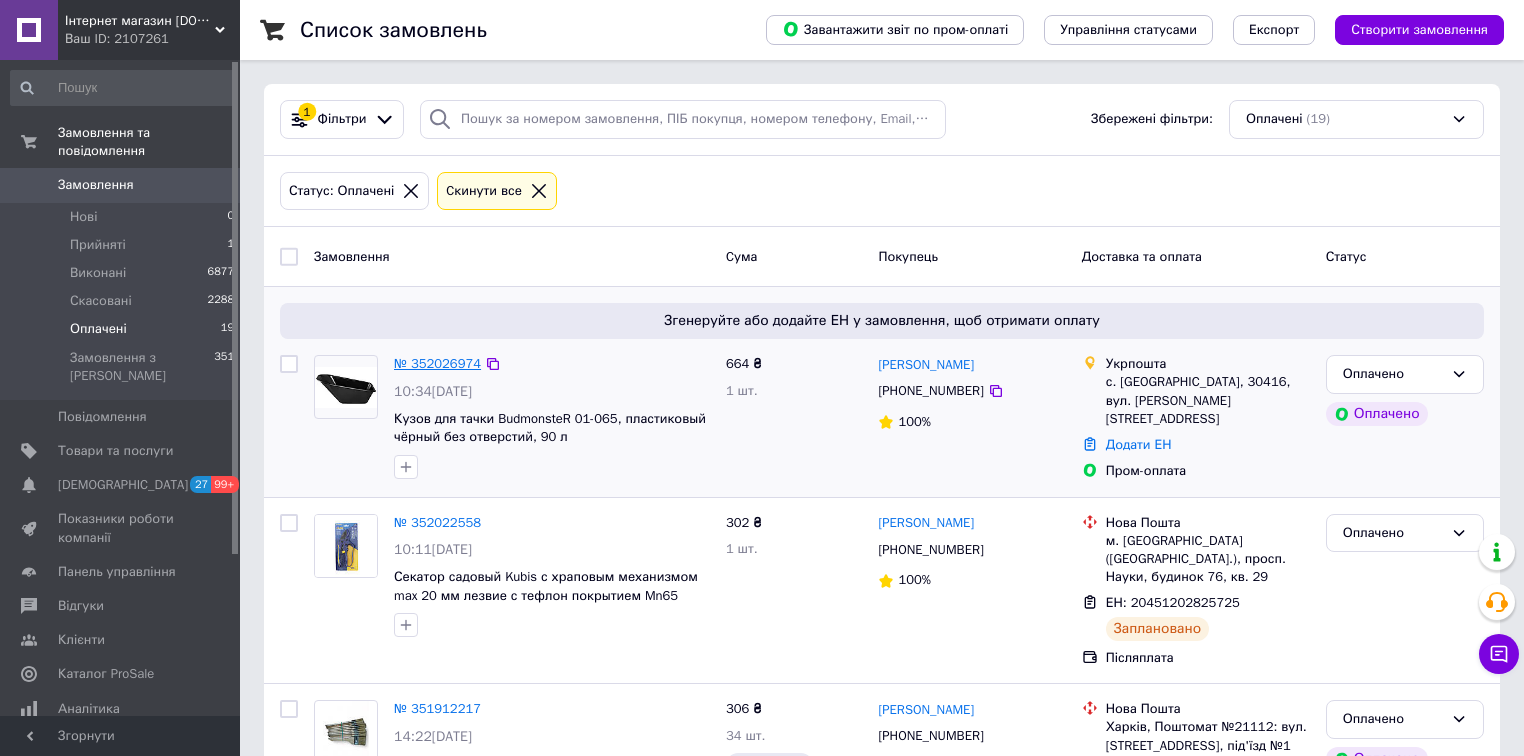 click on "№ 352026974" at bounding box center (437, 363) 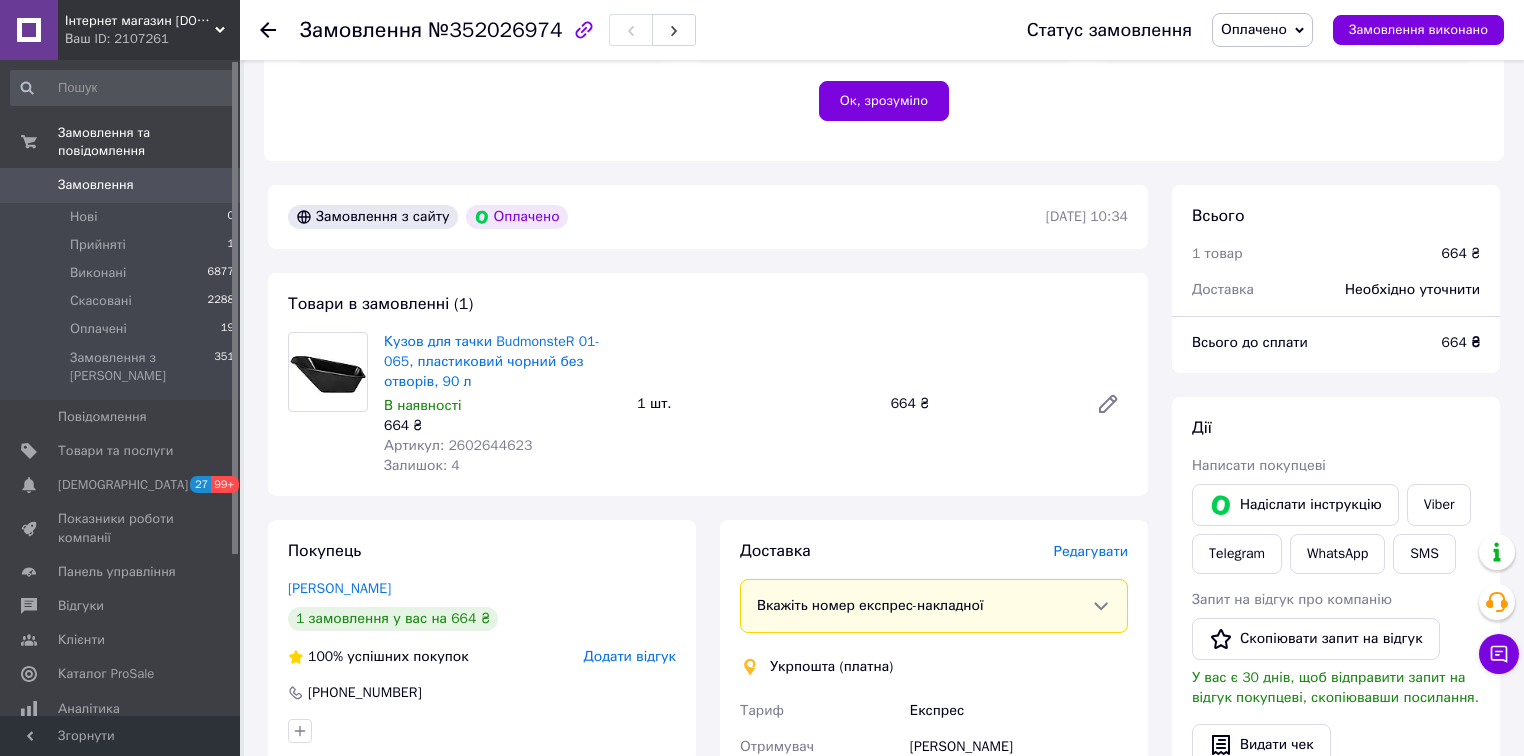 scroll, scrollTop: 480, scrollLeft: 0, axis: vertical 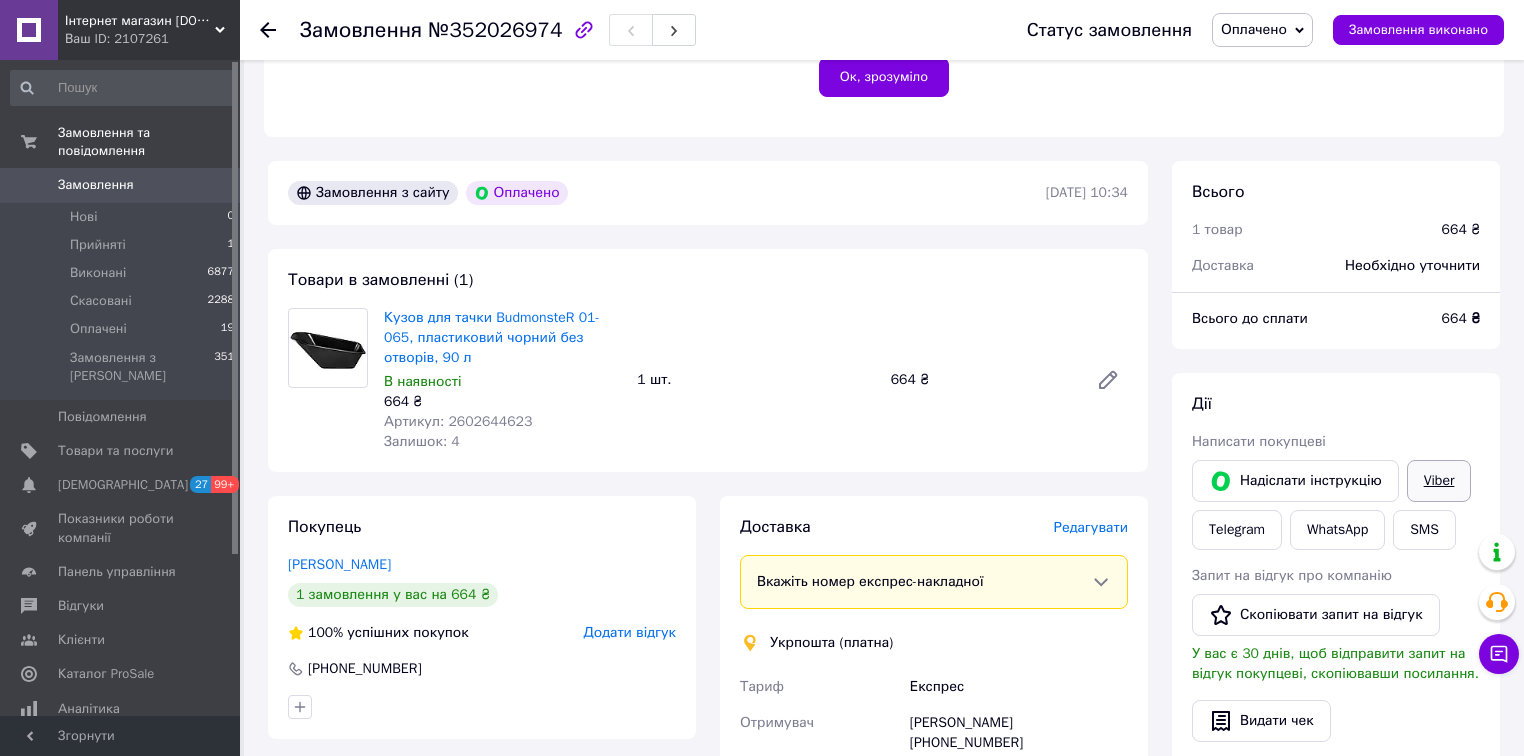 click on "Viber" at bounding box center (1439, 481) 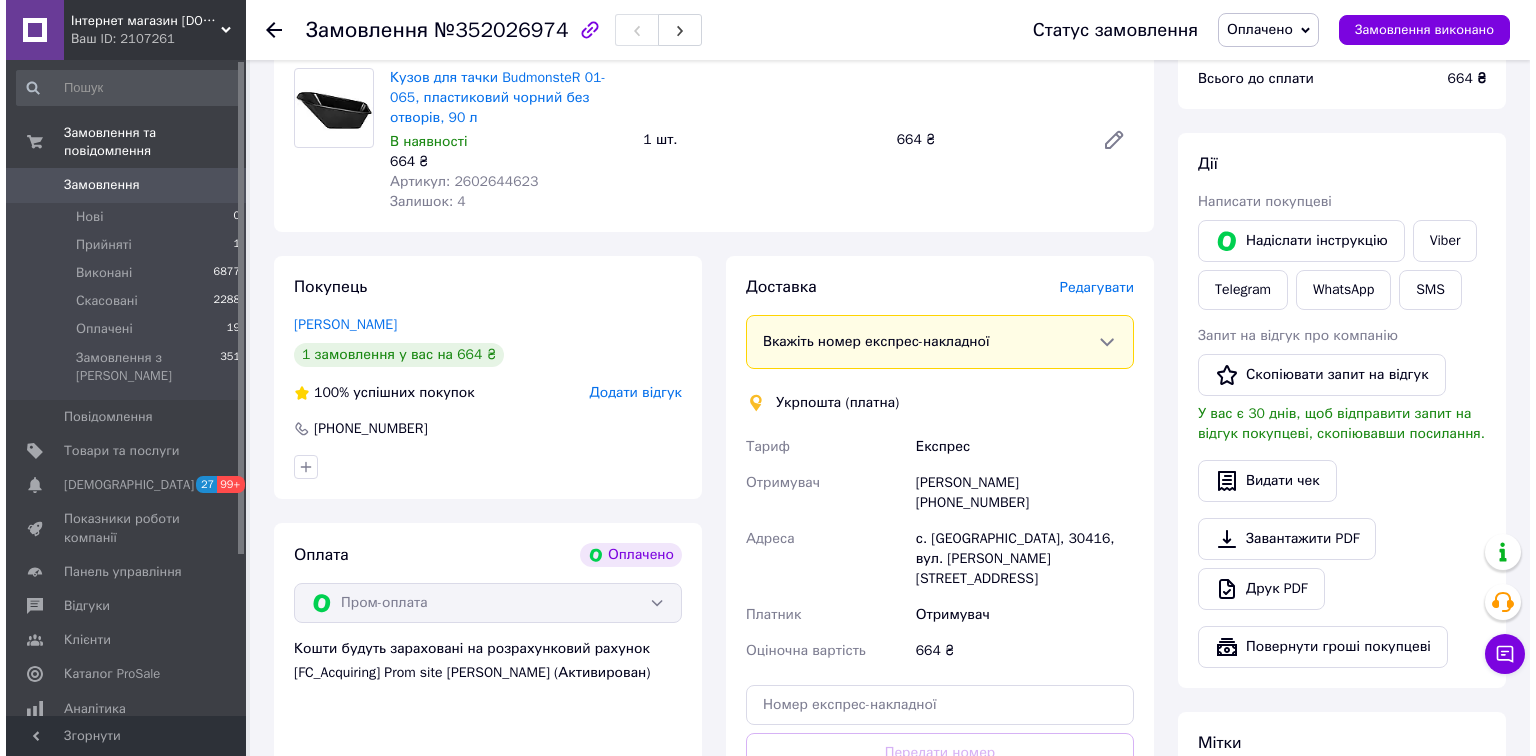 scroll, scrollTop: 640, scrollLeft: 0, axis: vertical 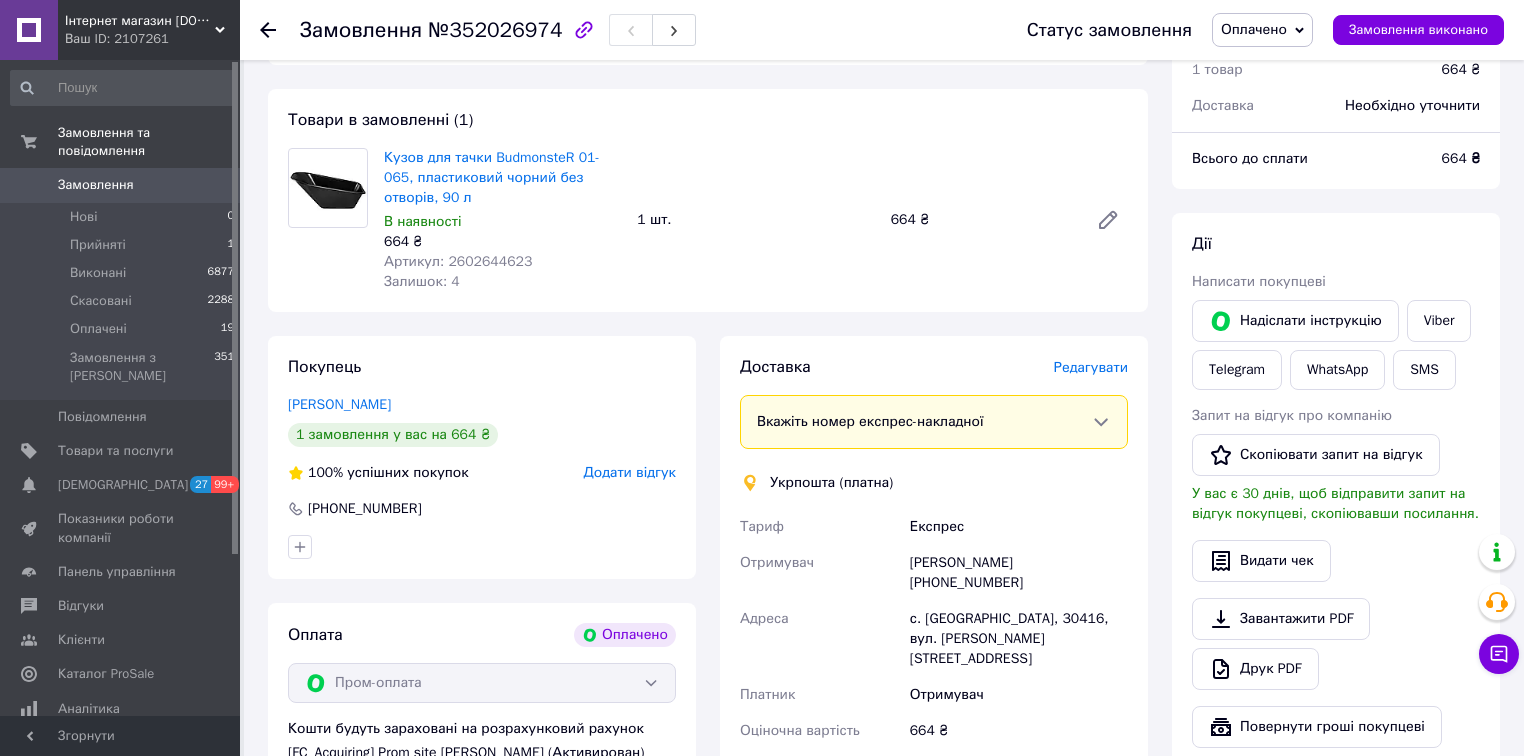 click on "Редагувати" at bounding box center [1091, 367] 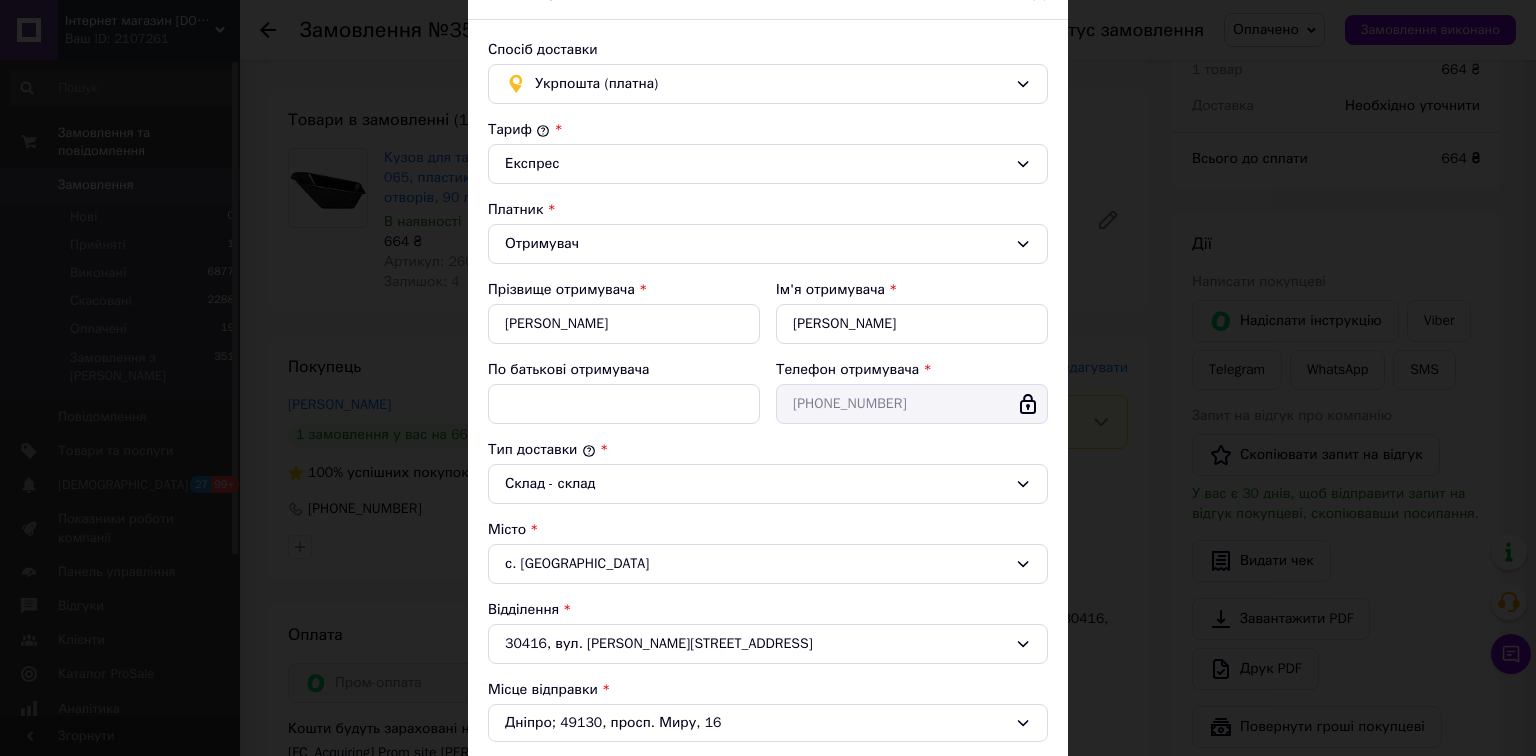 scroll, scrollTop: 0, scrollLeft: 0, axis: both 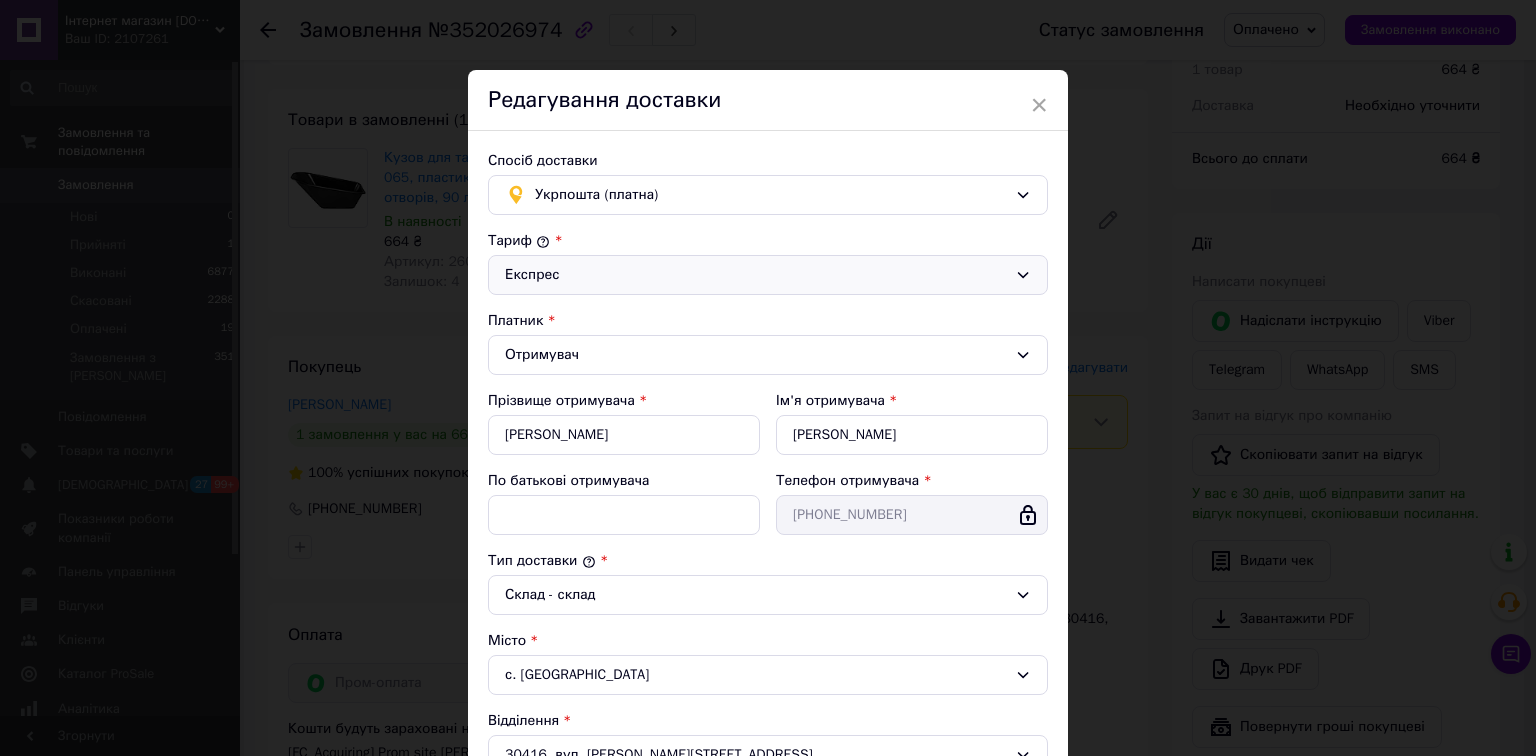 click on "Експрес" at bounding box center (756, 275) 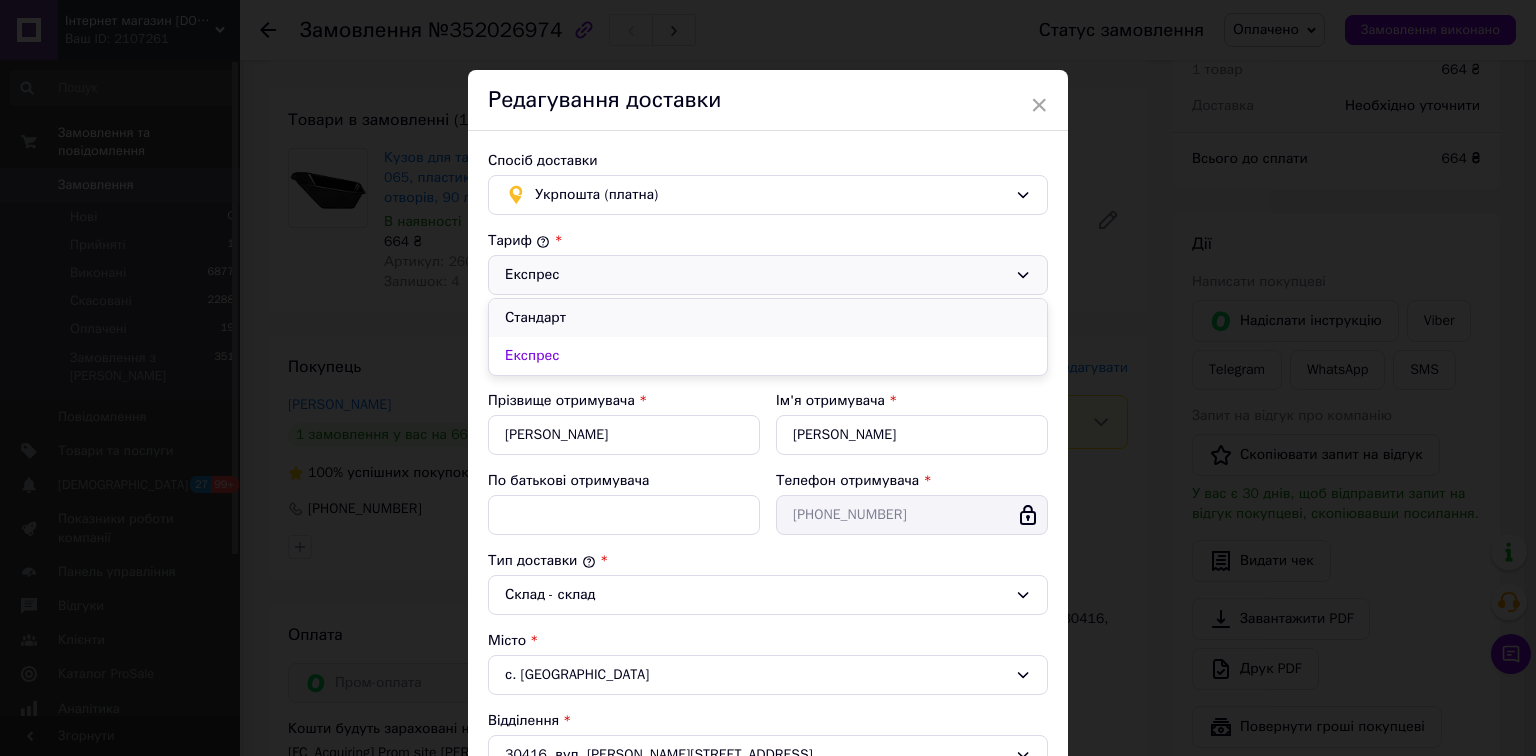 click on "Стандарт" at bounding box center (768, 318) 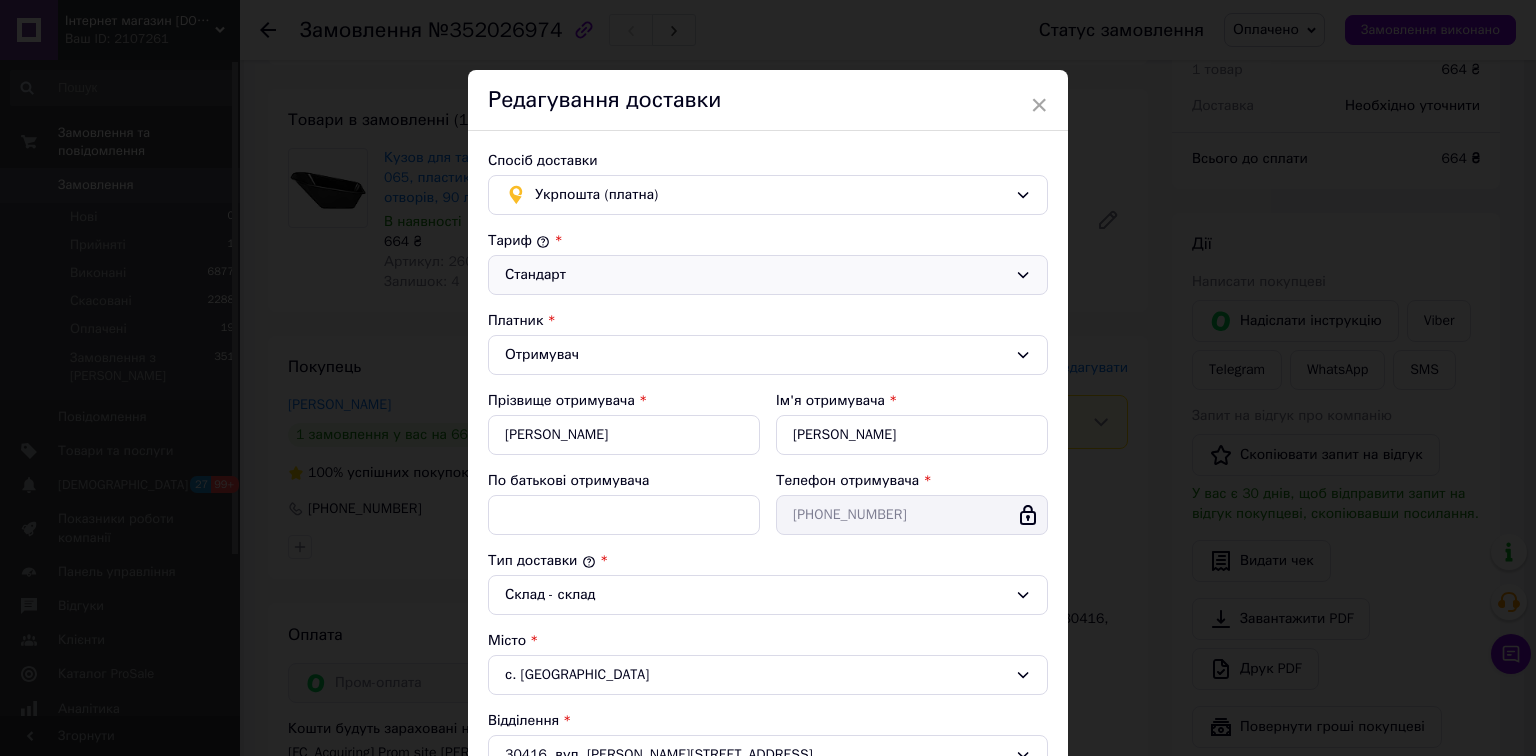 scroll, scrollTop: 400, scrollLeft: 0, axis: vertical 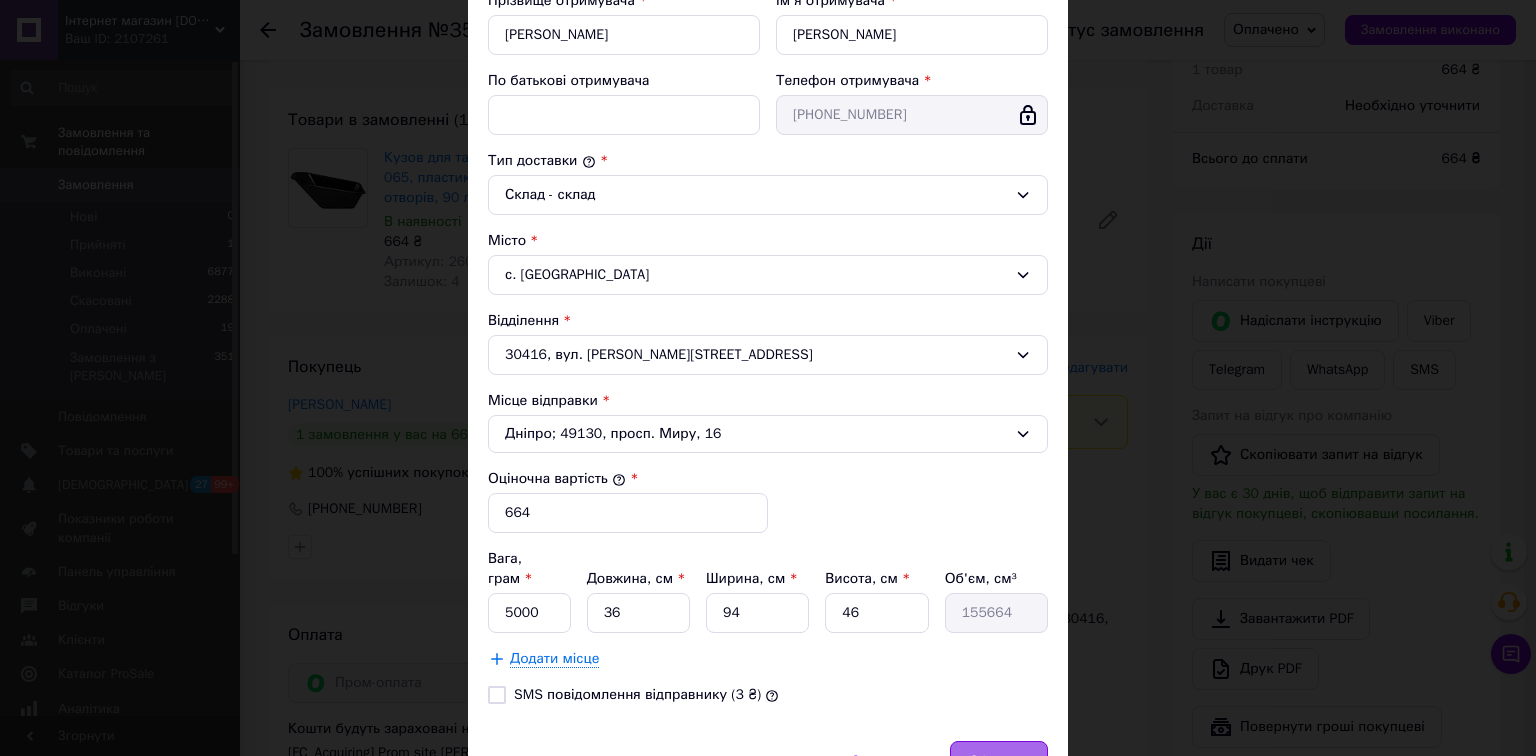 click on "Зберегти" at bounding box center (999, 761) 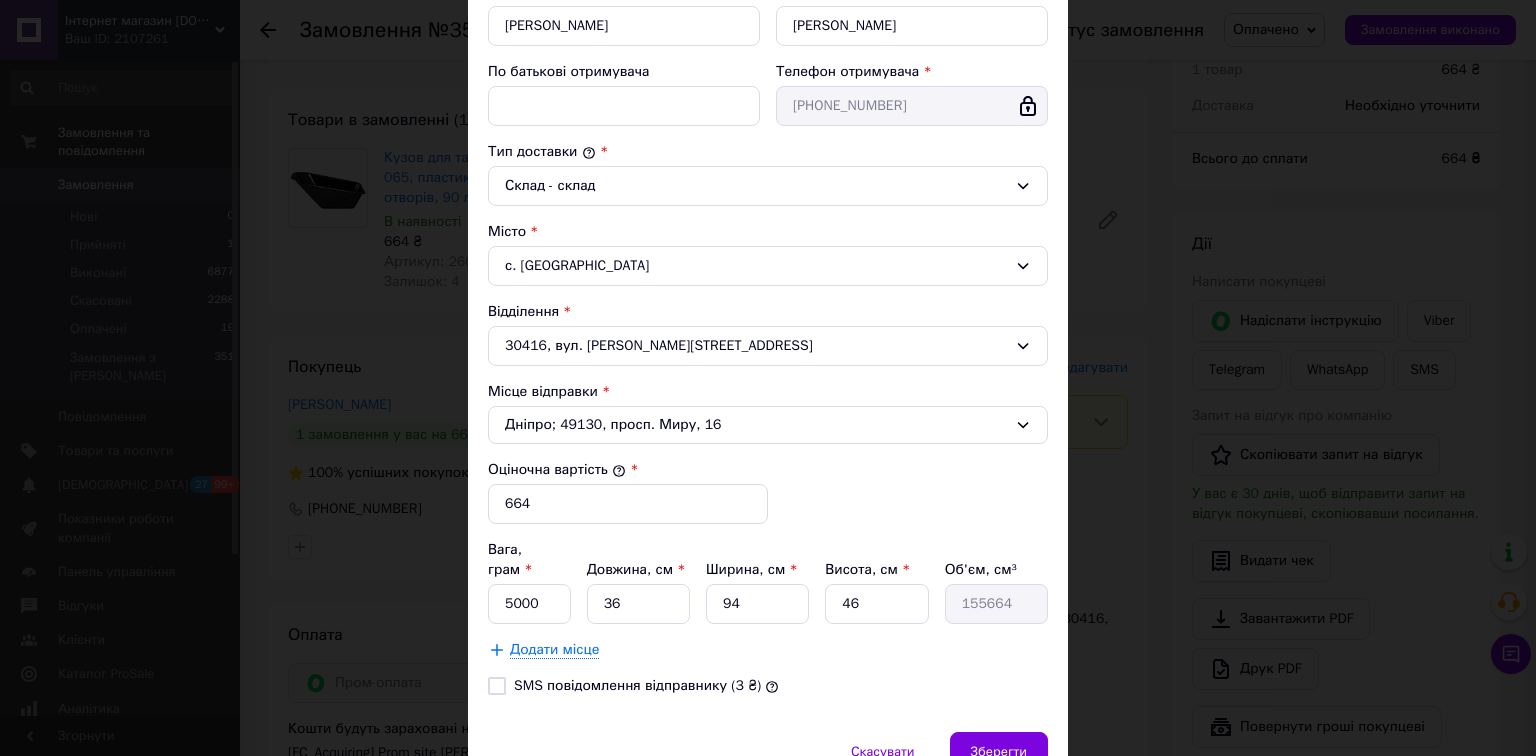 scroll, scrollTop: 490, scrollLeft: 0, axis: vertical 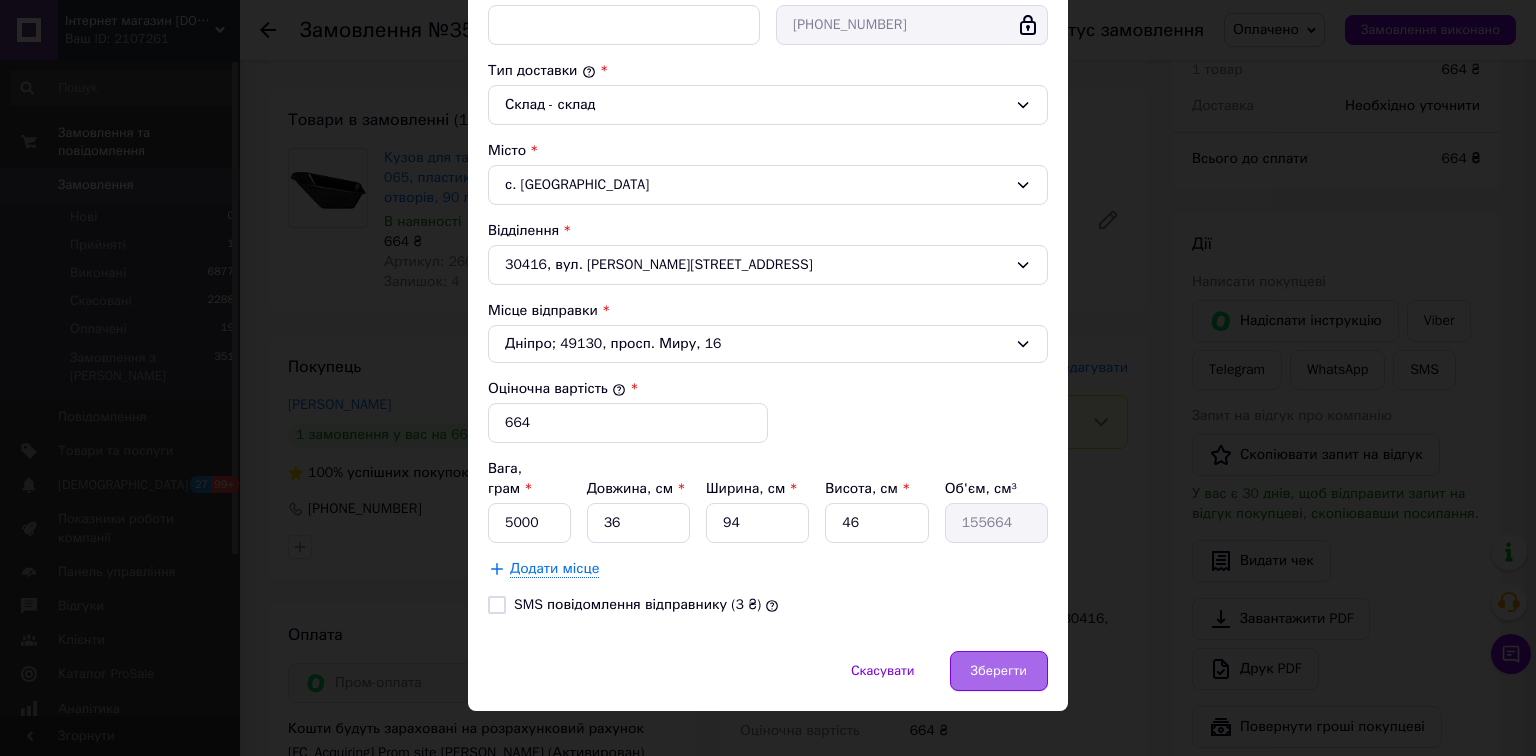click on "Зберегти" at bounding box center (999, 671) 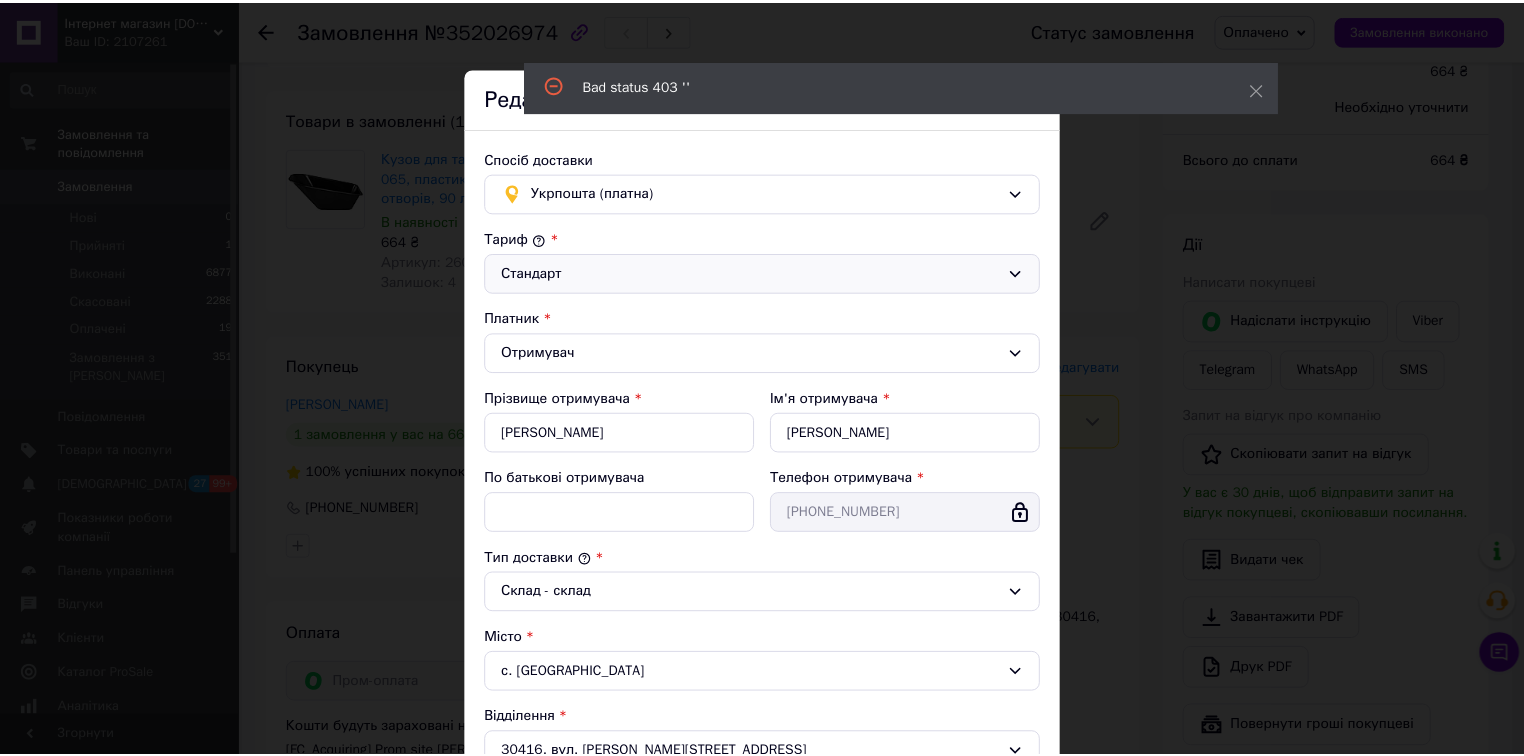 scroll, scrollTop: 0, scrollLeft: 0, axis: both 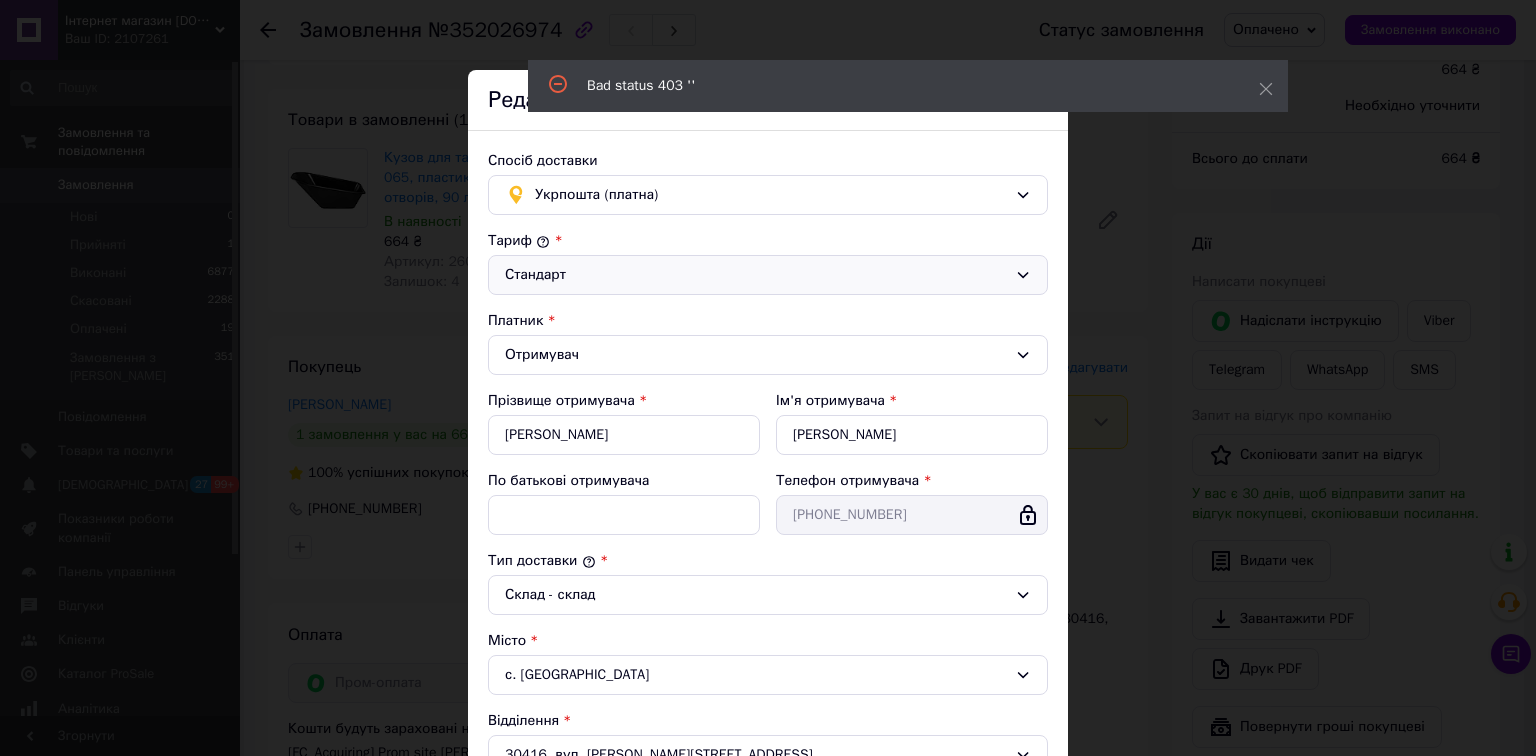 click on "Bad status 403 ''" at bounding box center (908, 86) 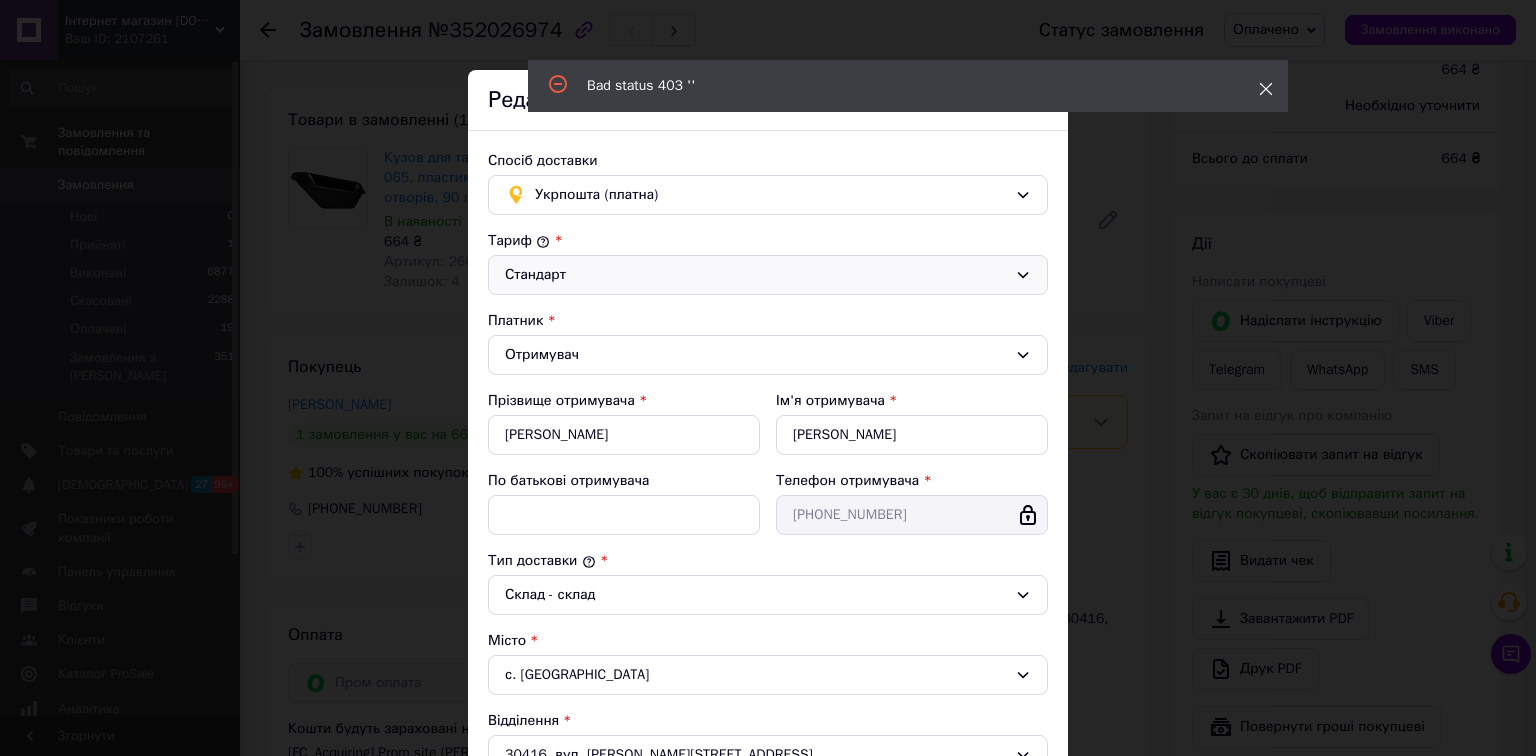click 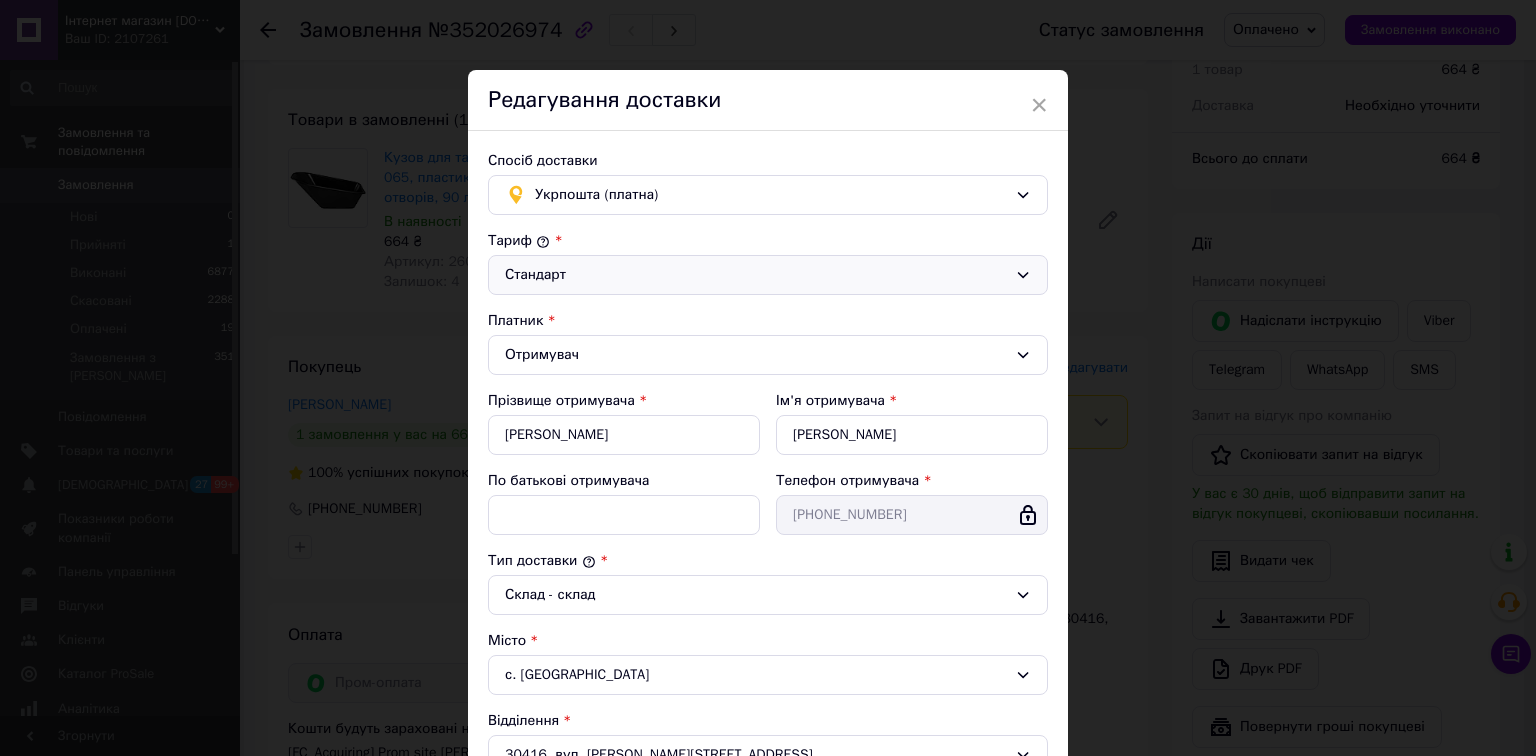 click on "×" at bounding box center (1039, 105) 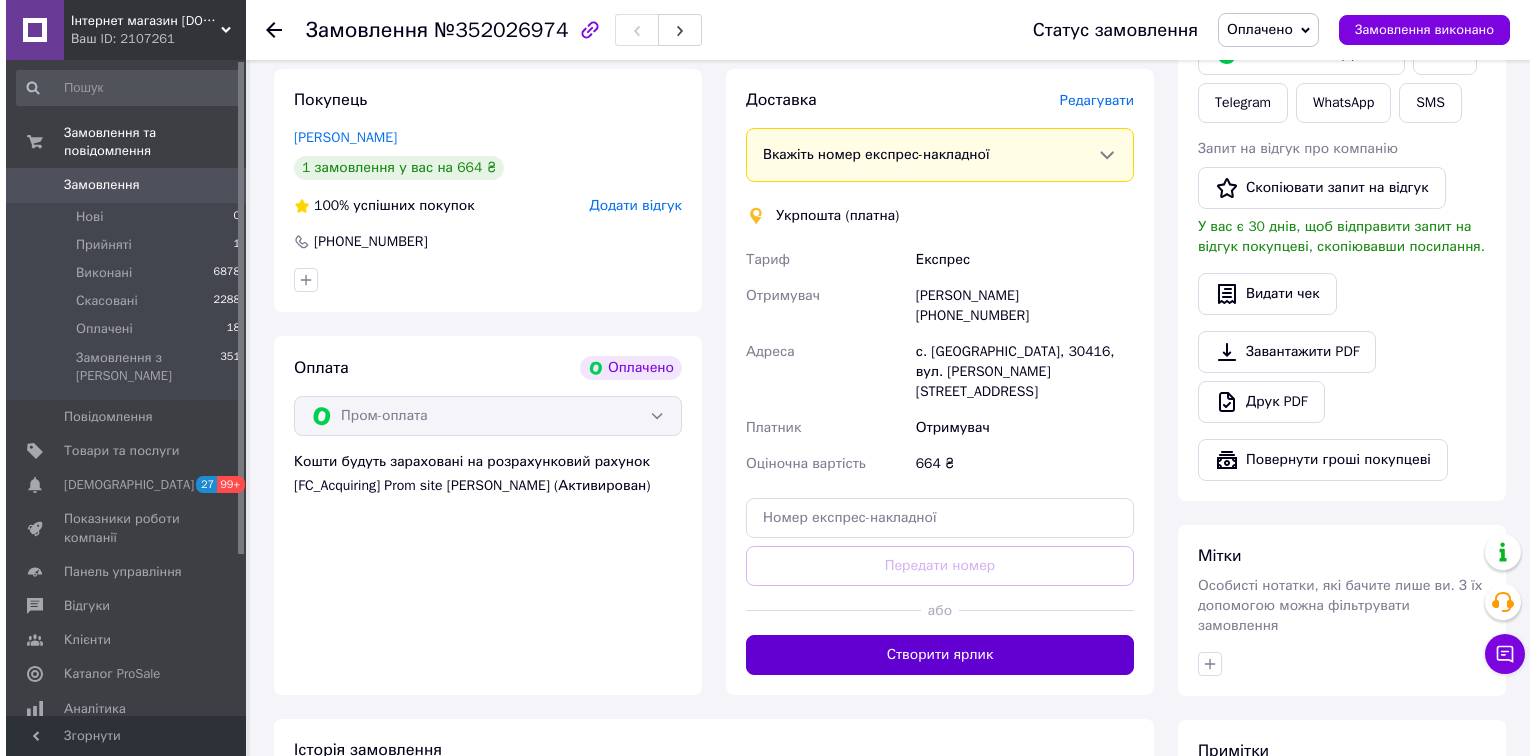 scroll, scrollTop: 878, scrollLeft: 0, axis: vertical 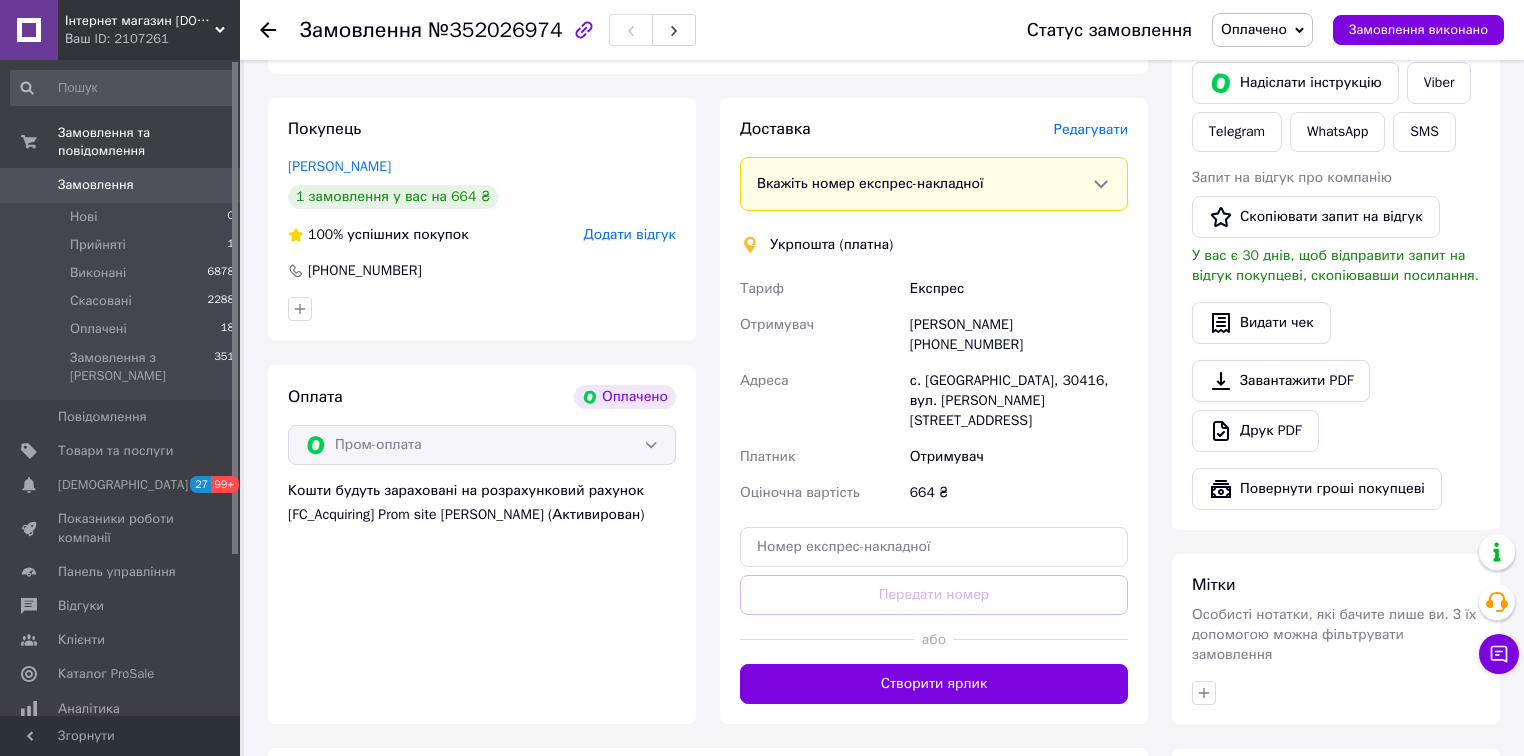 click on "Редагувати" at bounding box center [1091, 129] 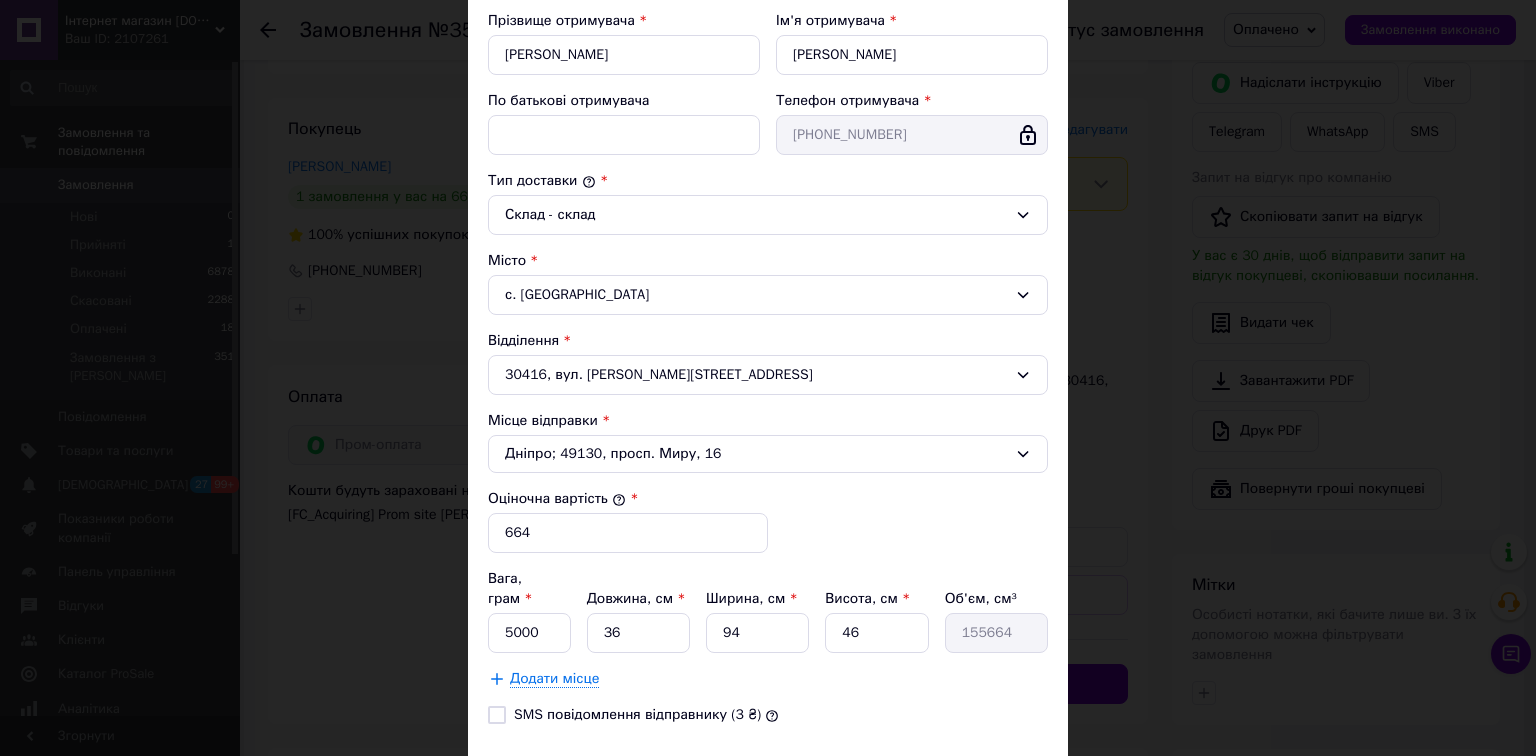 scroll, scrollTop: 490, scrollLeft: 0, axis: vertical 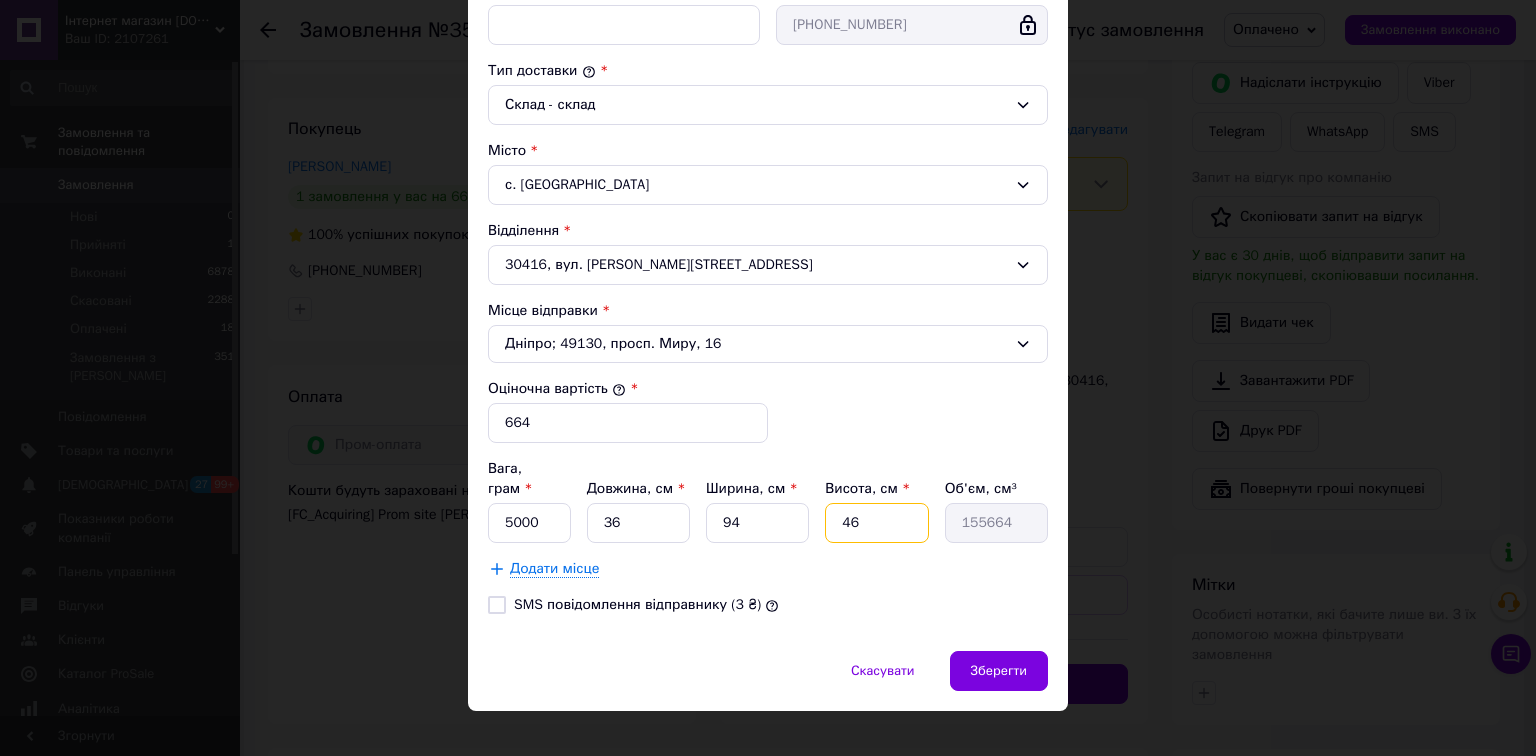 drag, startPoint x: 866, startPoint y: 500, endPoint x: 808, endPoint y: 485, distance: 59.908264 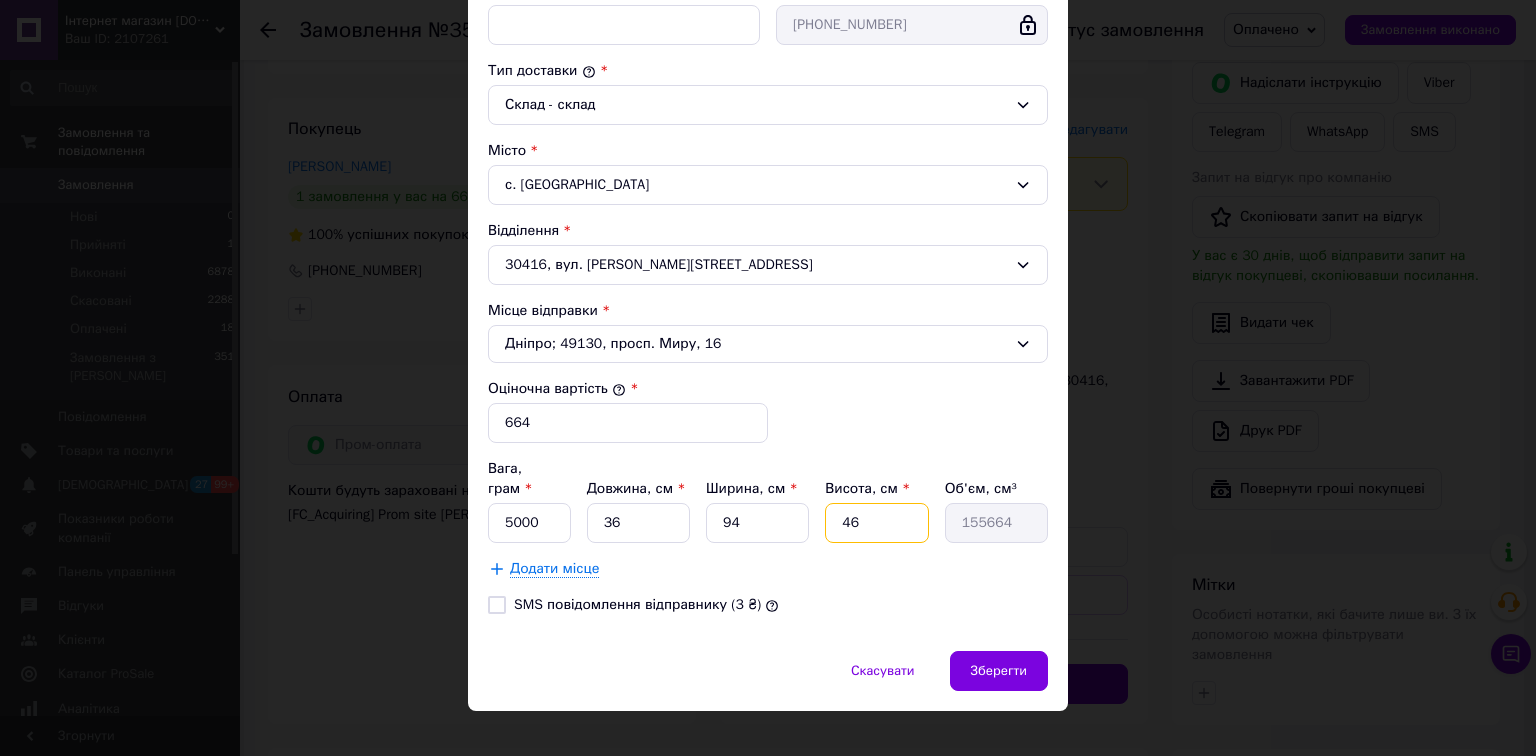 type on "3" 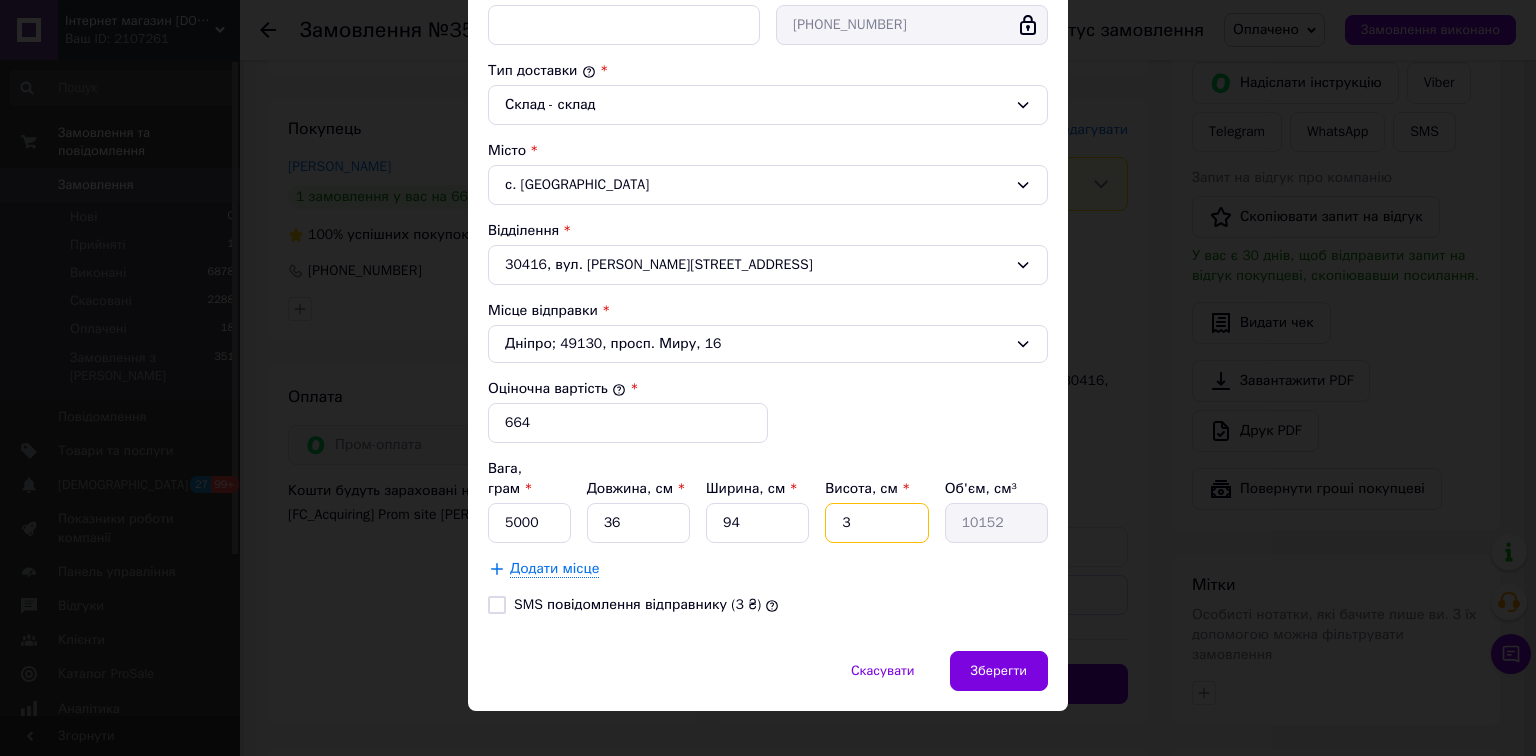 type on "36" 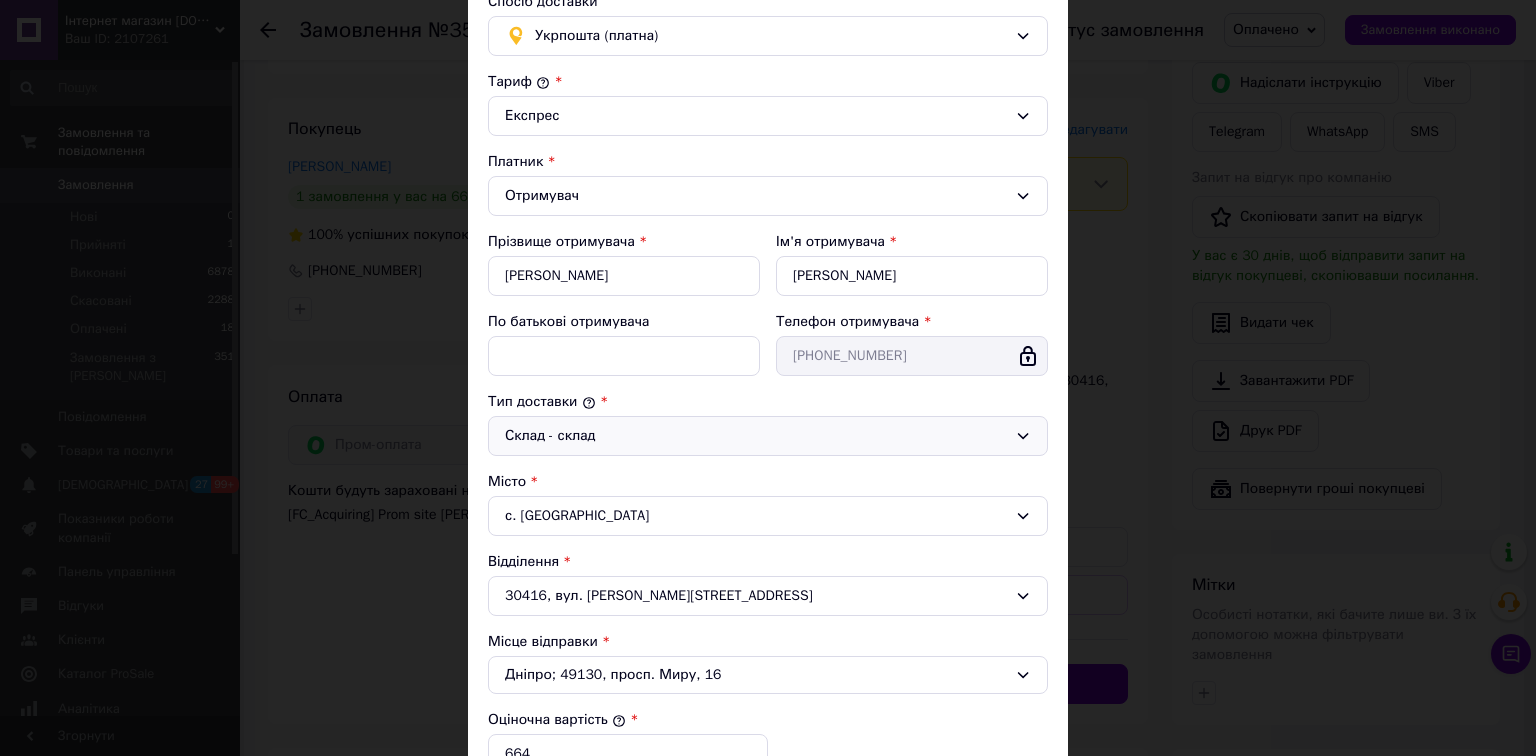 scroll, scrollTop: 90, scrollLeft: 0, axis: vertical 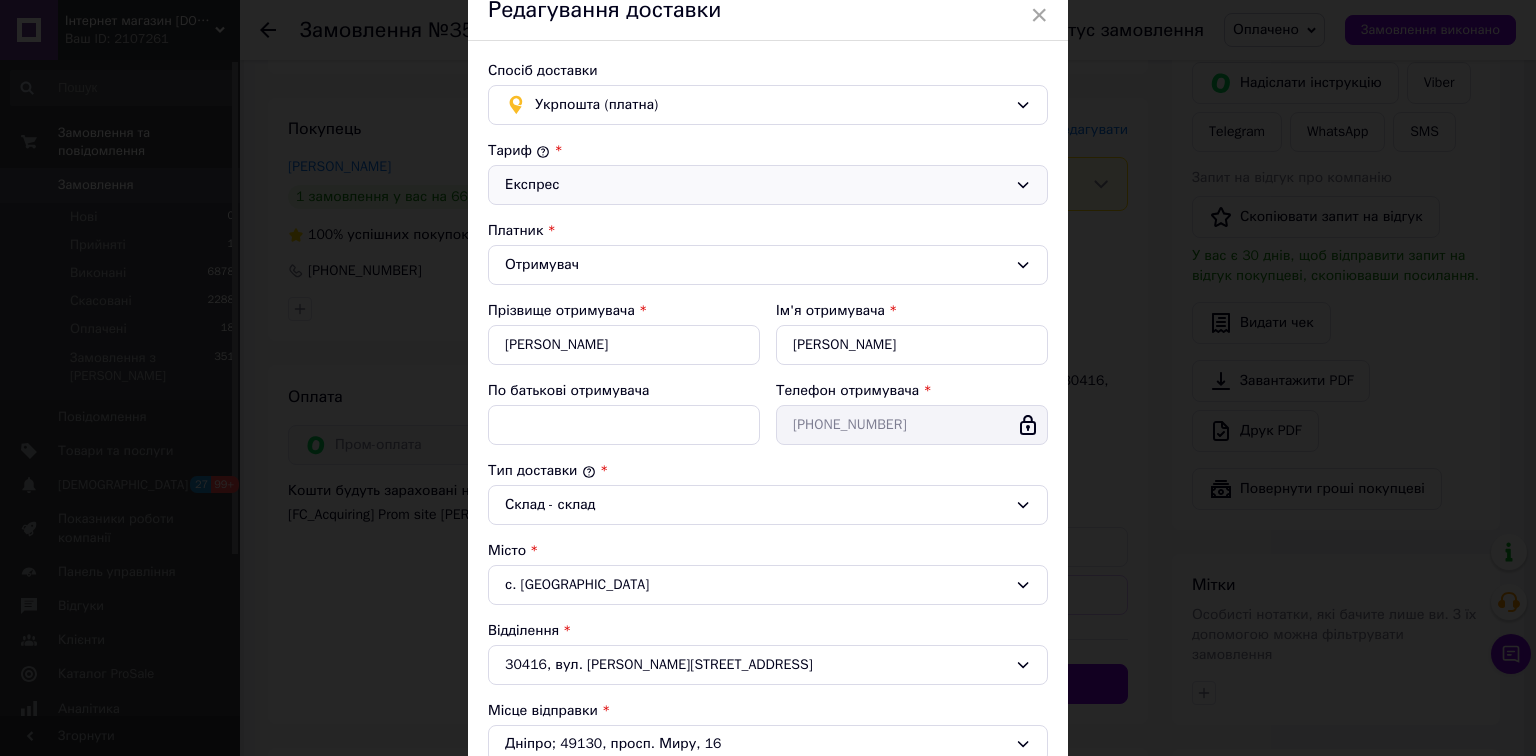 type on "36" 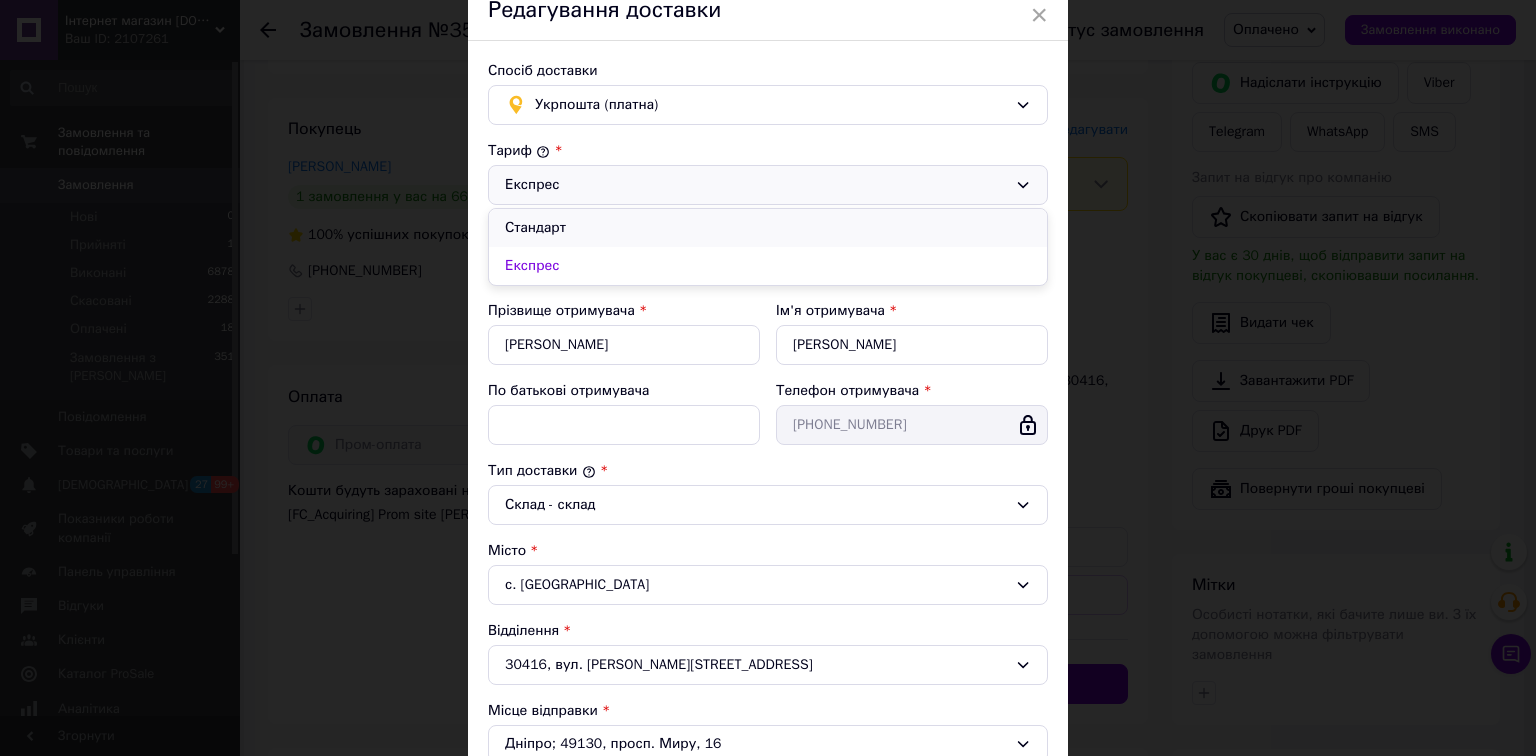 click on "Стандарт" at bounding box center (768, 228) 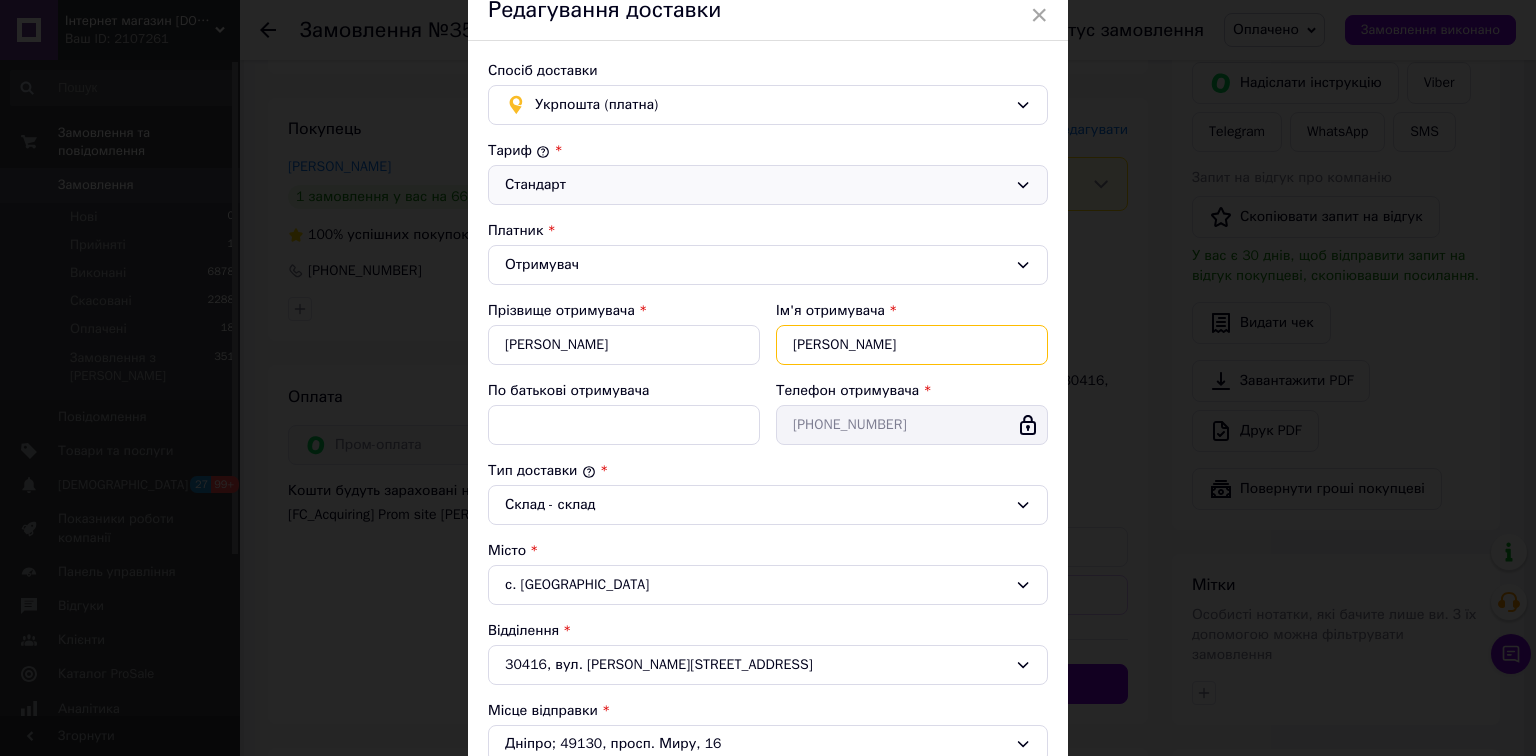 click on "Євген" at bounding box center (912, 345) 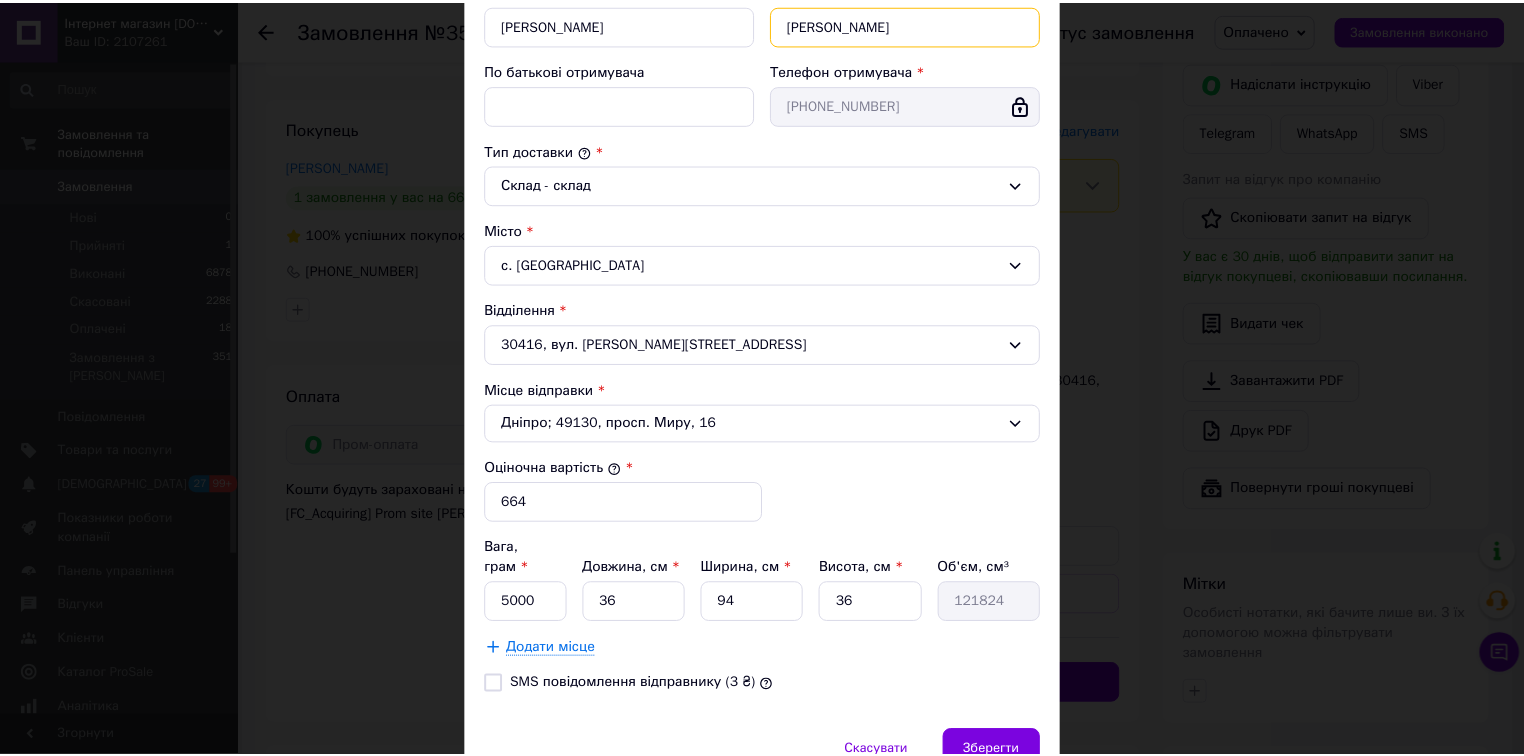 scroll, scrollTop: 490, scrollLeft: 0, axis: vertical 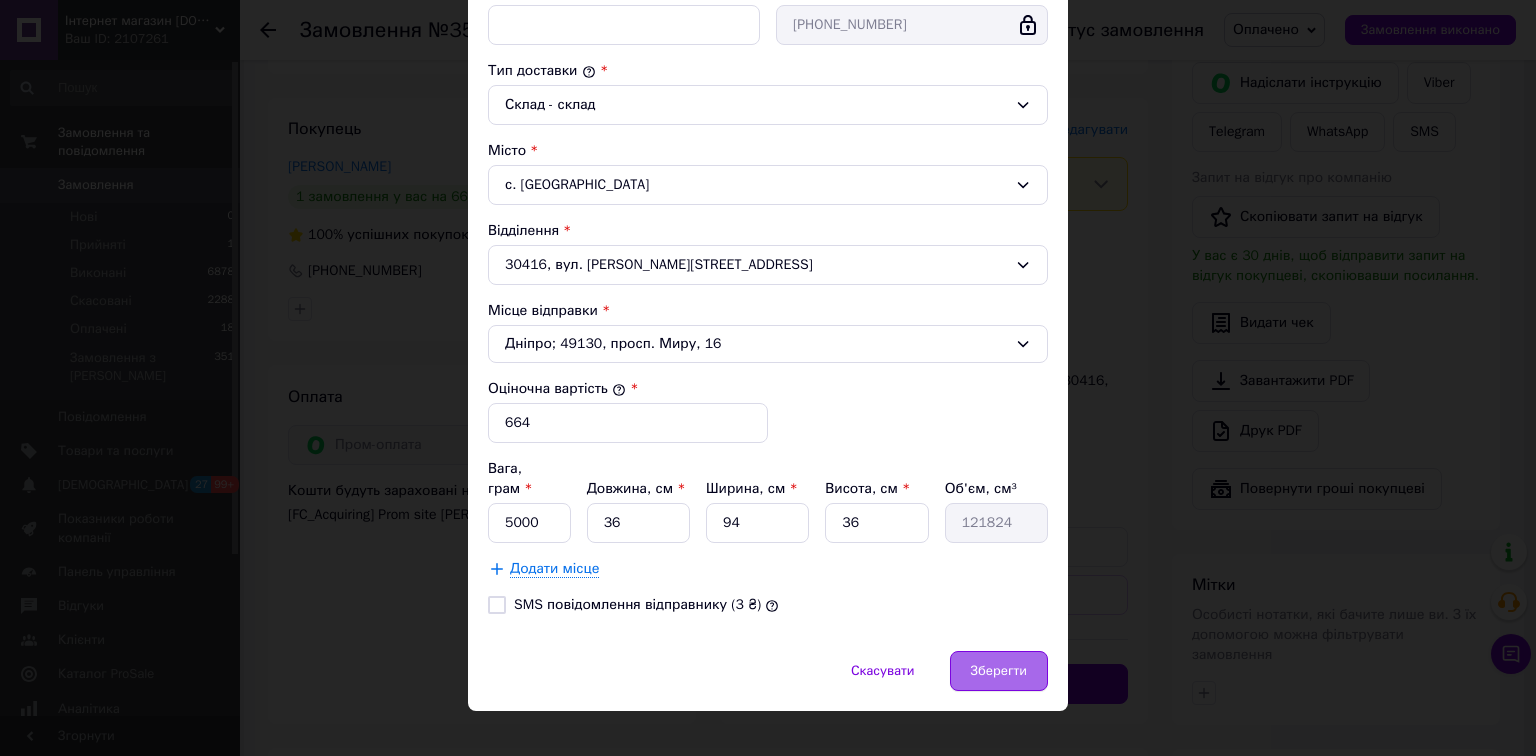 click on "Зберегти" at bounding box center [999, 671] 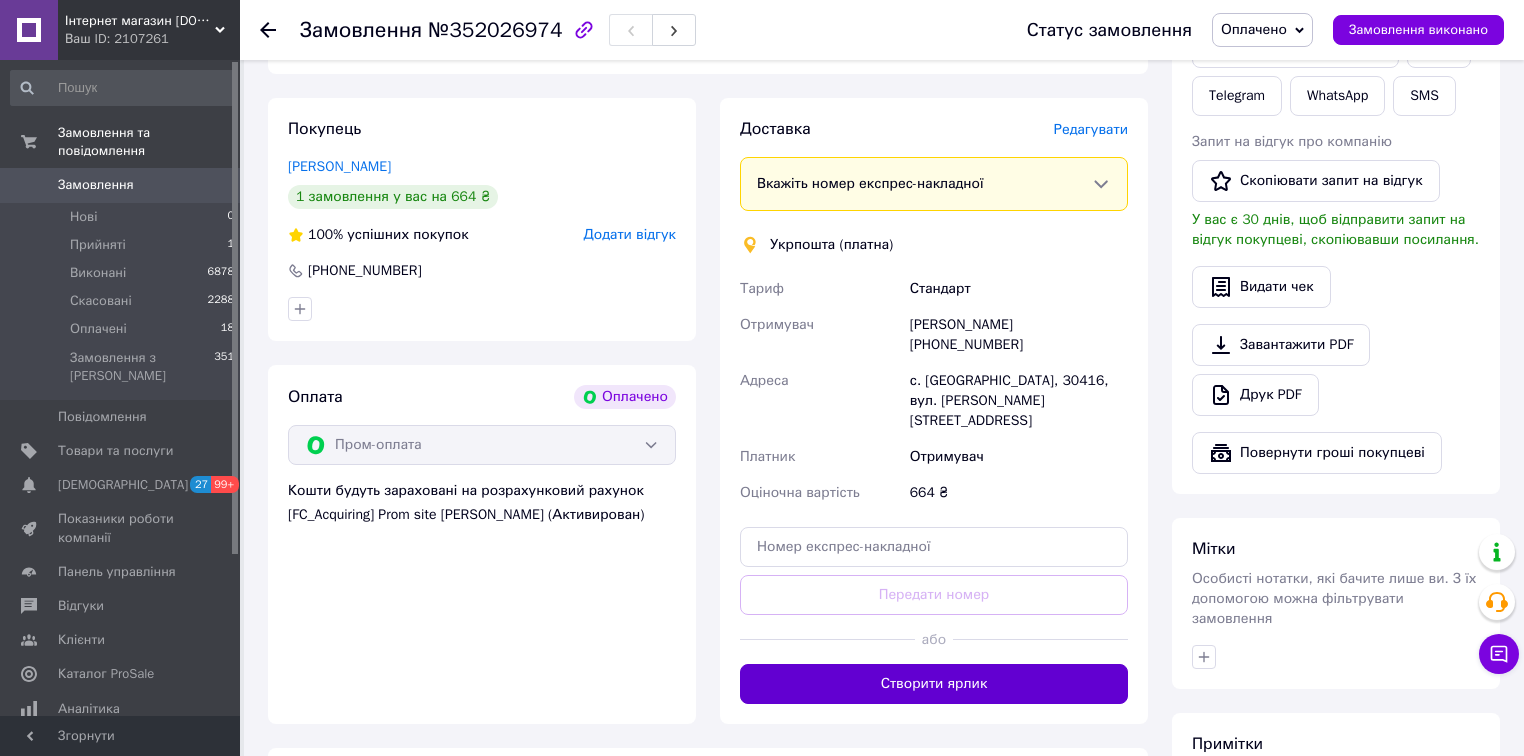 click on "Створити ярлик" at bounding box center (934, 684) 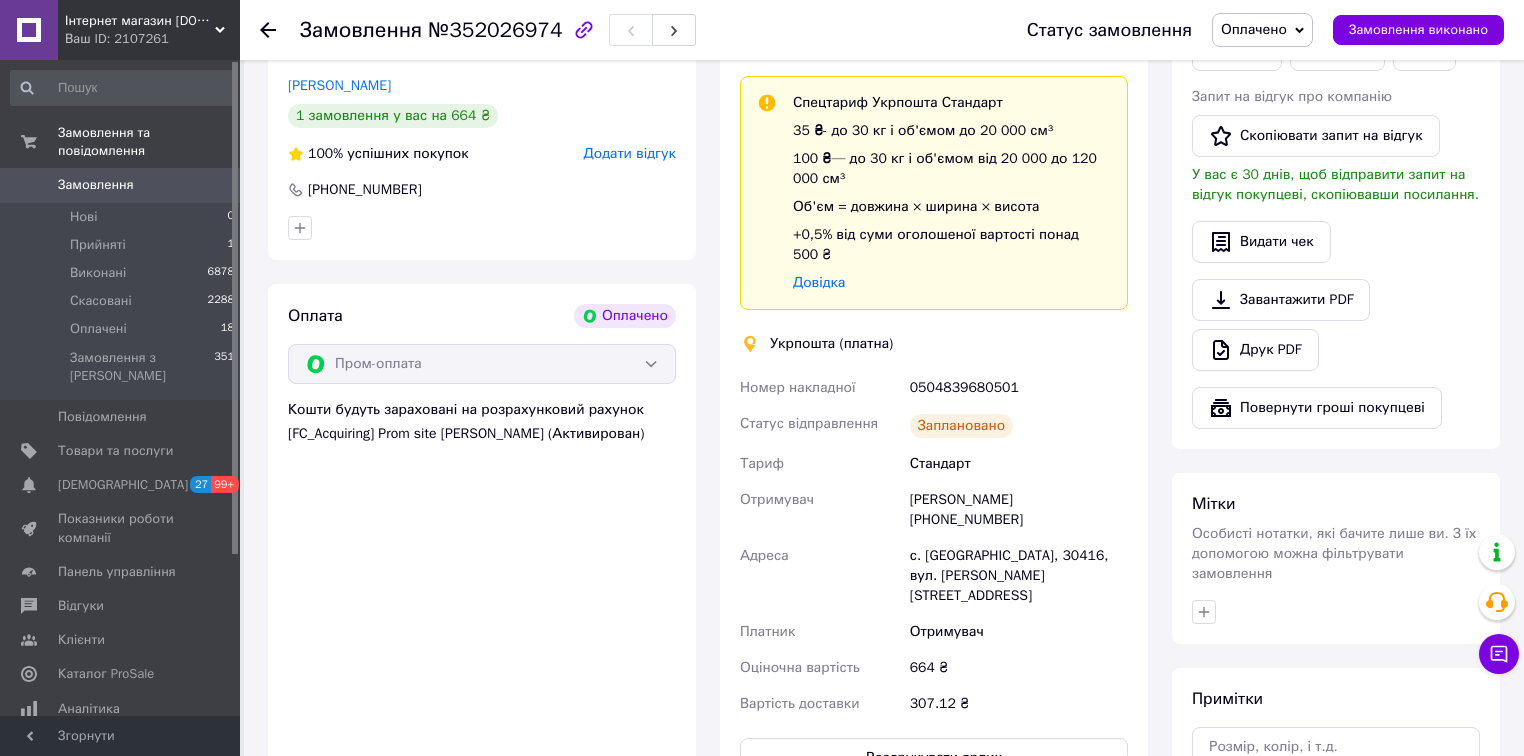 scroll, scrollTop: 958, scrollLeft: 0, axis: vertical 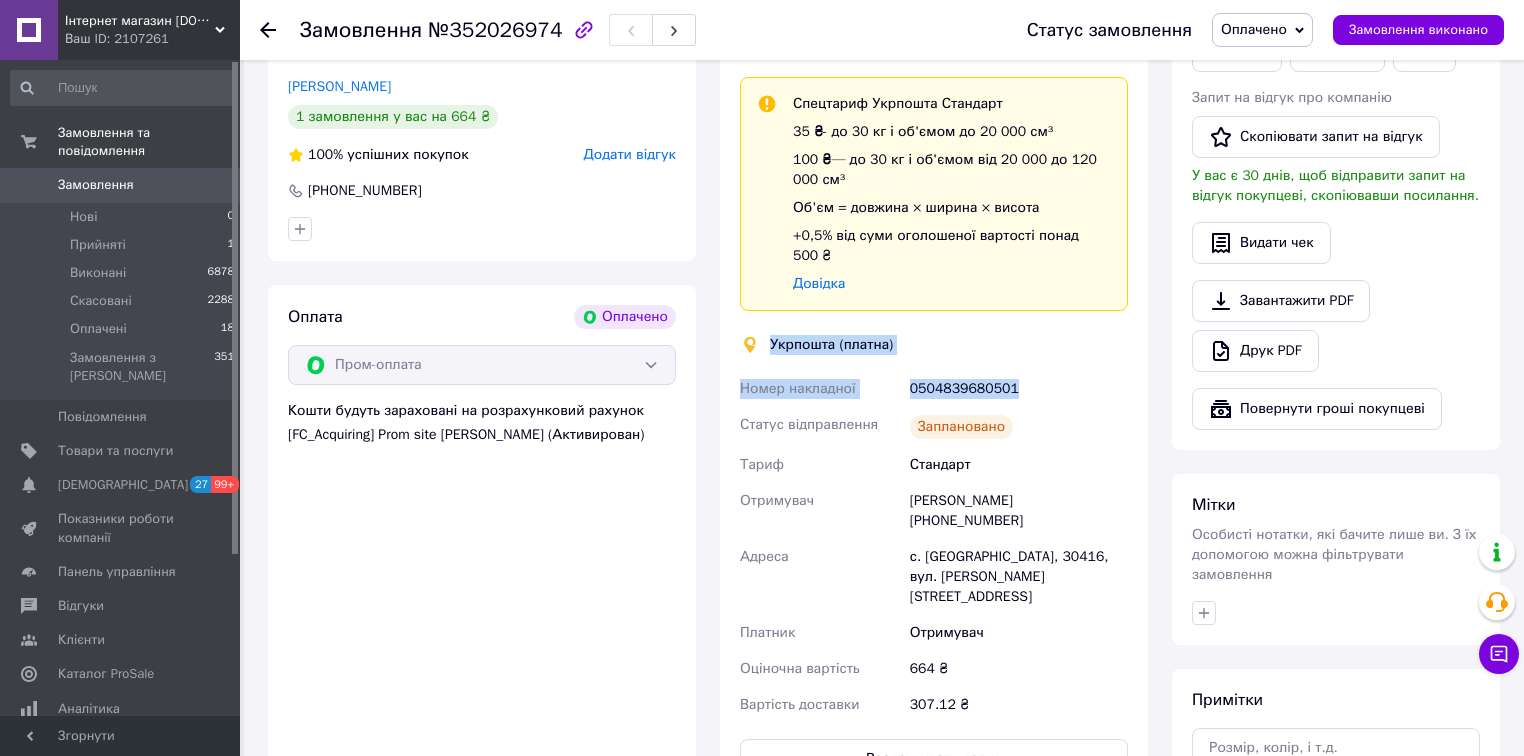 drag, startPoint x: 930, startPoint y: 360, endPoint x: 768, endPoint y: 328, distance: 165.13025 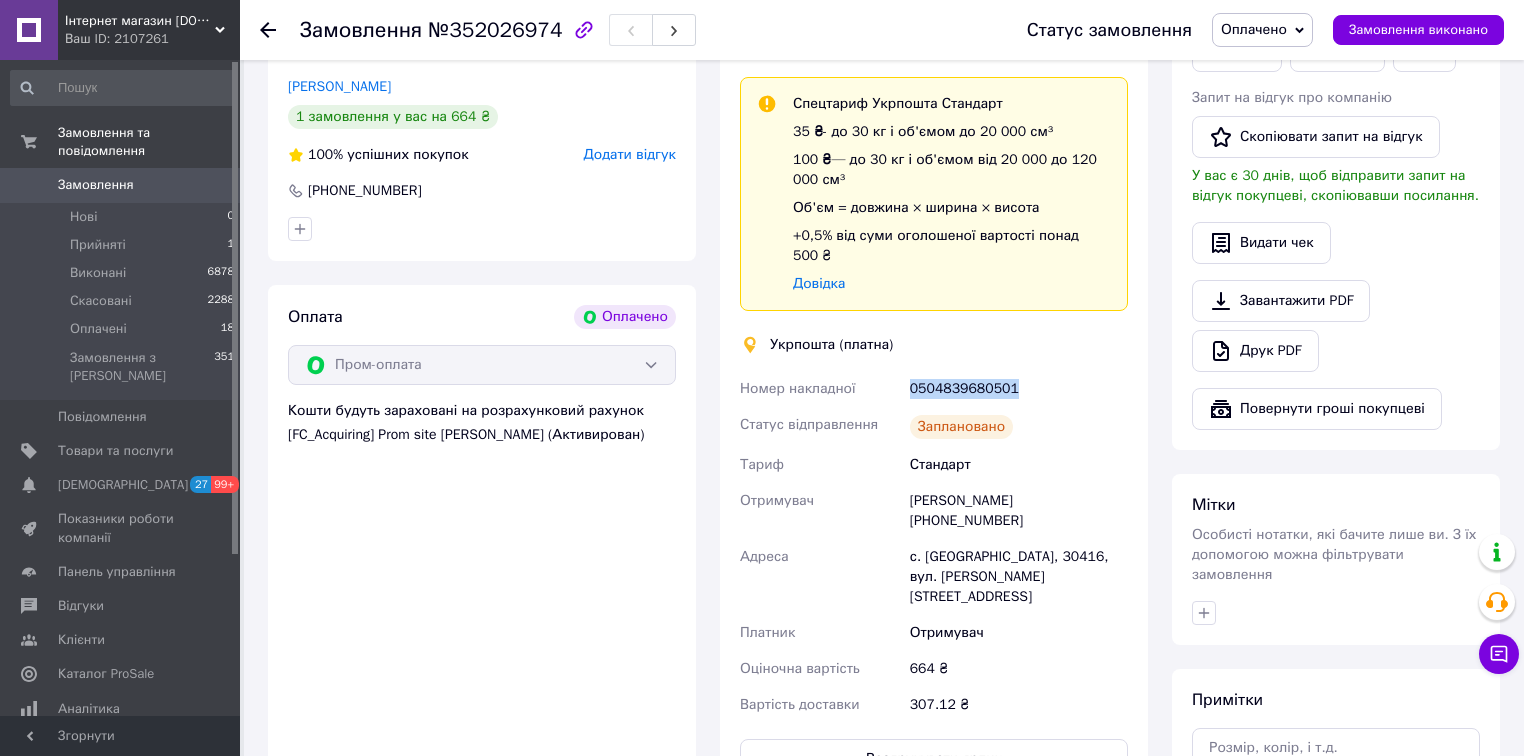 click on "0504839680501" at bounding box center [1019, 389] 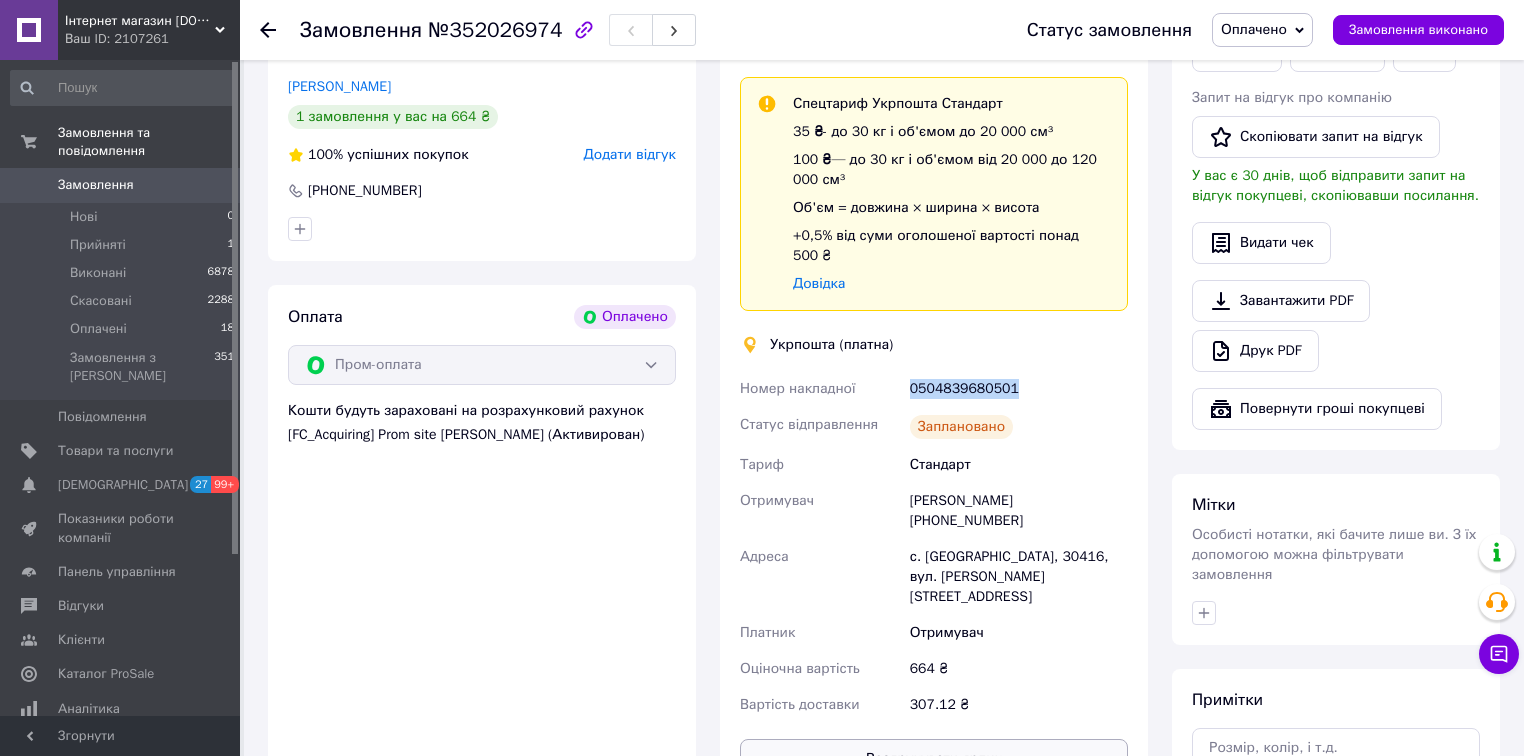 click on "Роздрукувати ярлик" at bounding box center [934, 759] 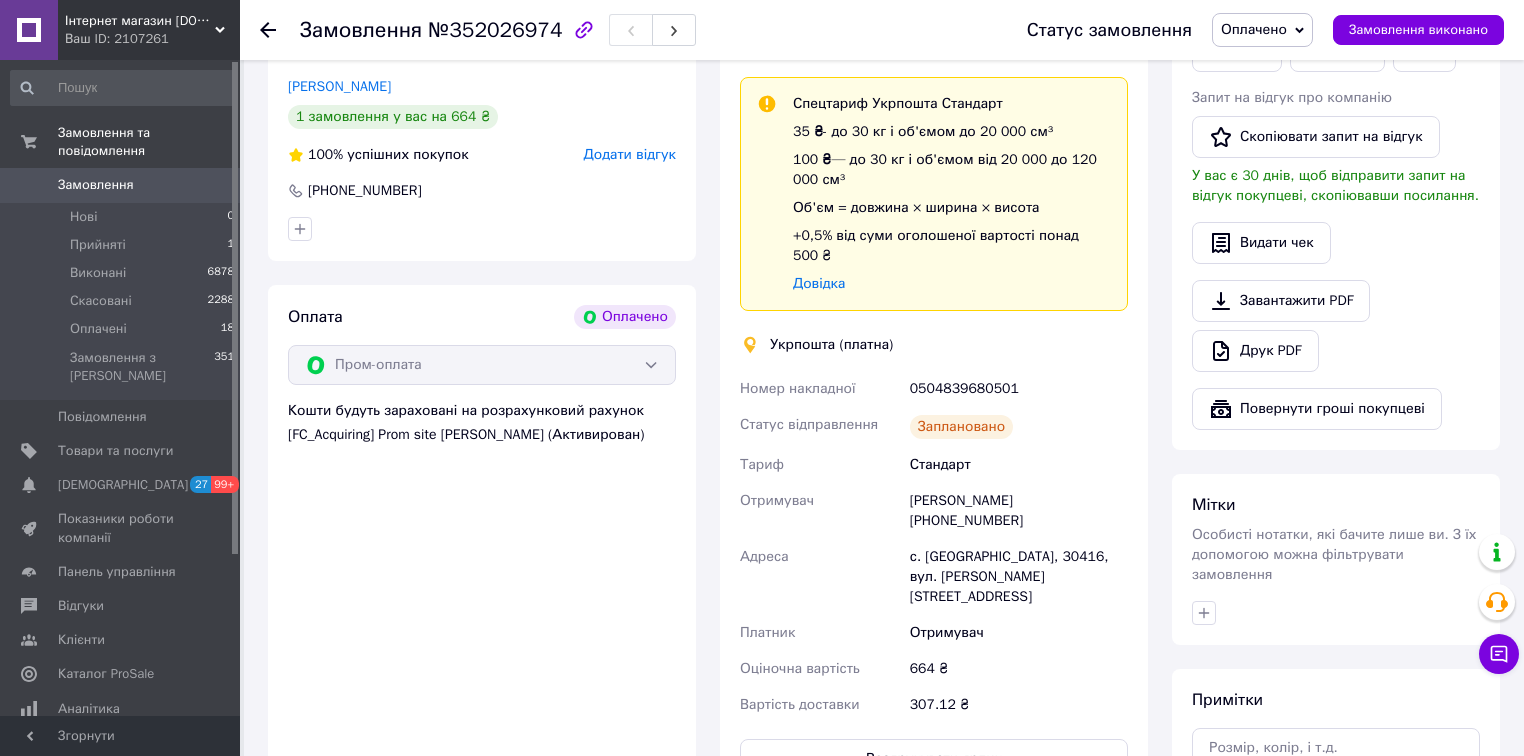 drag, startPoint x: 987, startPoint y: 626, endPoint x: 1006, endPoint y: 628, distance: 19.104973 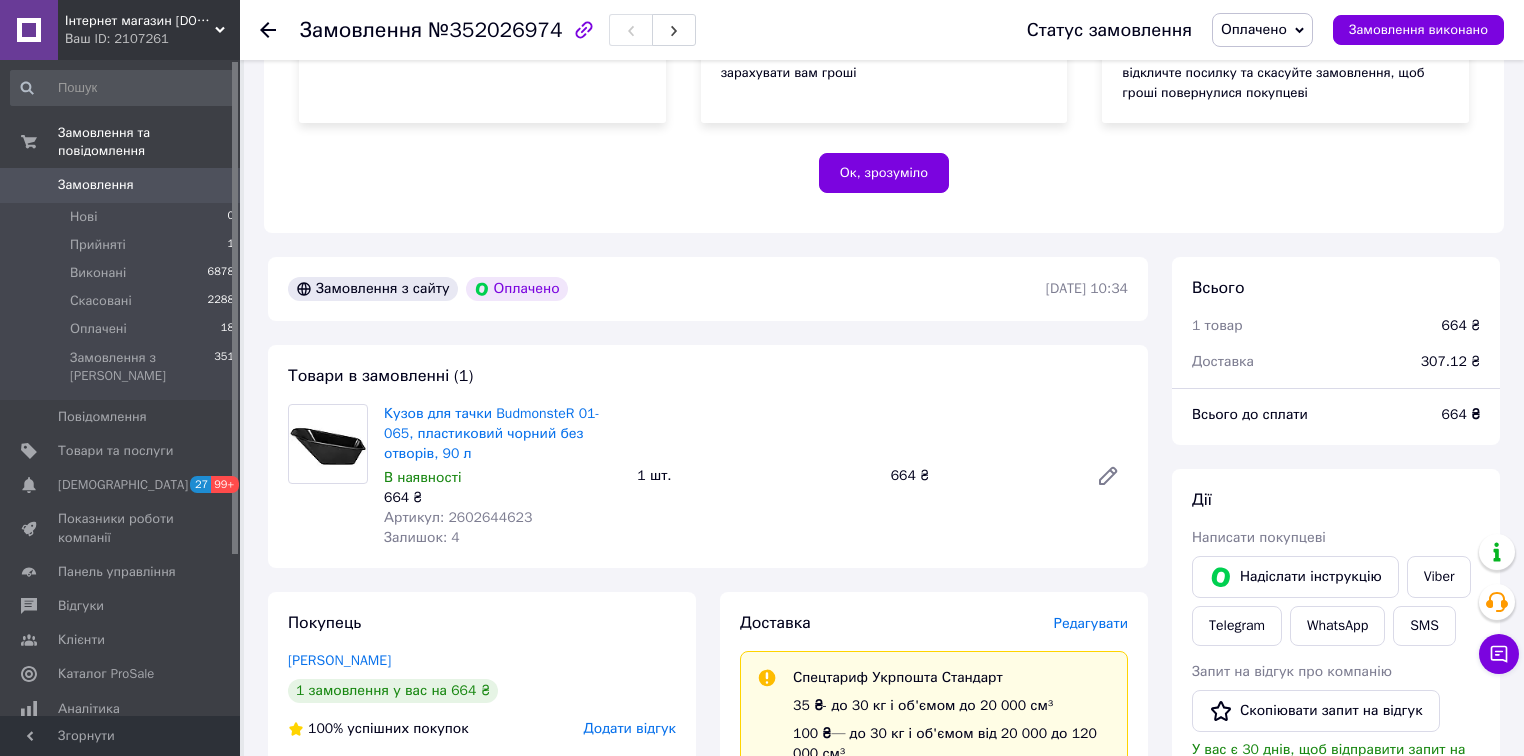 scroll, scrollTop: 158, scrollLeft: 0, axis: vertical 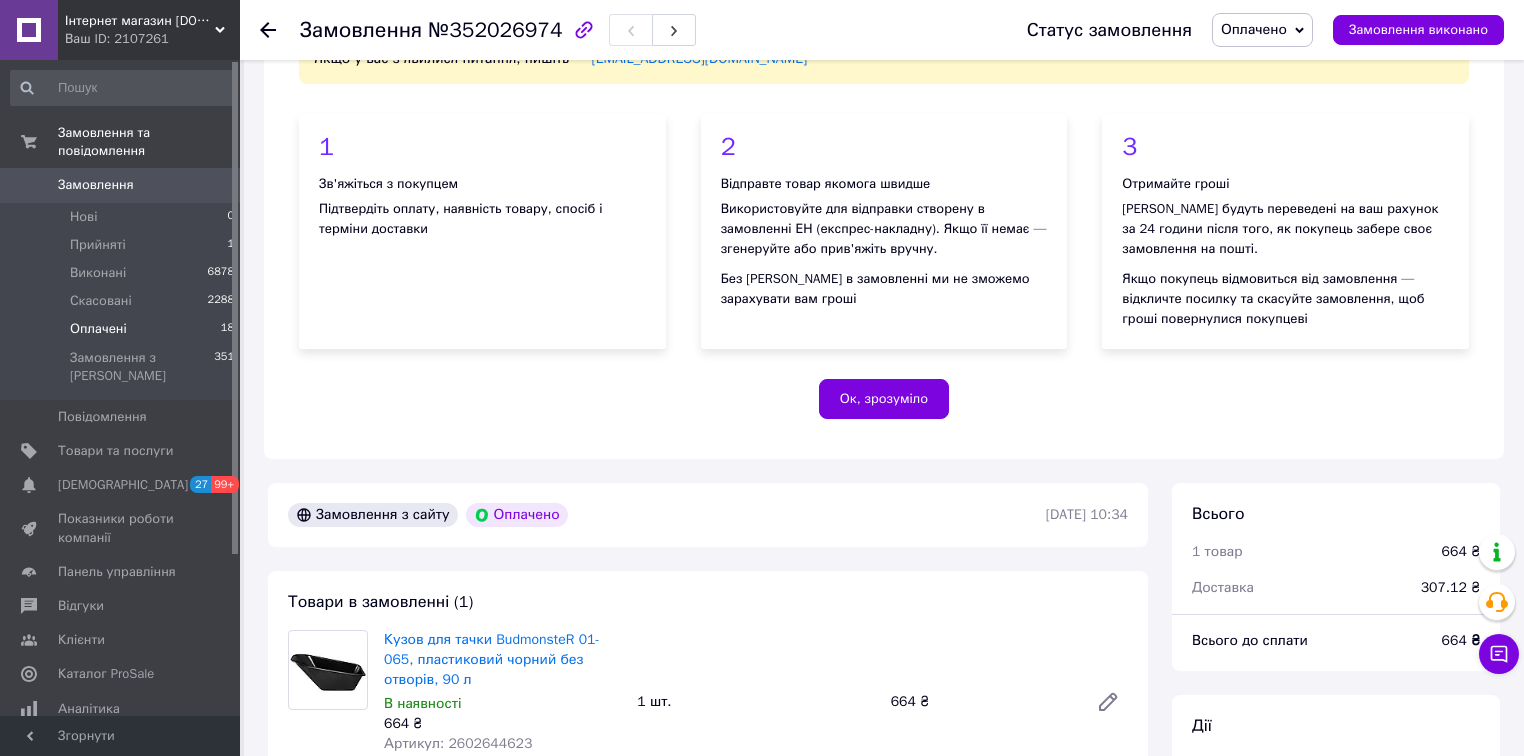 click on "Оплачені" at bounding box center [98, 329] 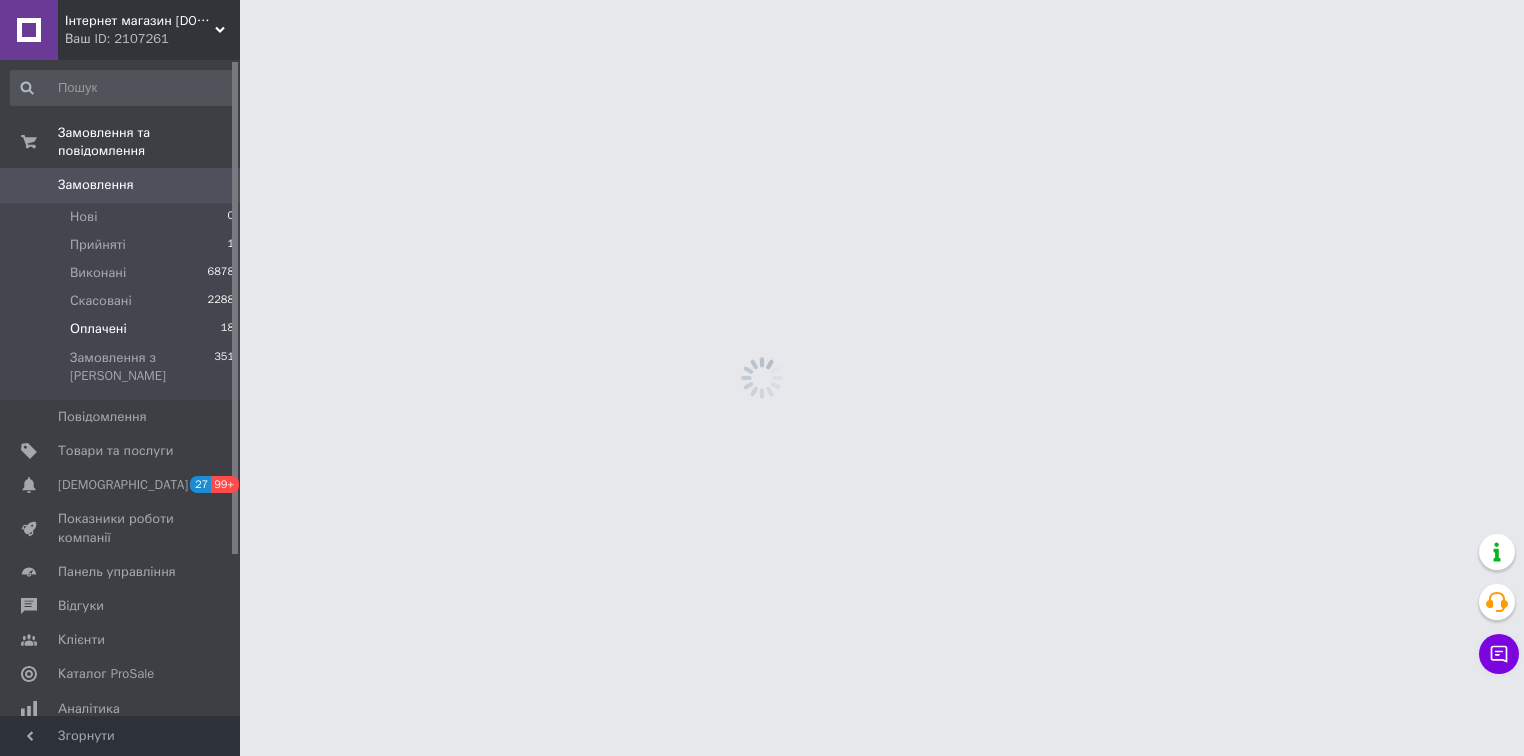 scroll, scrollTop: 0, scrollLeft: 0, axis: both 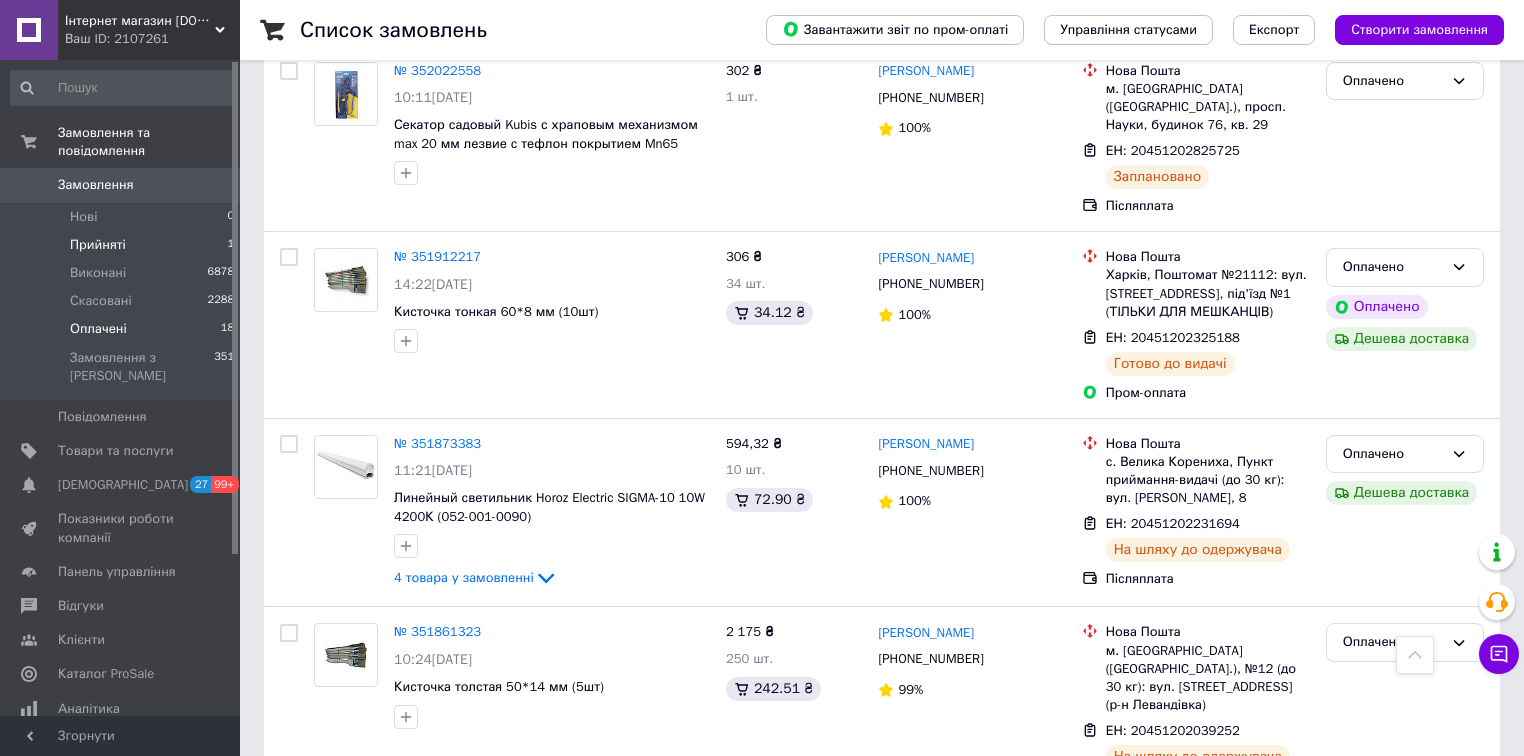 click on "Прийняті" at bounding box center (98, 245) 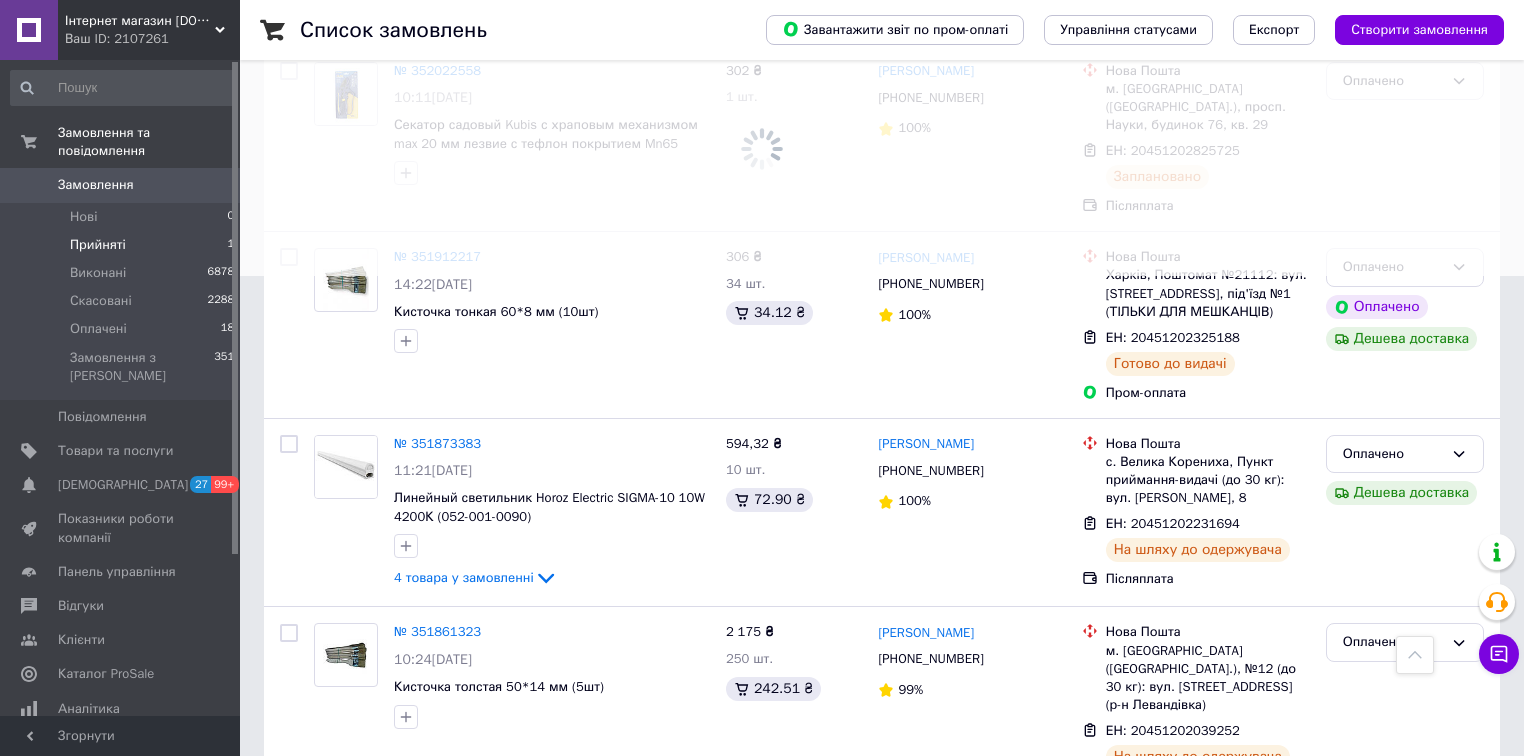 scroll, scrollTop: 0, scrollLeft: 0, axis: both 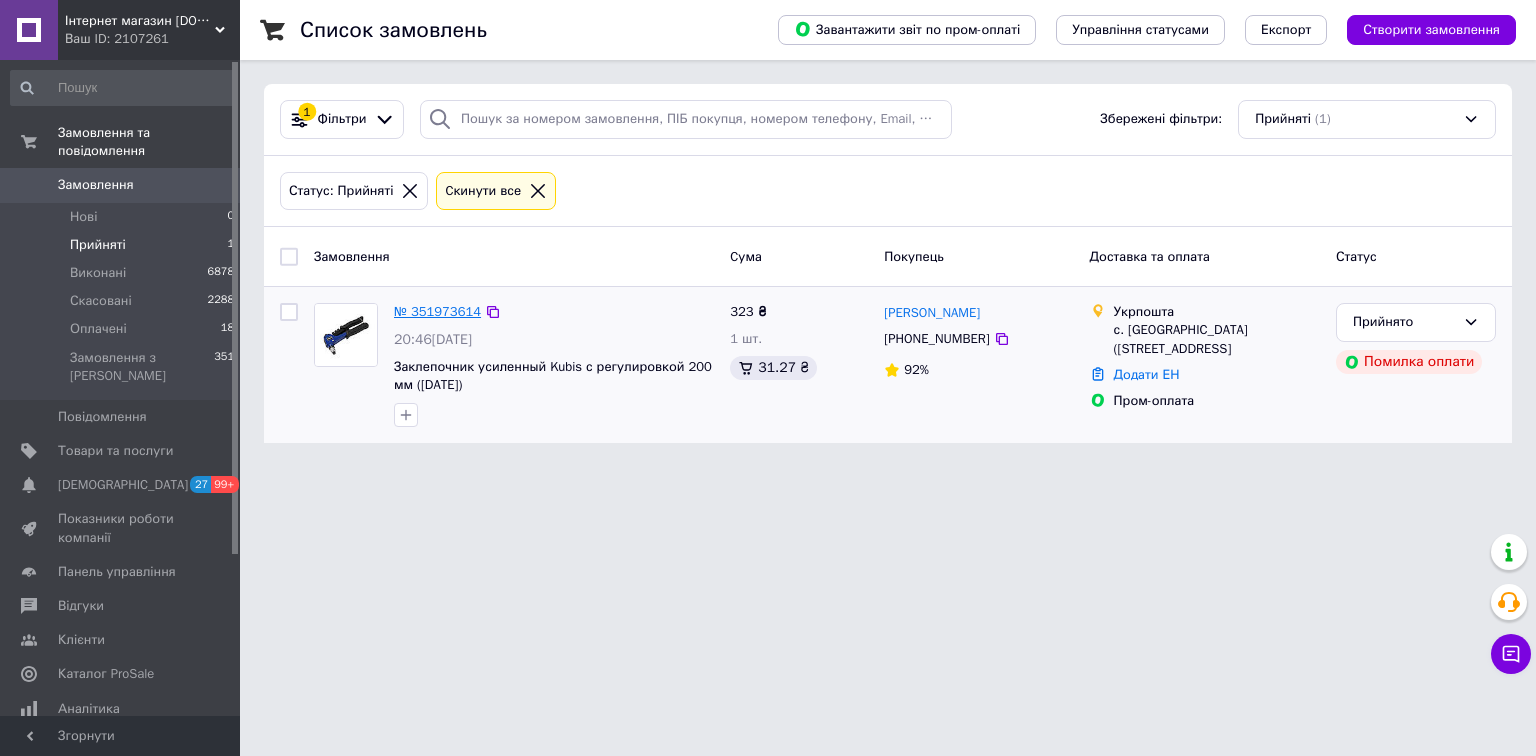 click on "№ 351973614" at bounding box center [437, 311] 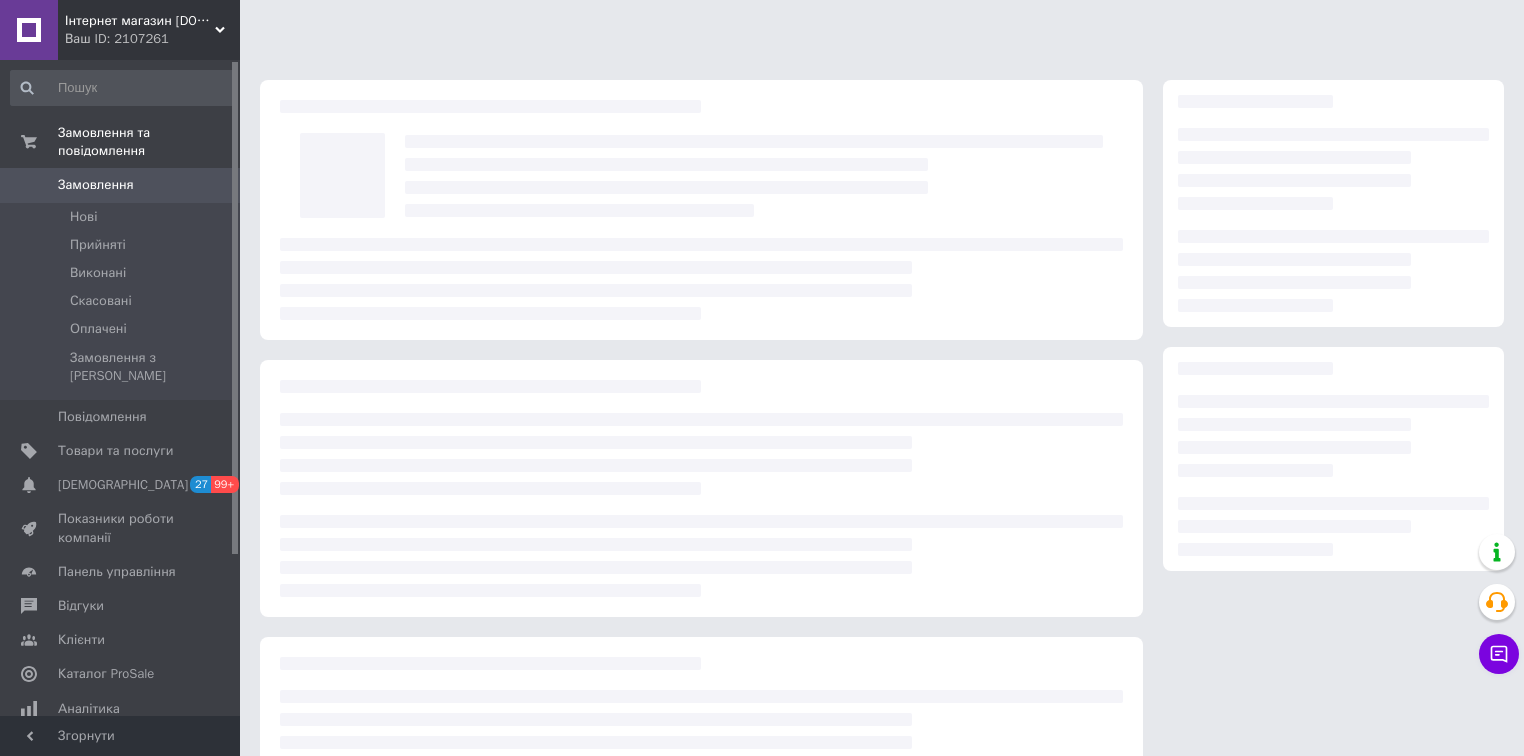 scroll, scrollTop: 0, scrollLeft: 0, axis: both 